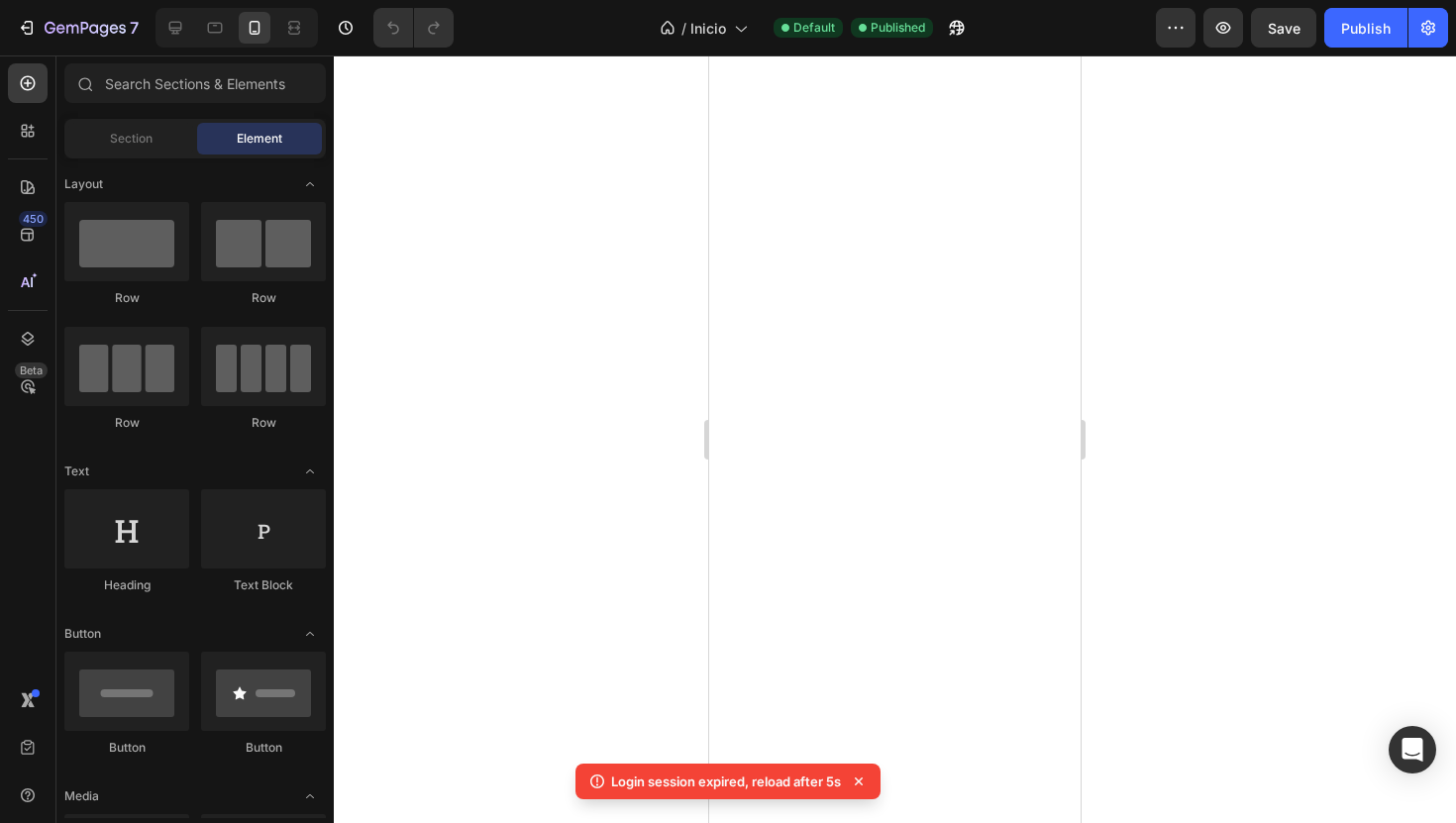 scroll, scrollTop: 0, scrollLeft: 0, axis: both 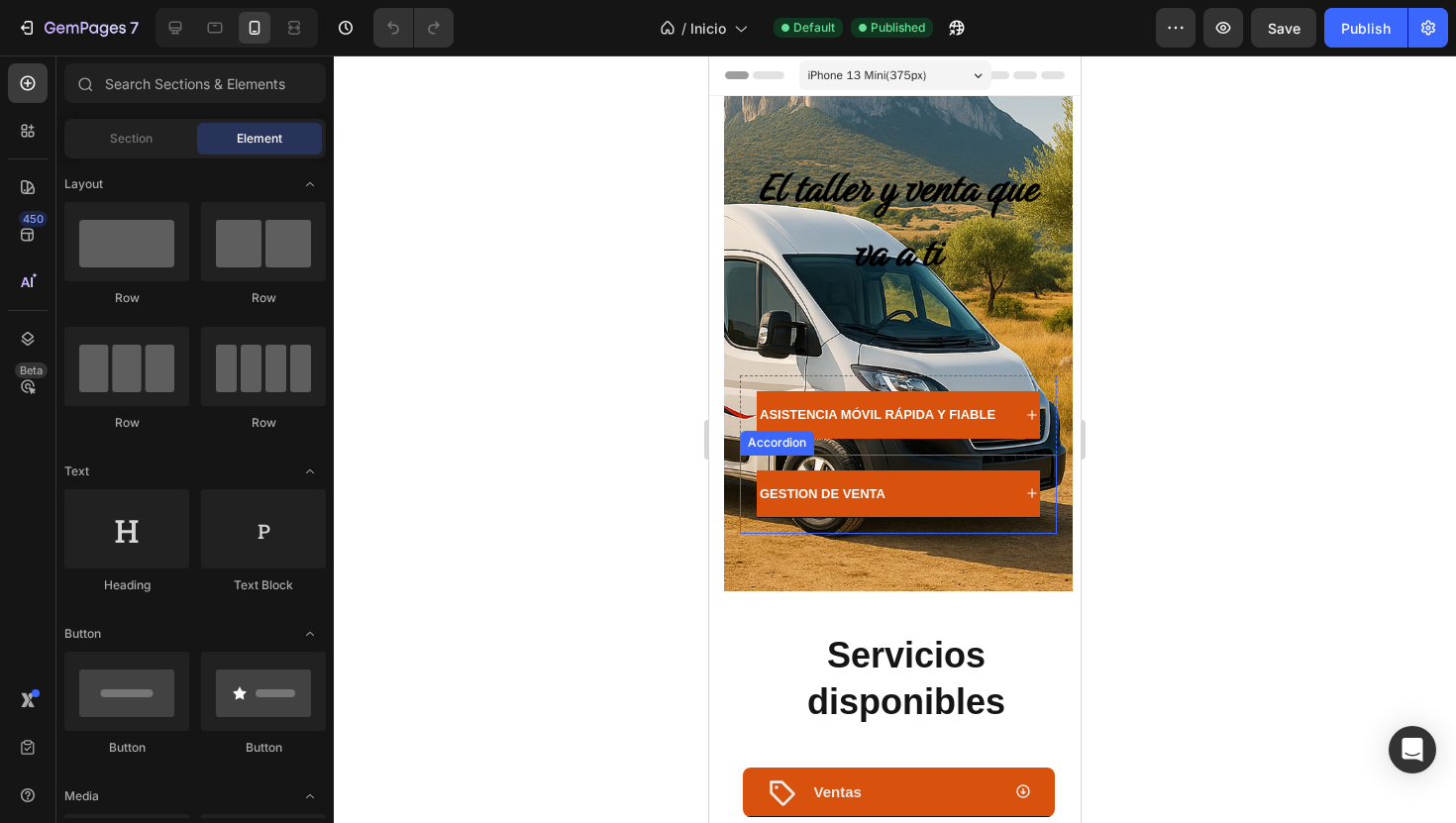 click on "GESTION DE VENTA Accordion" at bounding box center [898, 494] 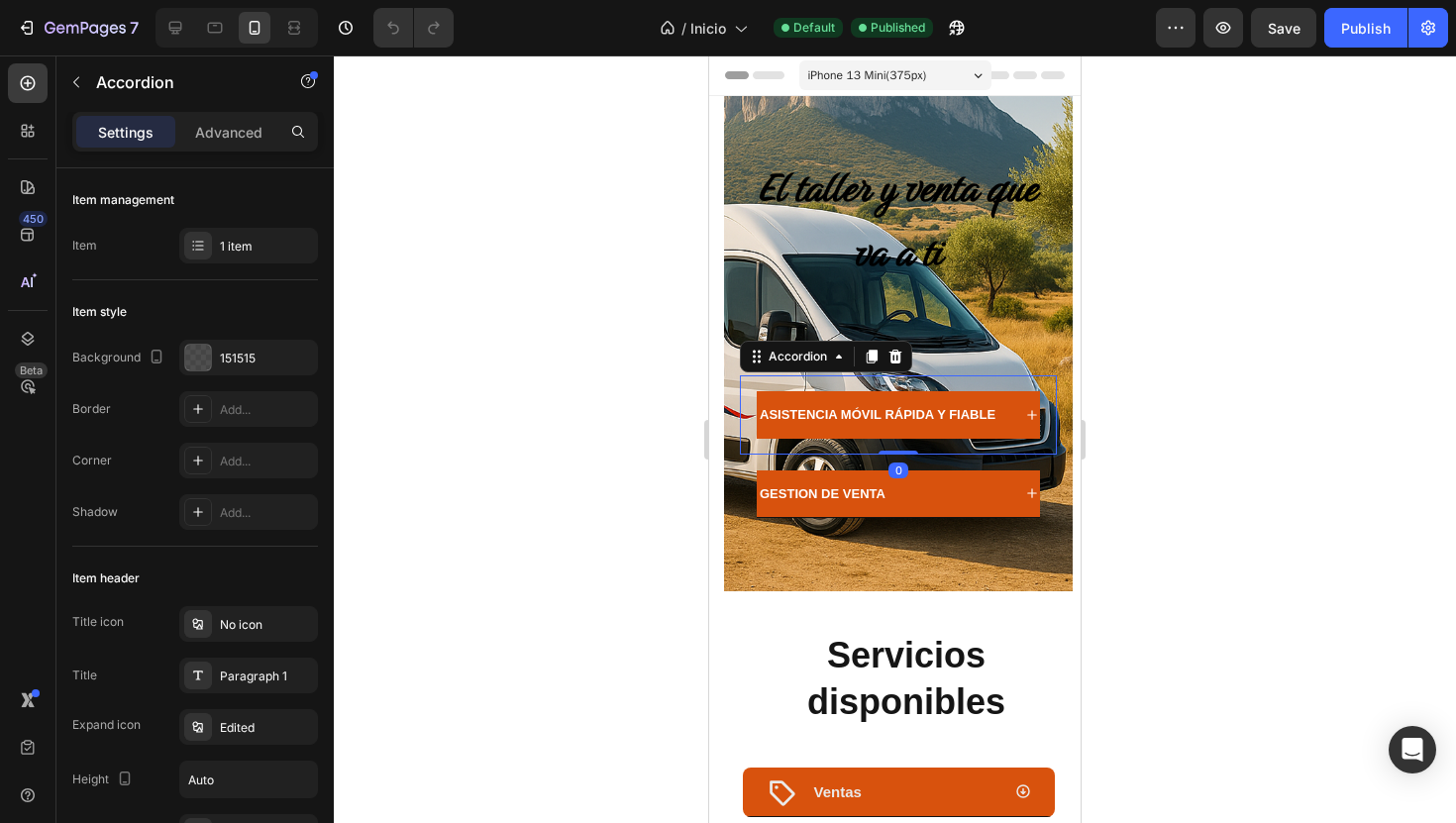 click on "ASISTENCIA MÓVIL RÁPIDA Y FIABLE Accordion   0" at bounding box center [898, 414] 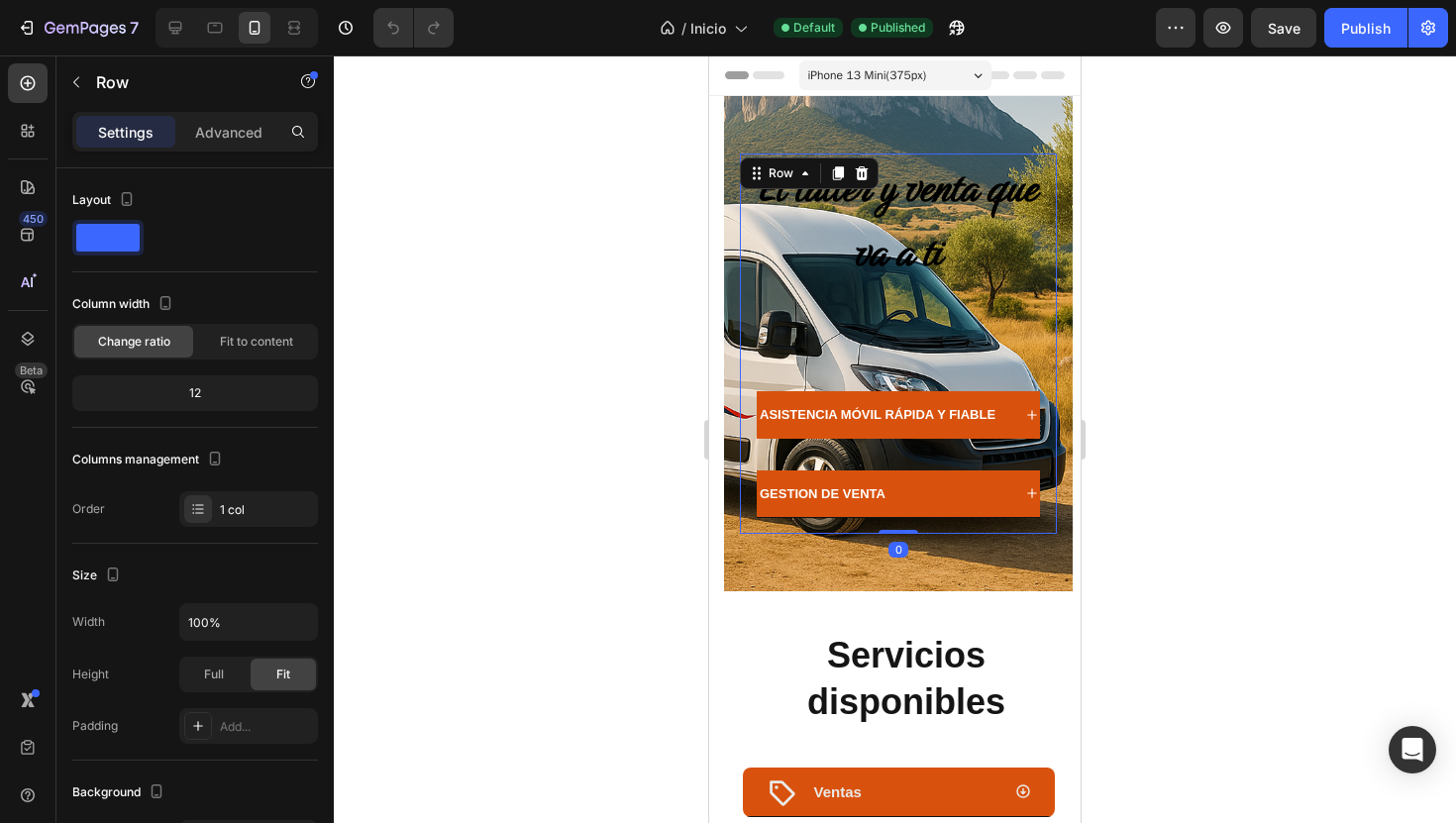 click on "El taller y venta que va a ti Text Block El taller y venta que va a ti Text Block
ASISTENCIA MÓVIL RÁPIDA Y FIABLE Accordion
GESTION DE VENTA Accordion Row" at bounding box center (898, 343) 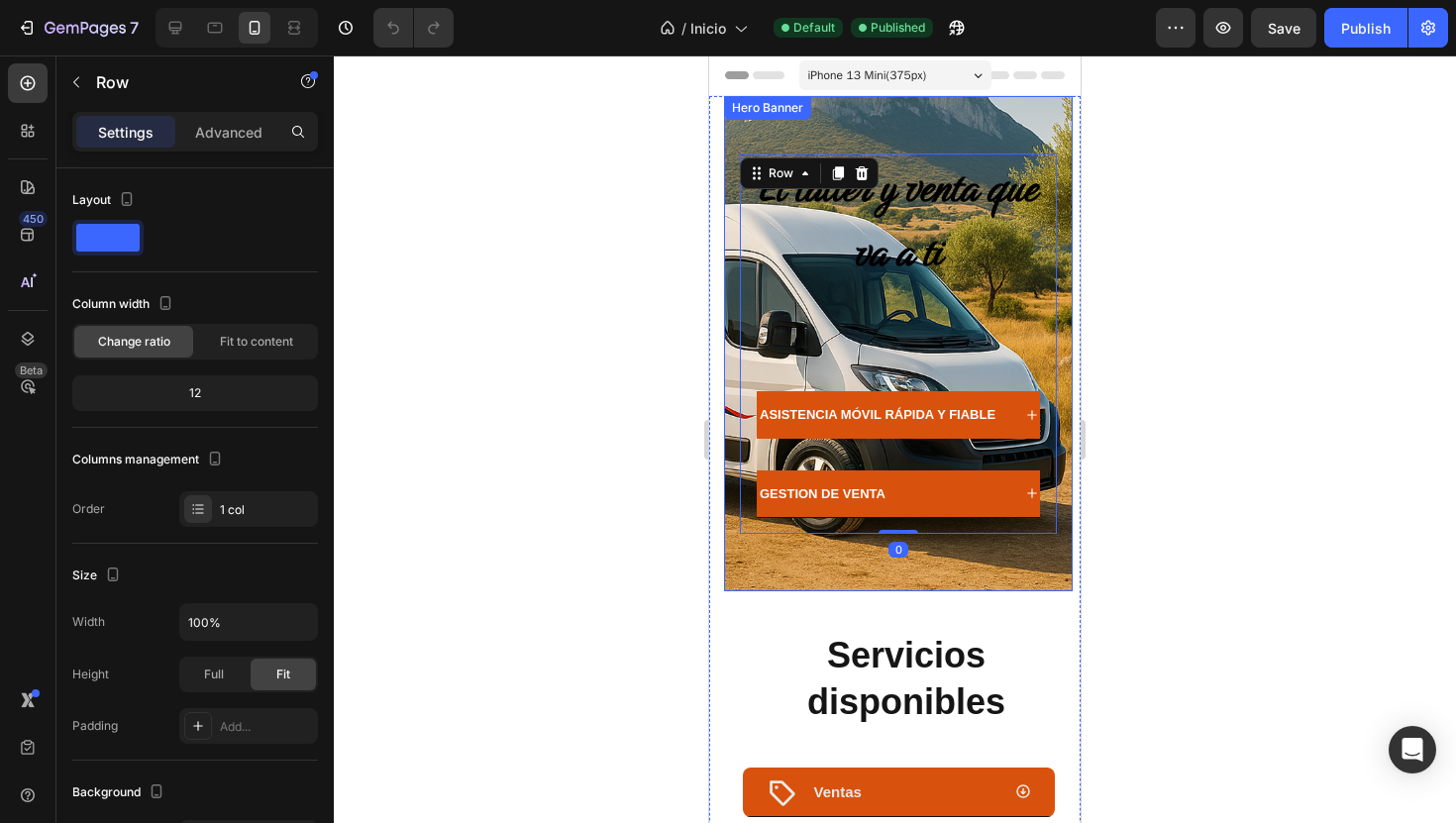 click on "El taller y venta que va a ti Text Block El taller y venta que va a ti Text Block
ASISTENCIA MÓVIL RÁPIDA Y FIABLE Accordion
GESTION DE VENTA Accordion Row Row   0" at bounding box center (898, 343) 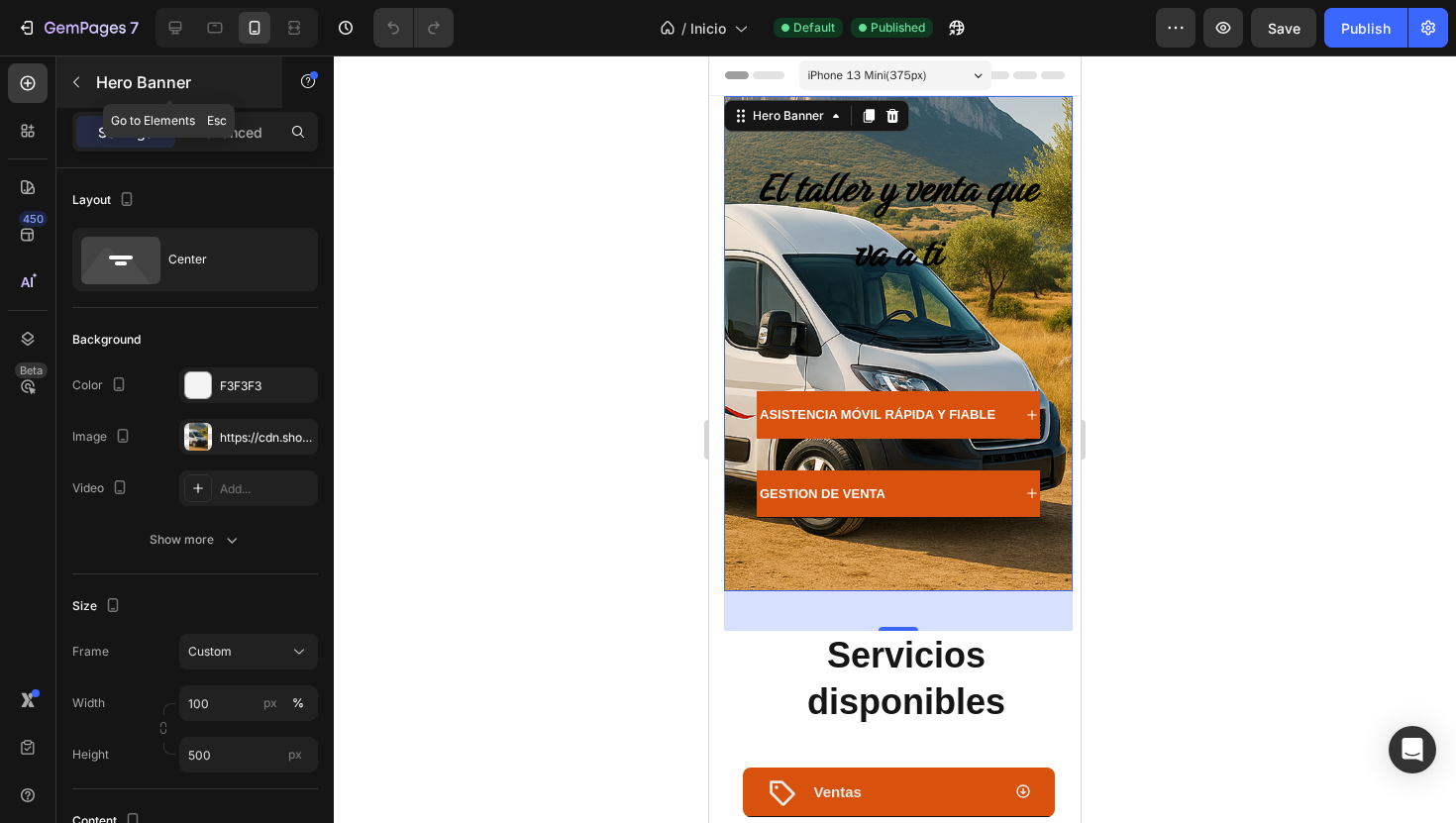 click 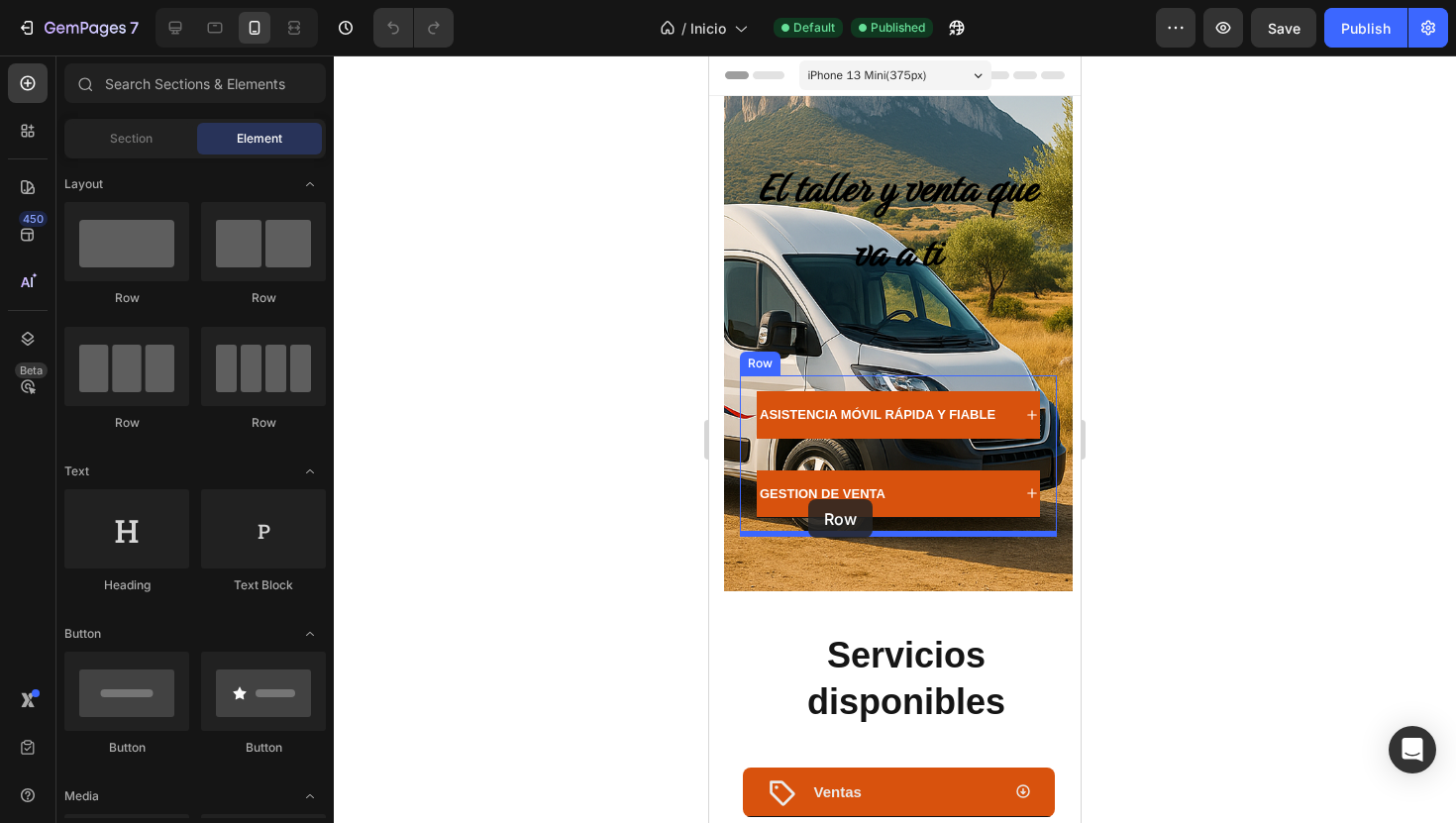 drag, startPoint x: 949, startPoint y: 325, endPoint x: 804, endPoint y: 499, distance: 226.49724 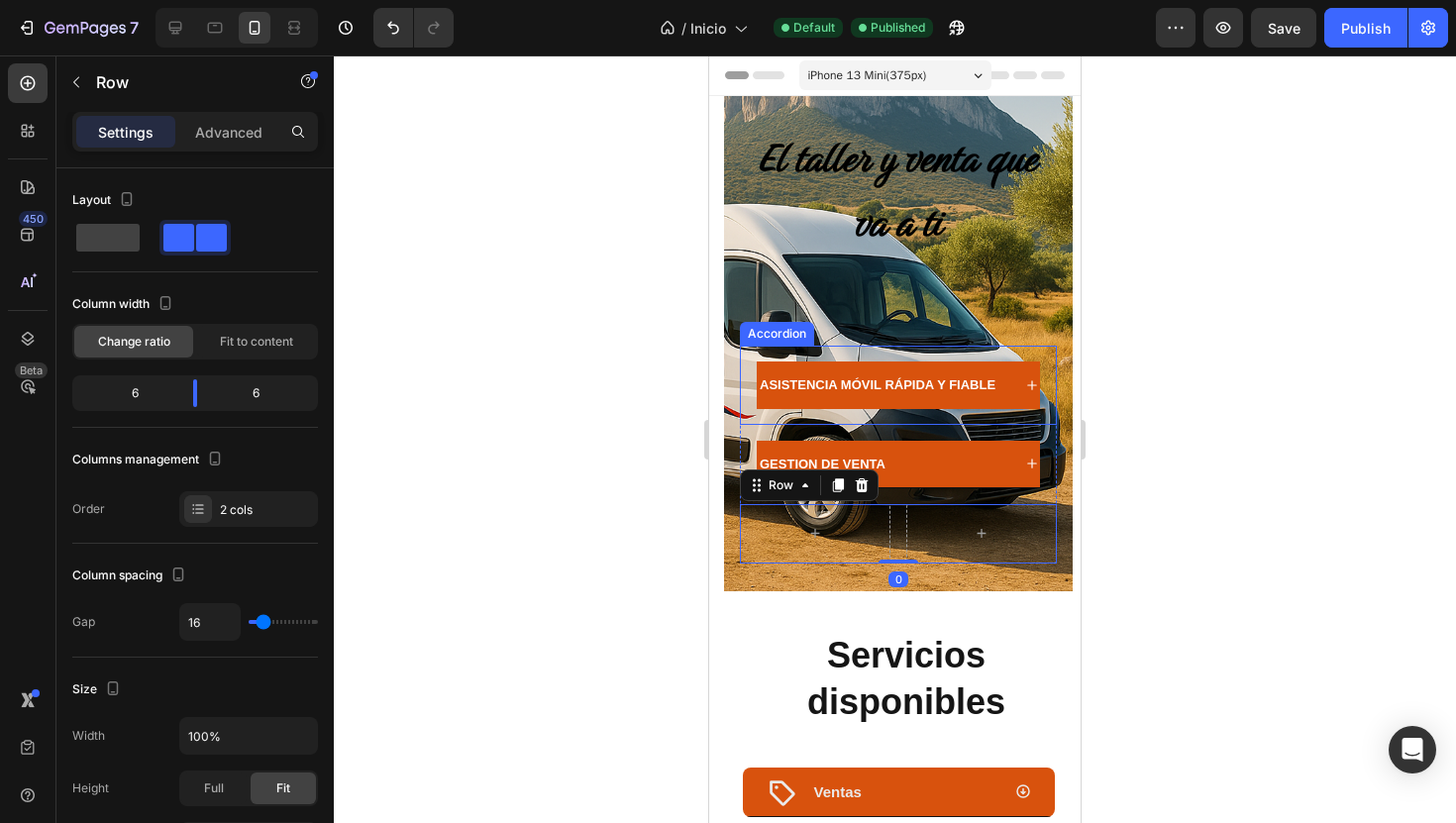 click on "ASISTENCIA MÓVIL RÁPIDA Y FIABLE" at bounding box center (878, 384) 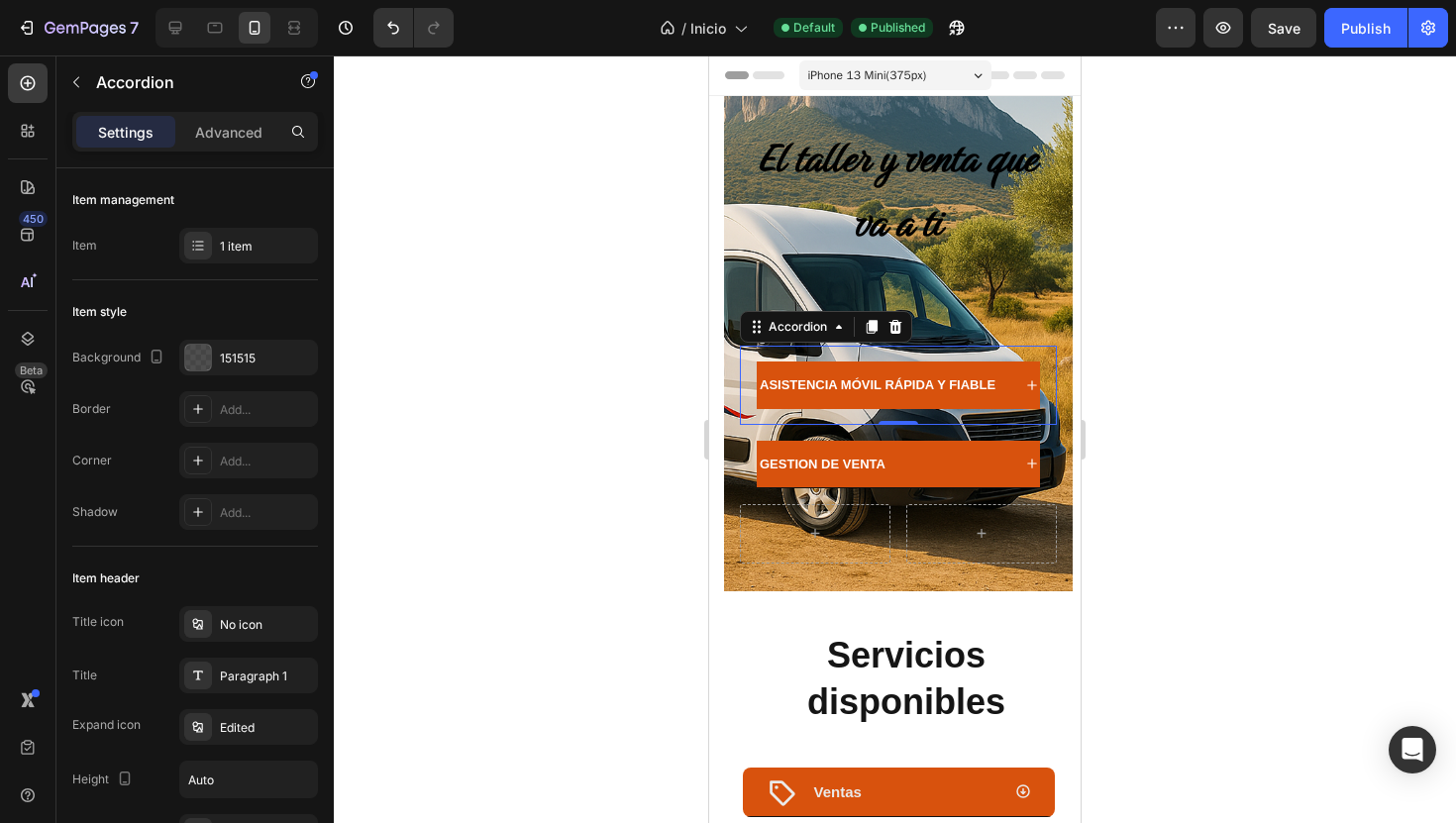 click on "7  Version history  /  Inicio Default Published Preview  Save   Publish" 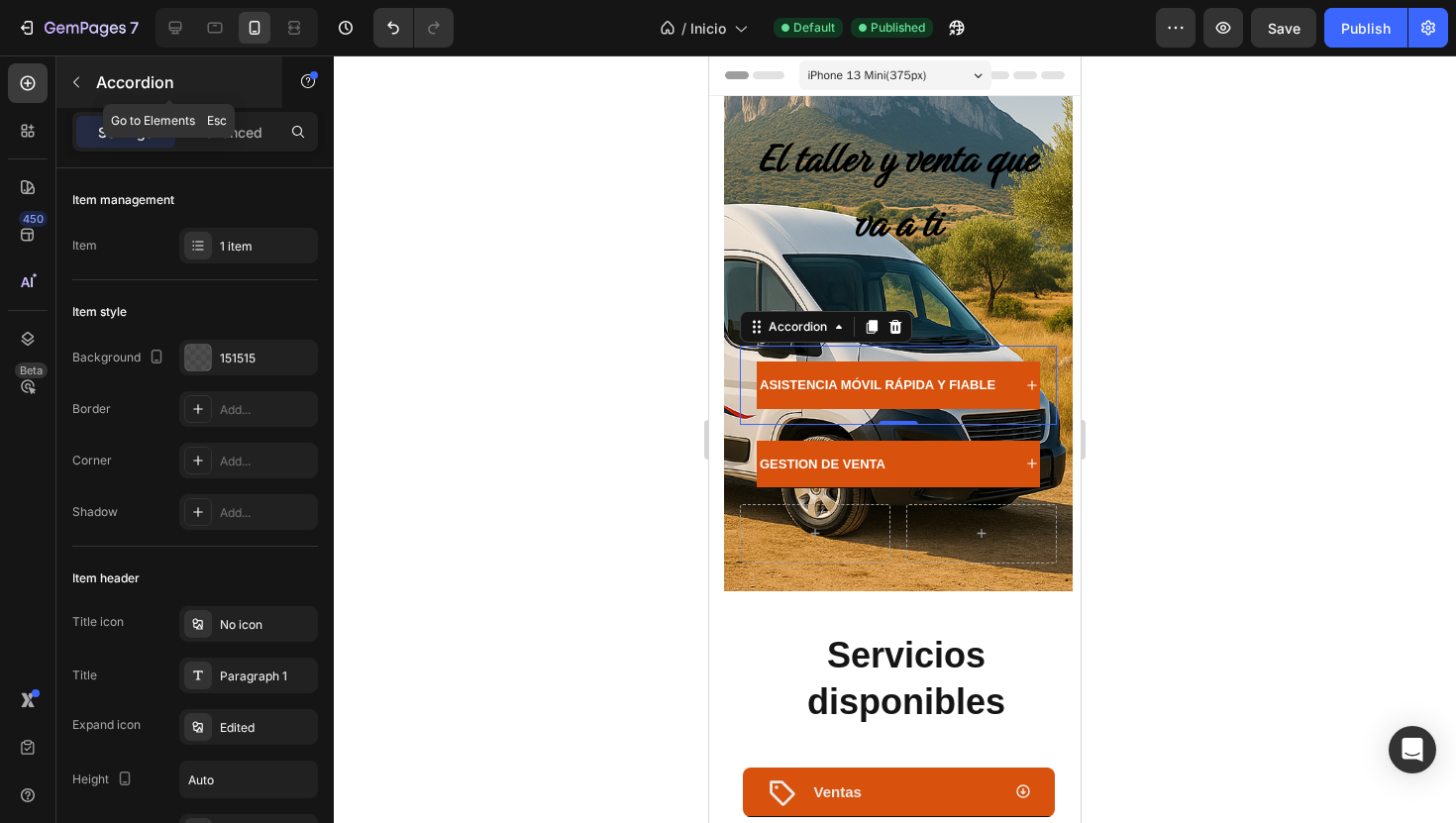 click 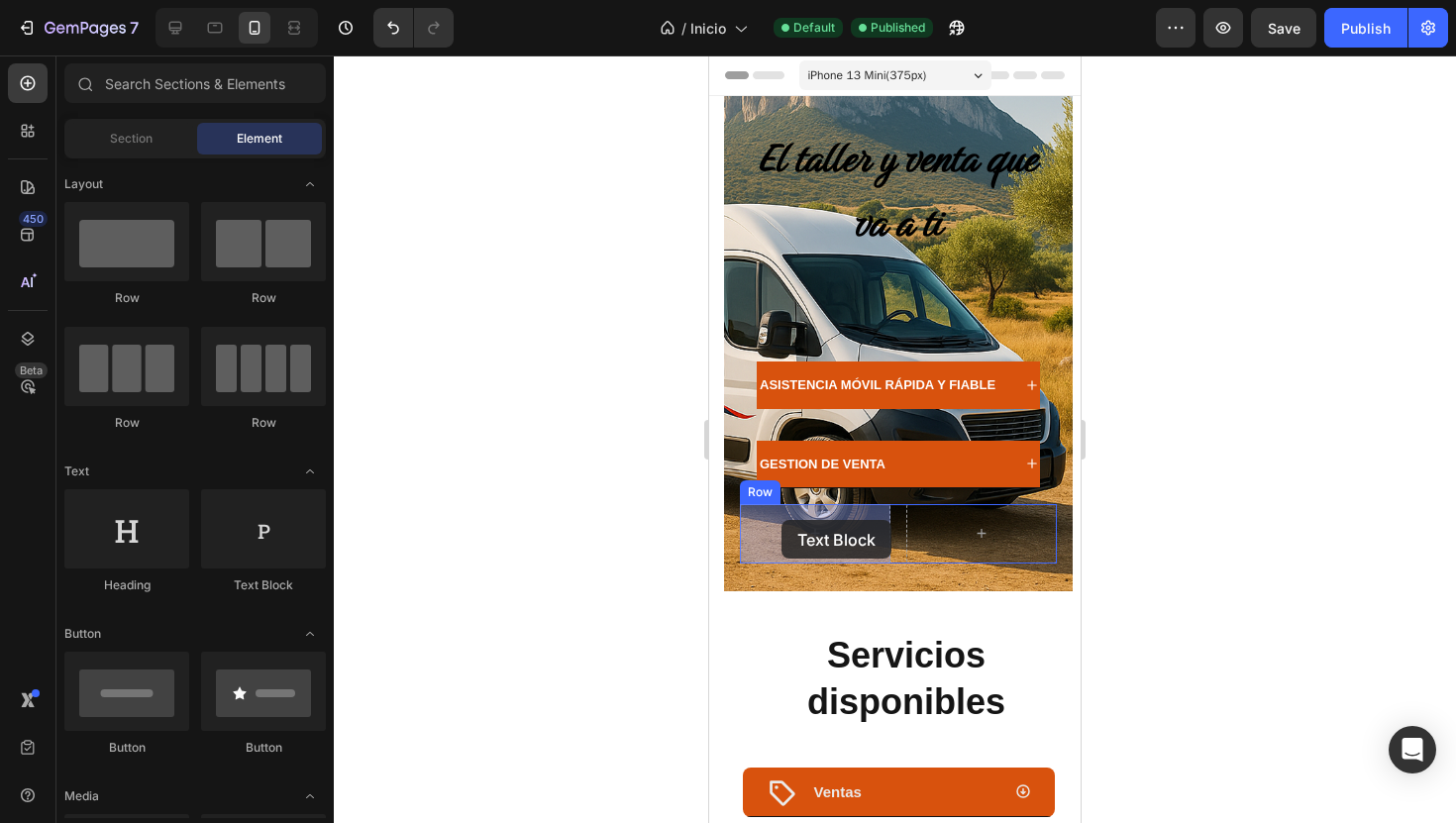 drag, startPoint x: 956, startPoint y: 602, endPoint x: 781, endPoint y: 520, distance: 193.25889 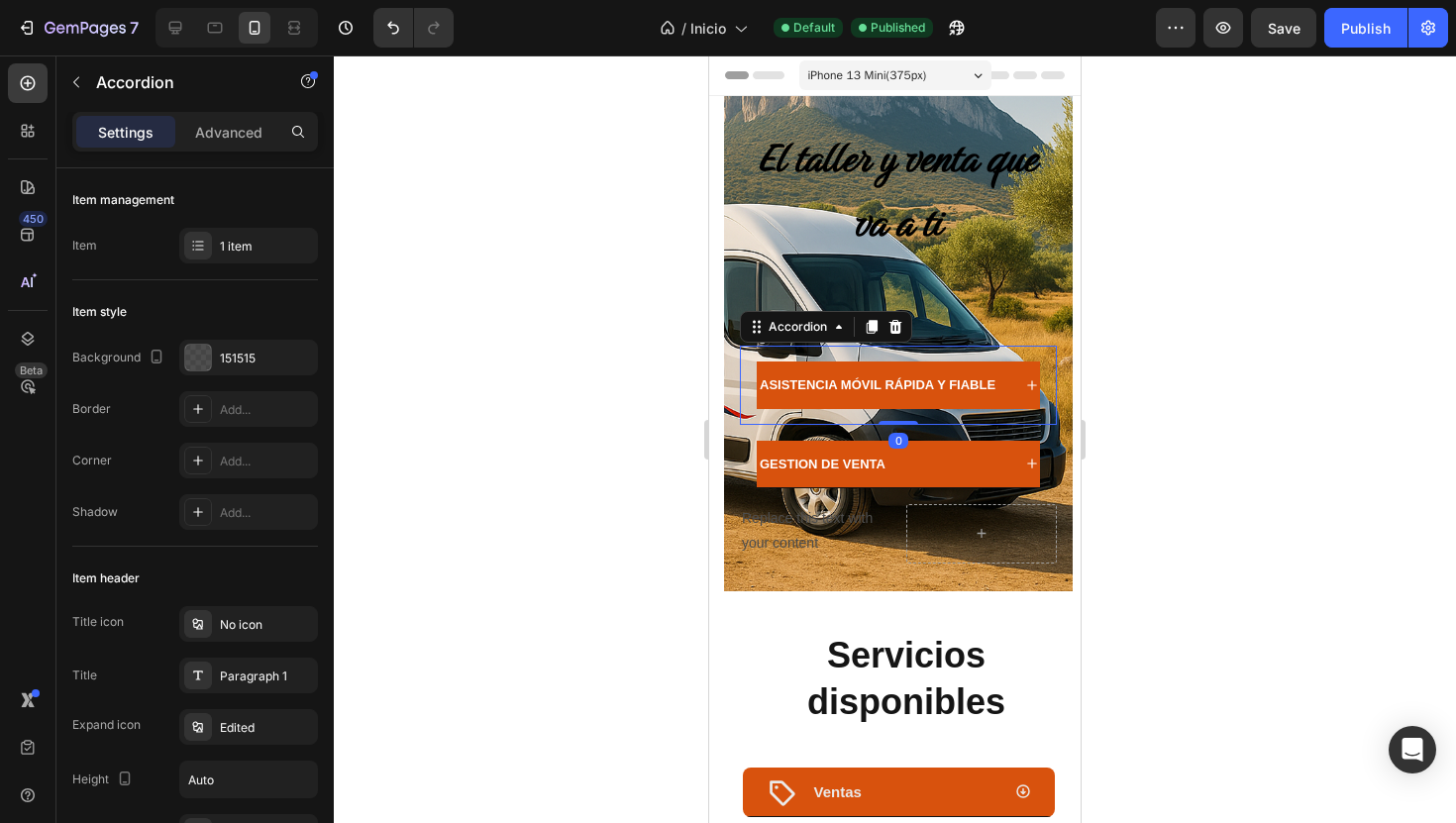 click on "ASISTENCIA MÓVIL RÁPIDA Y FIABLE" at bounding box center [878, 384] 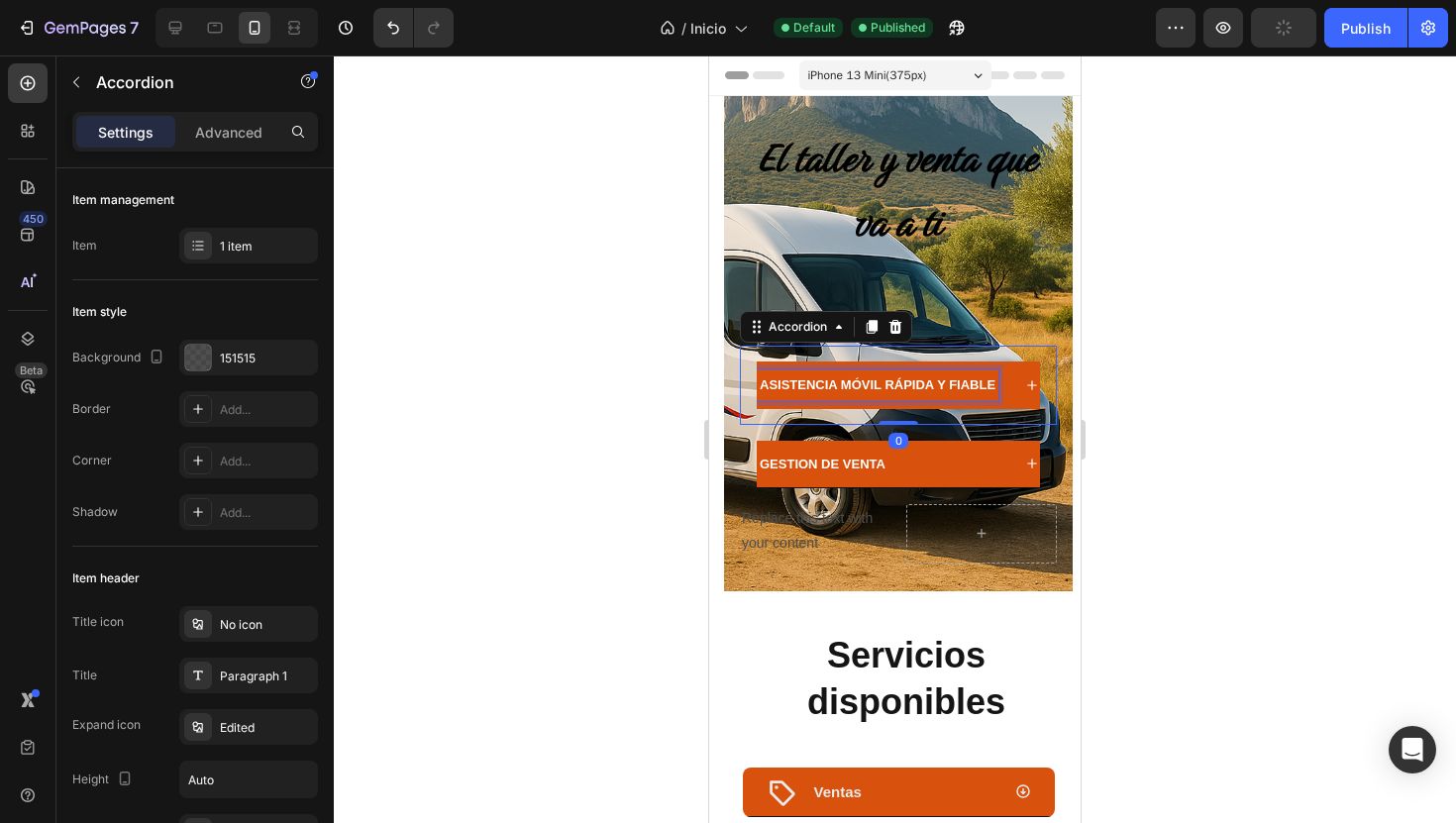 click on "ASISTENCIA MÓVIL RÁPIDA Y FIABLE" at bounding box center (878, 384) 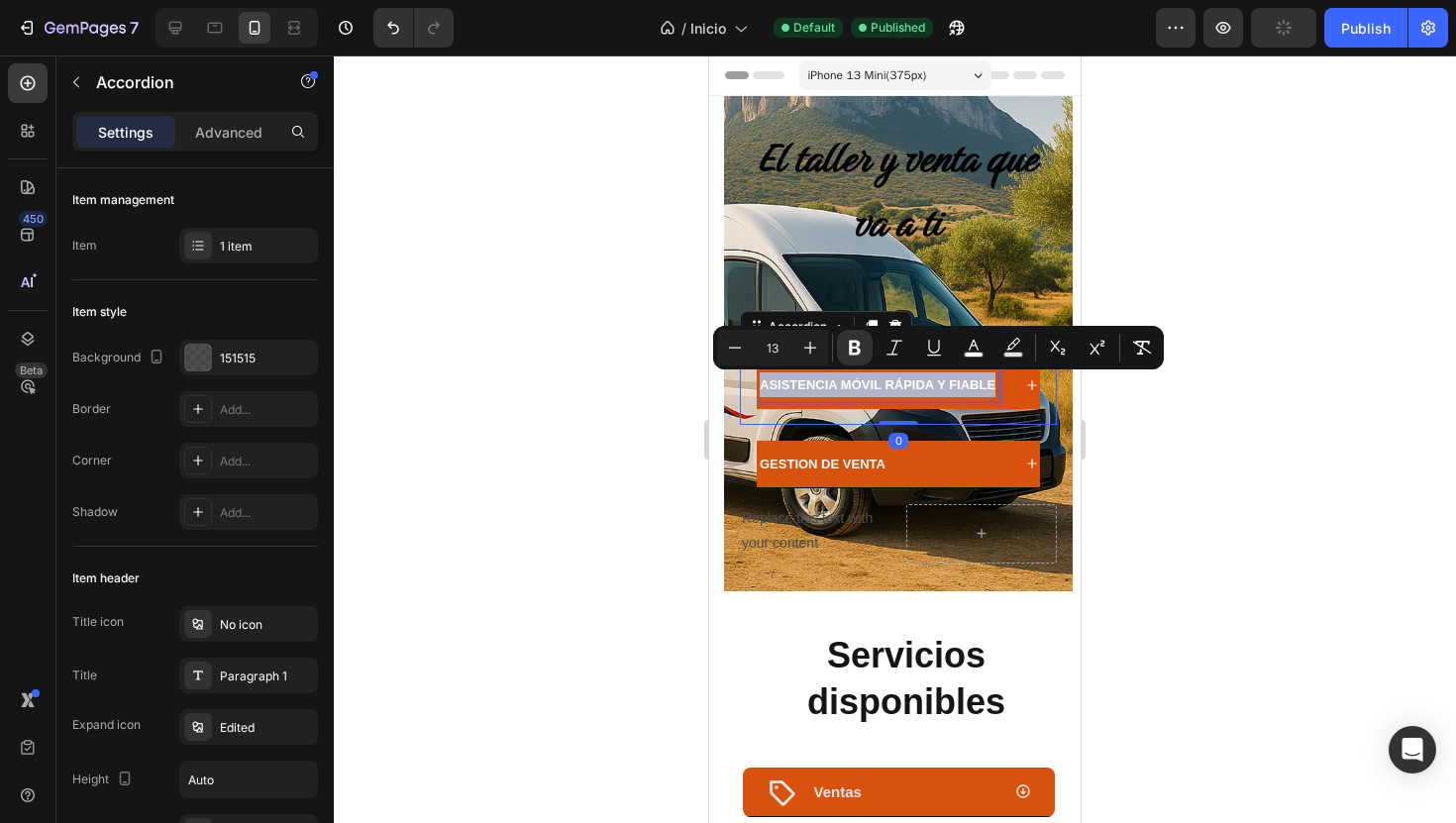 click on "ASISTENCIA MÓVIL RÁPIDA Y FIABLE" at bounding box center [878, 384] 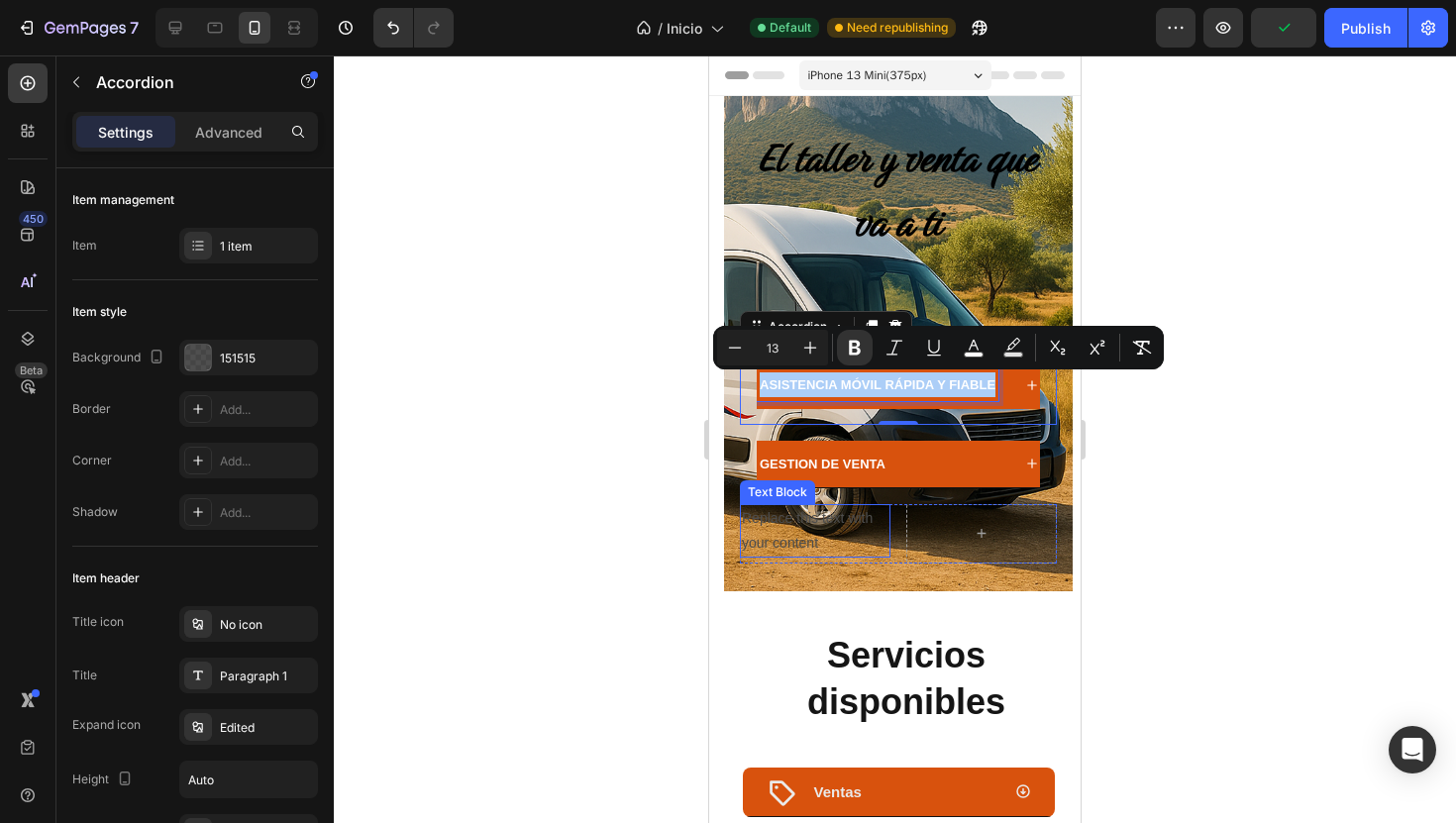 click on "Replace this text with your content" at bounding box center [815, 531] 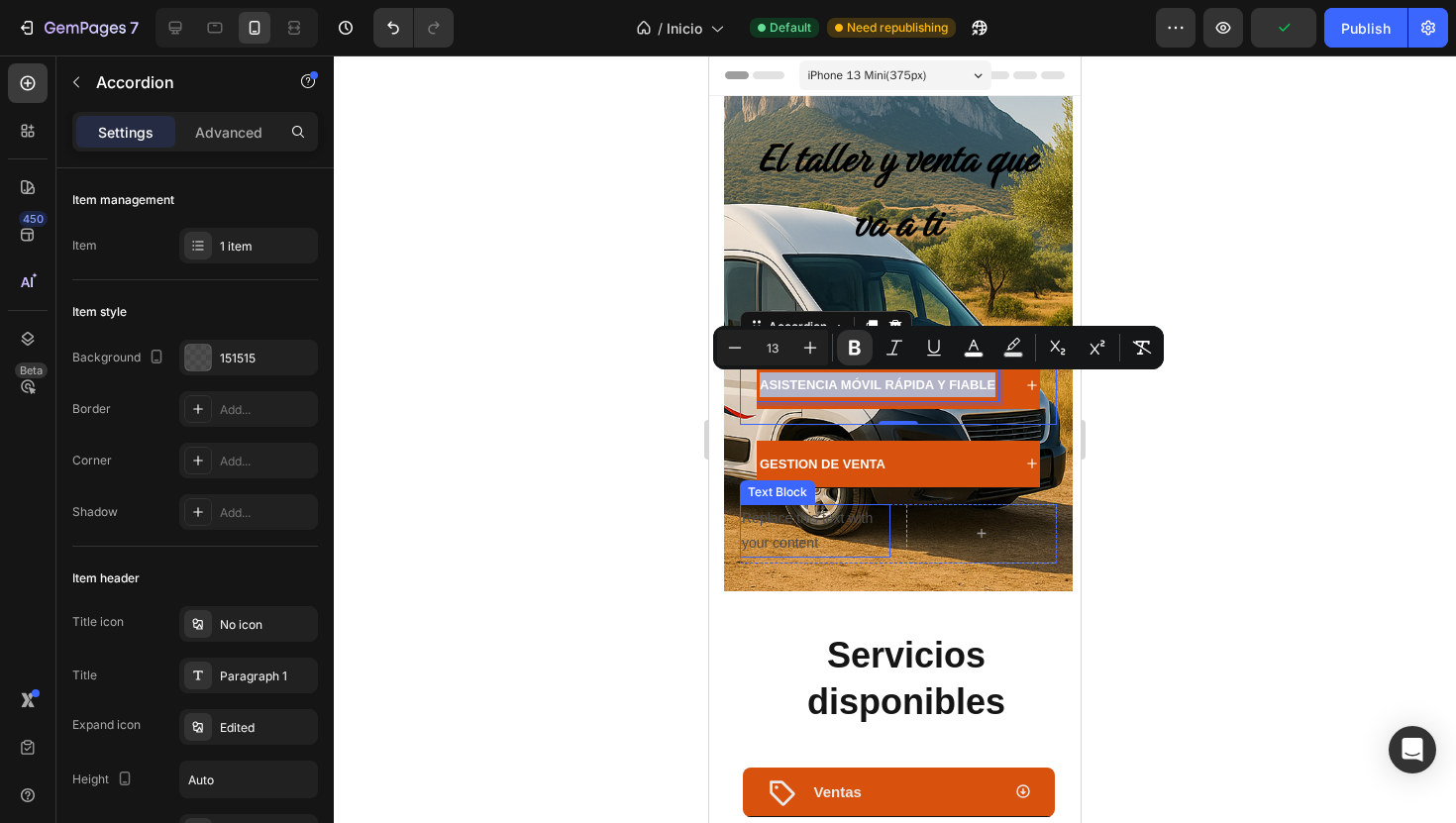 click on "Replace this text with your content" at bounding box center [815, 531] 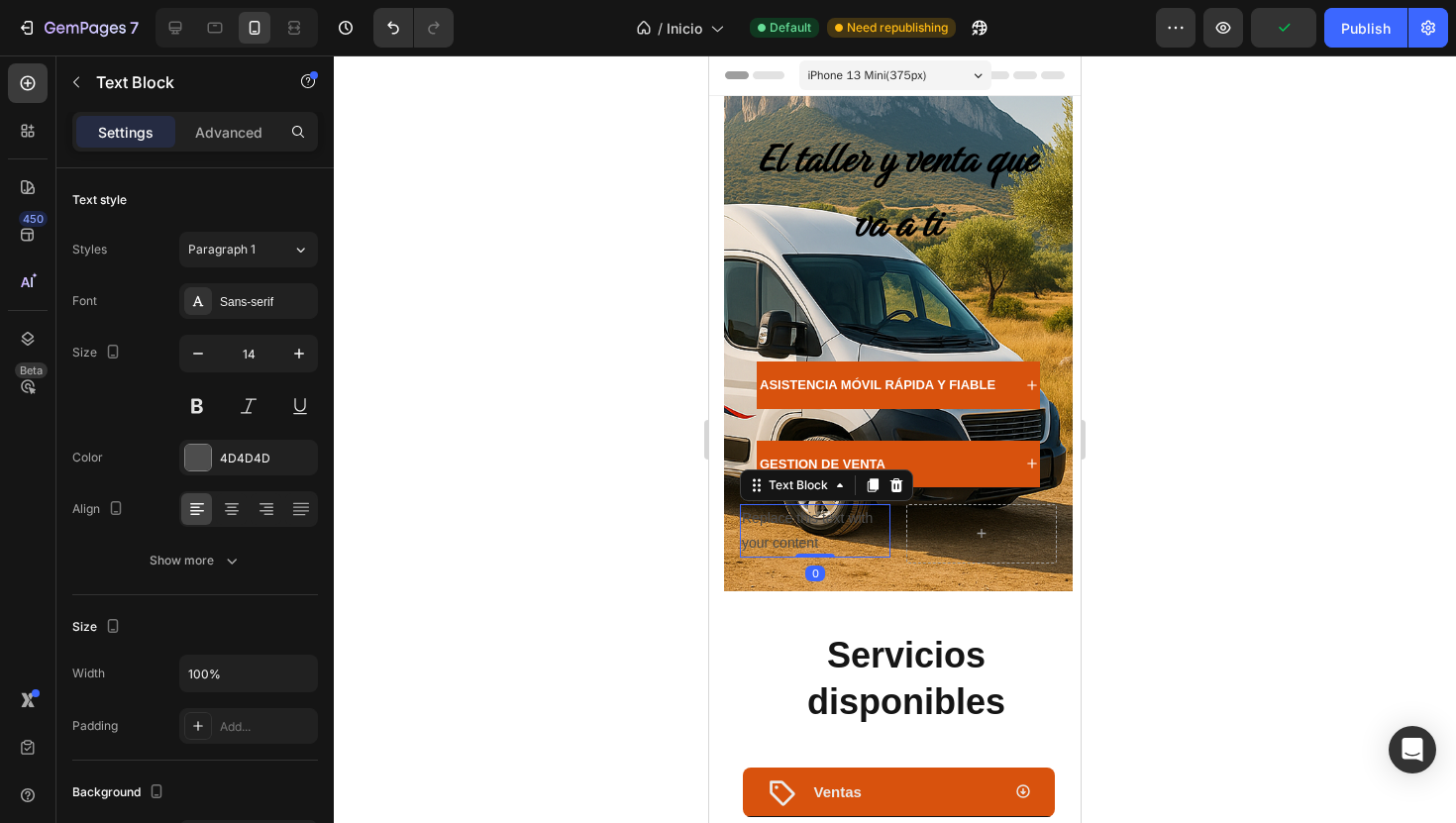 click on "Replace this text with your content" at bounding box center (815, 531) 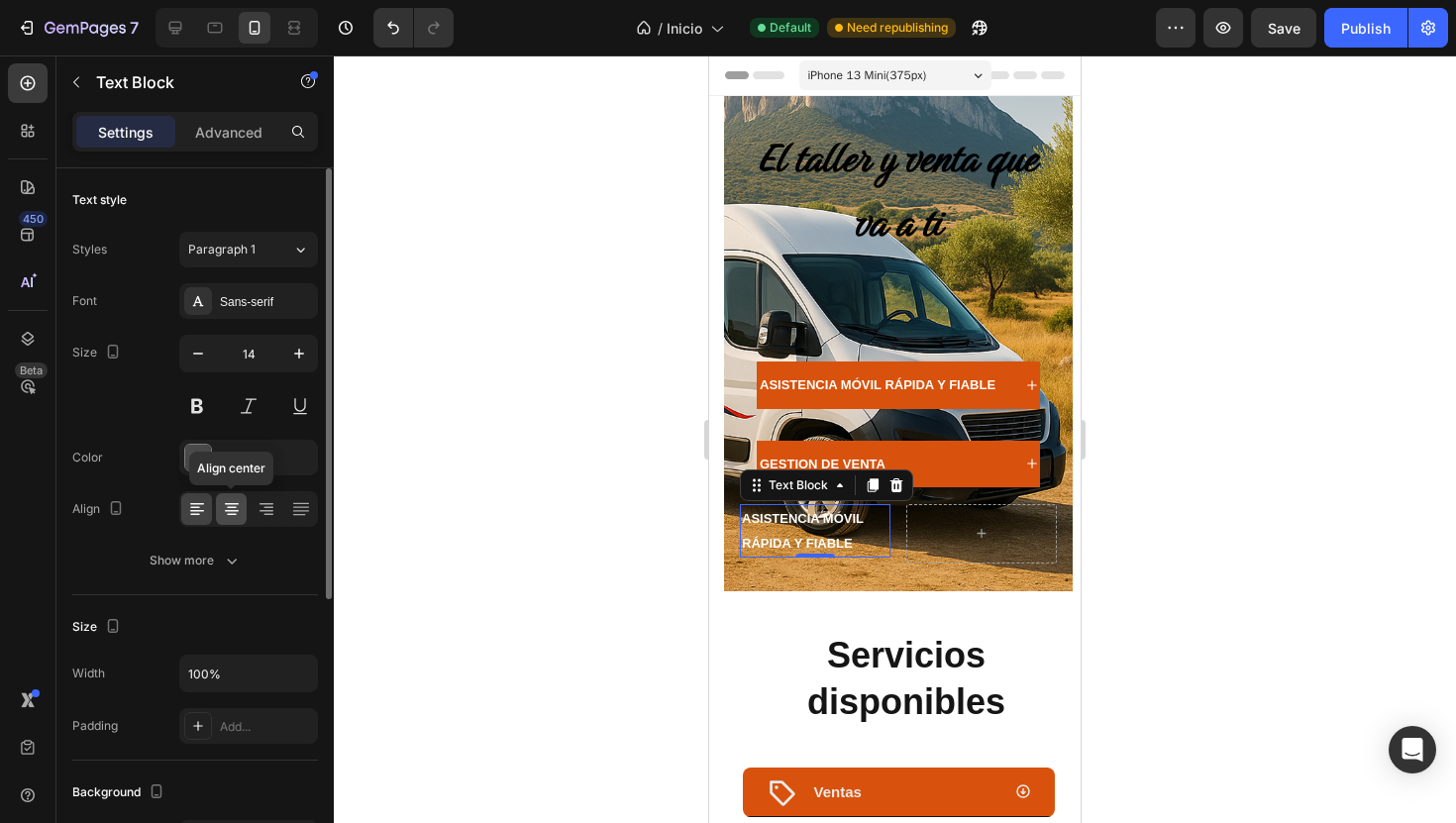 click 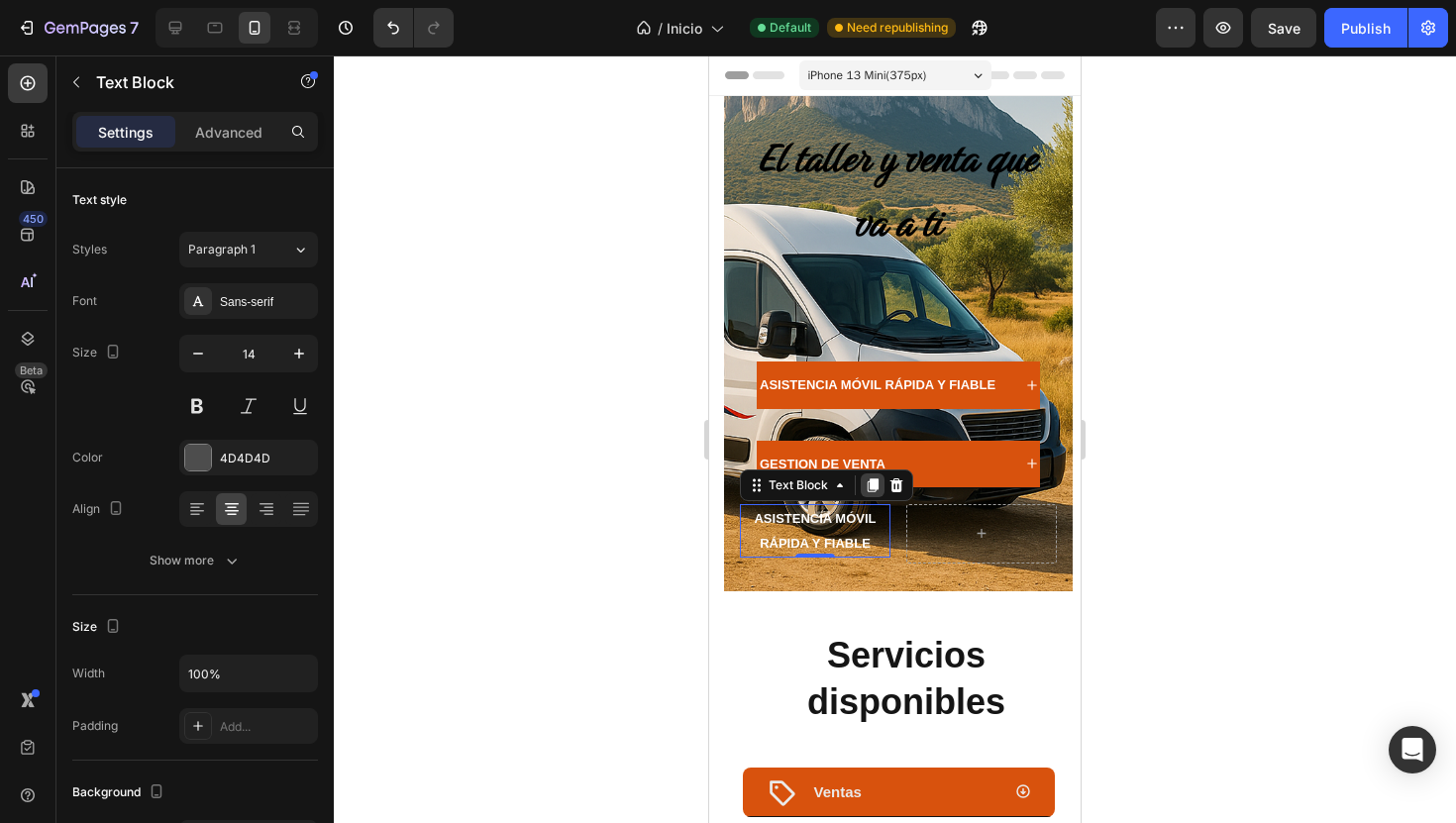 click 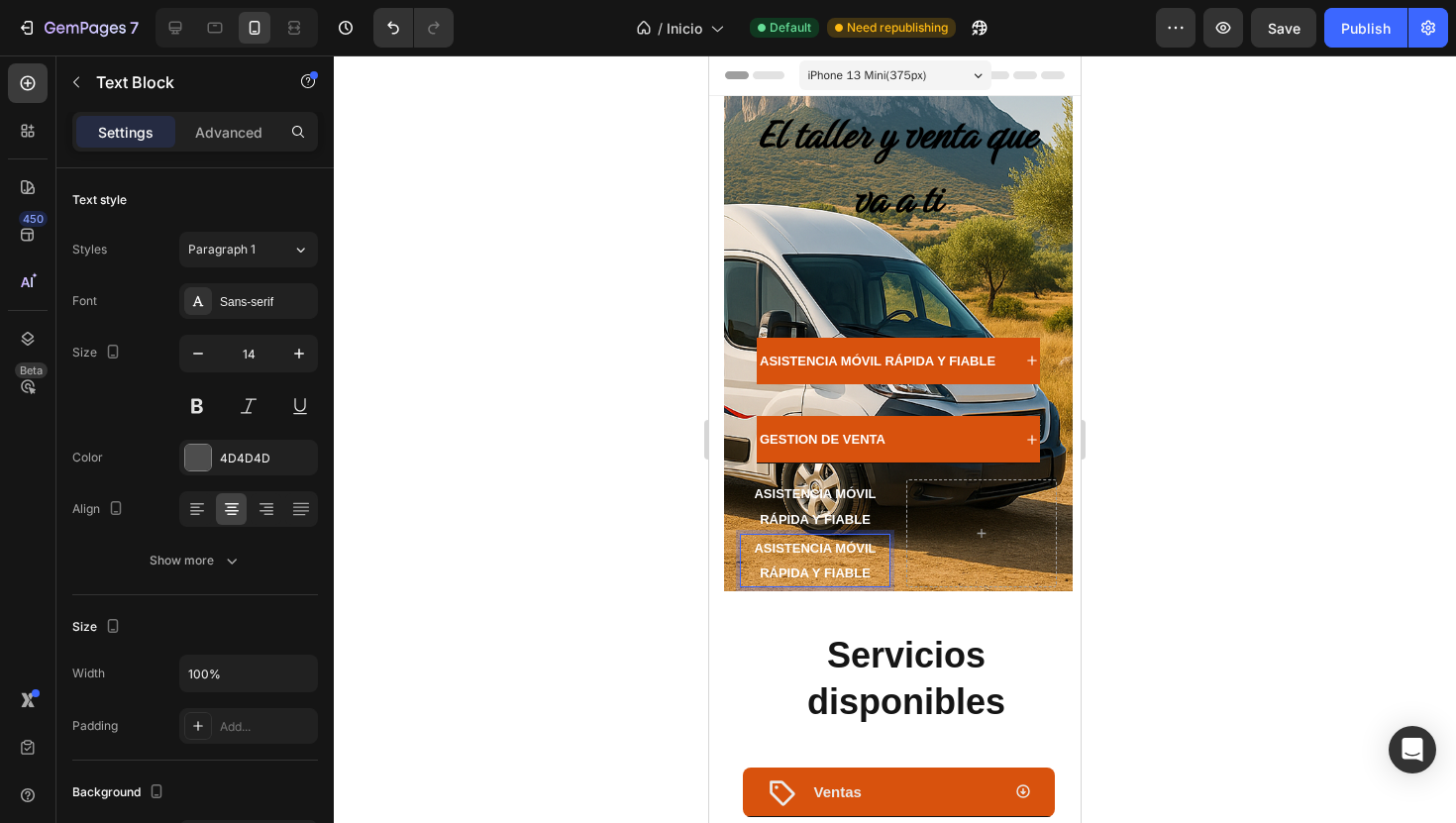 click on "ASISTENCIA MÓVIL RÁPIDA Y FIABLE" at bounding box center [814, 561] 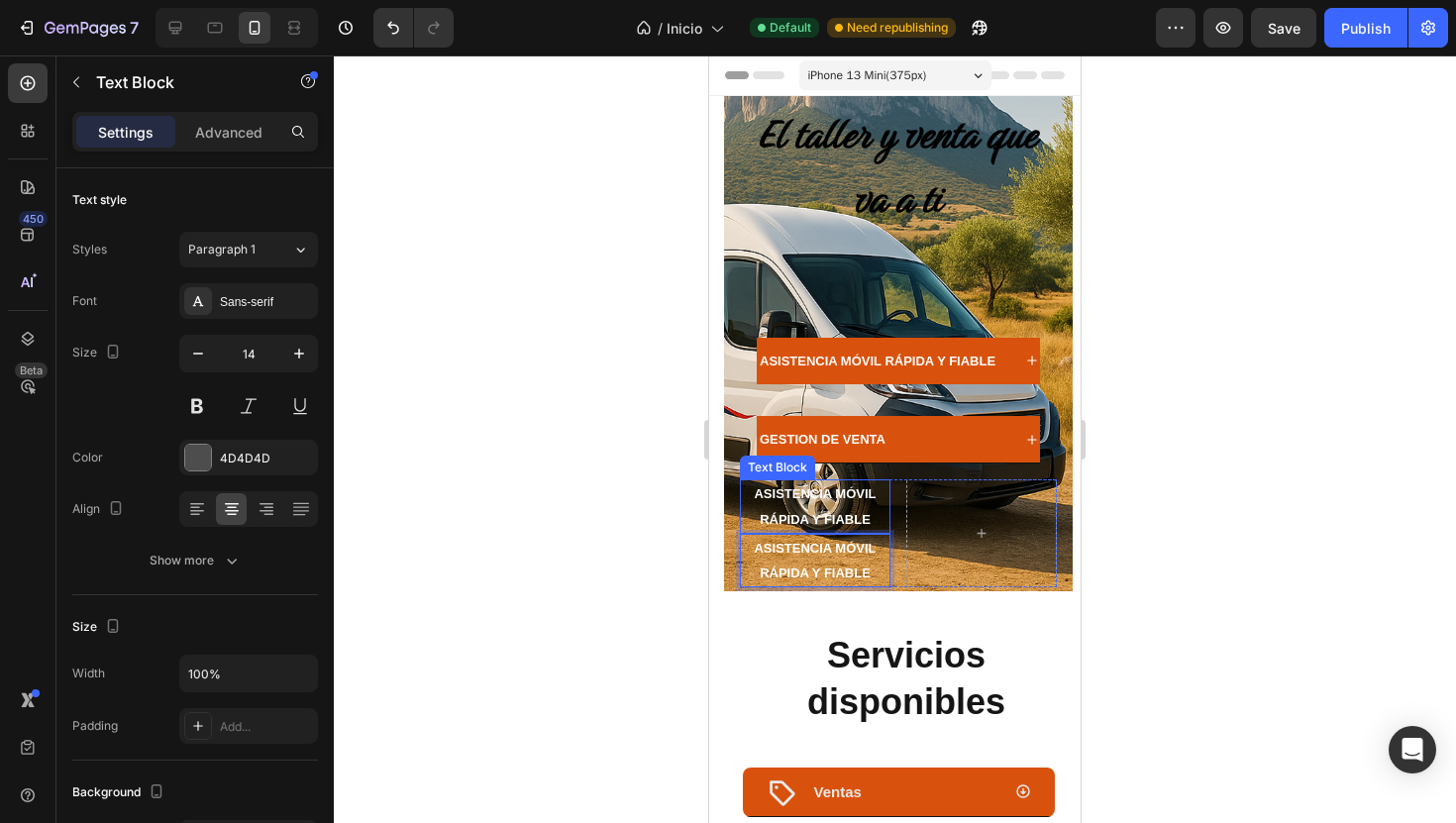 click on "ASISTENCIA MÓVIL RÁPIDA Y FIABLE" at bounding box center [815, 506] 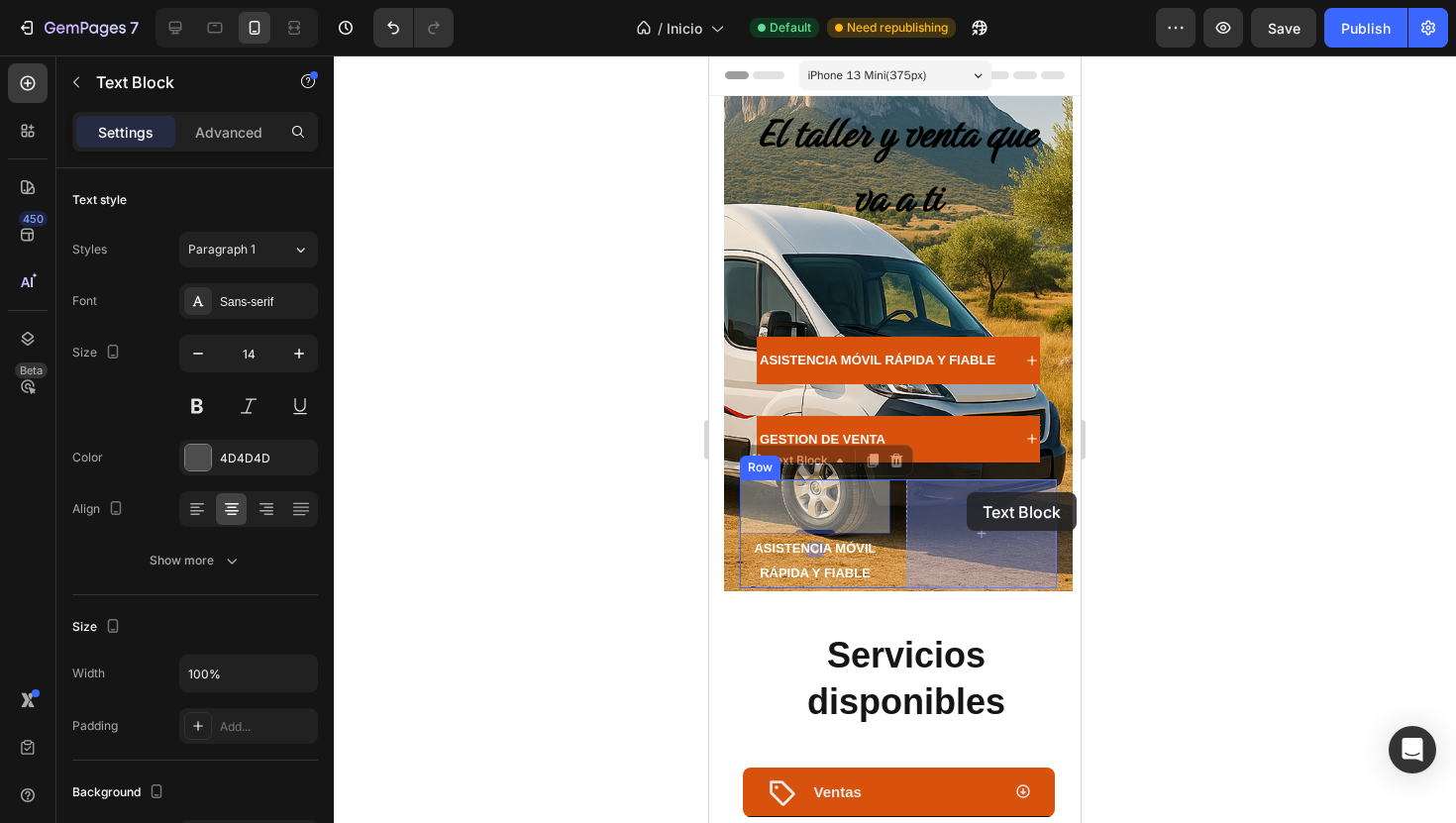 drag, startPoint x: 759, startPoint y: 470, endPoint x: 967, endPoint y: 492, distance: 209.16023 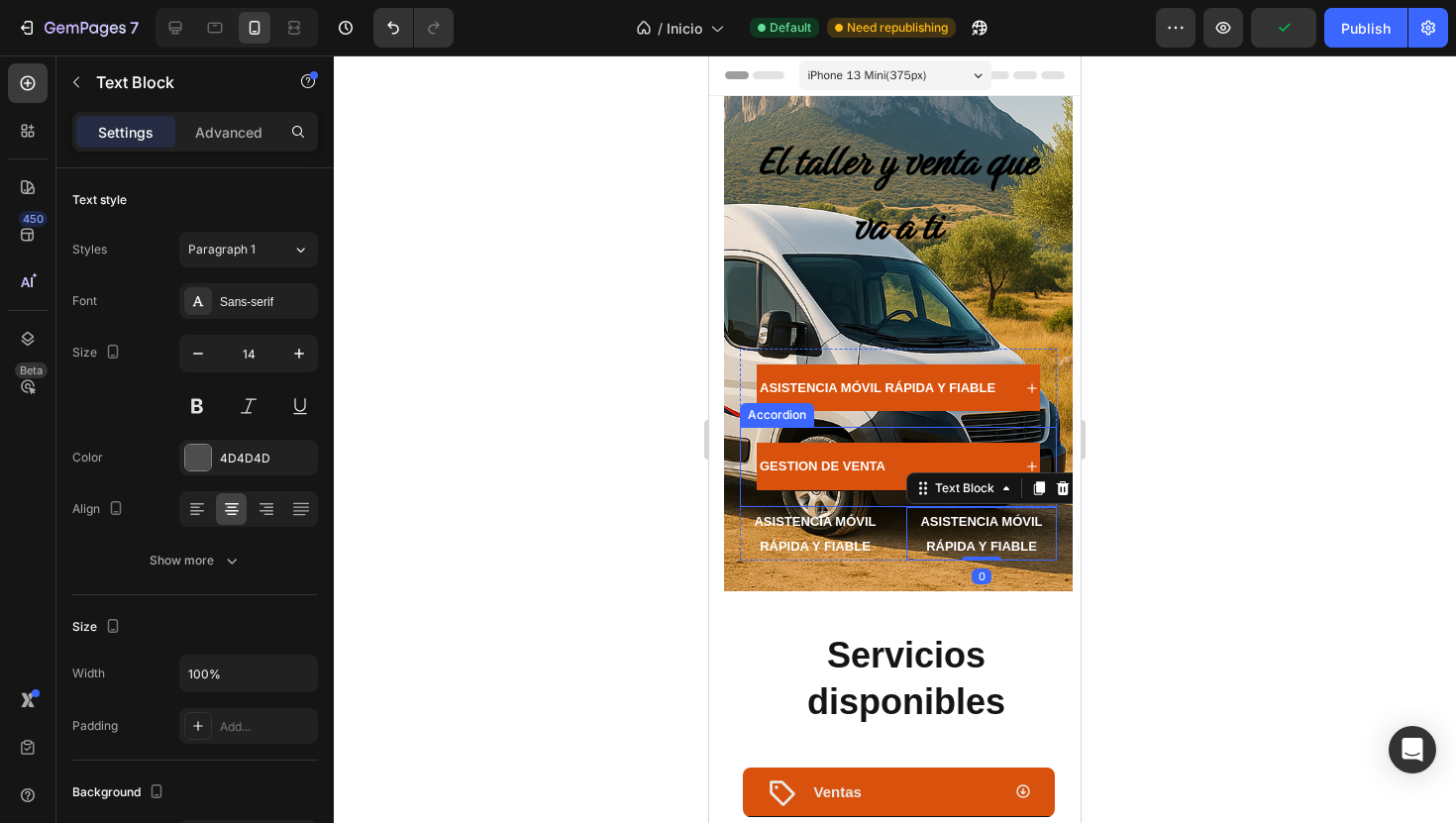 click on "GESTION DE VENTA" at bounding box center [822, 465] 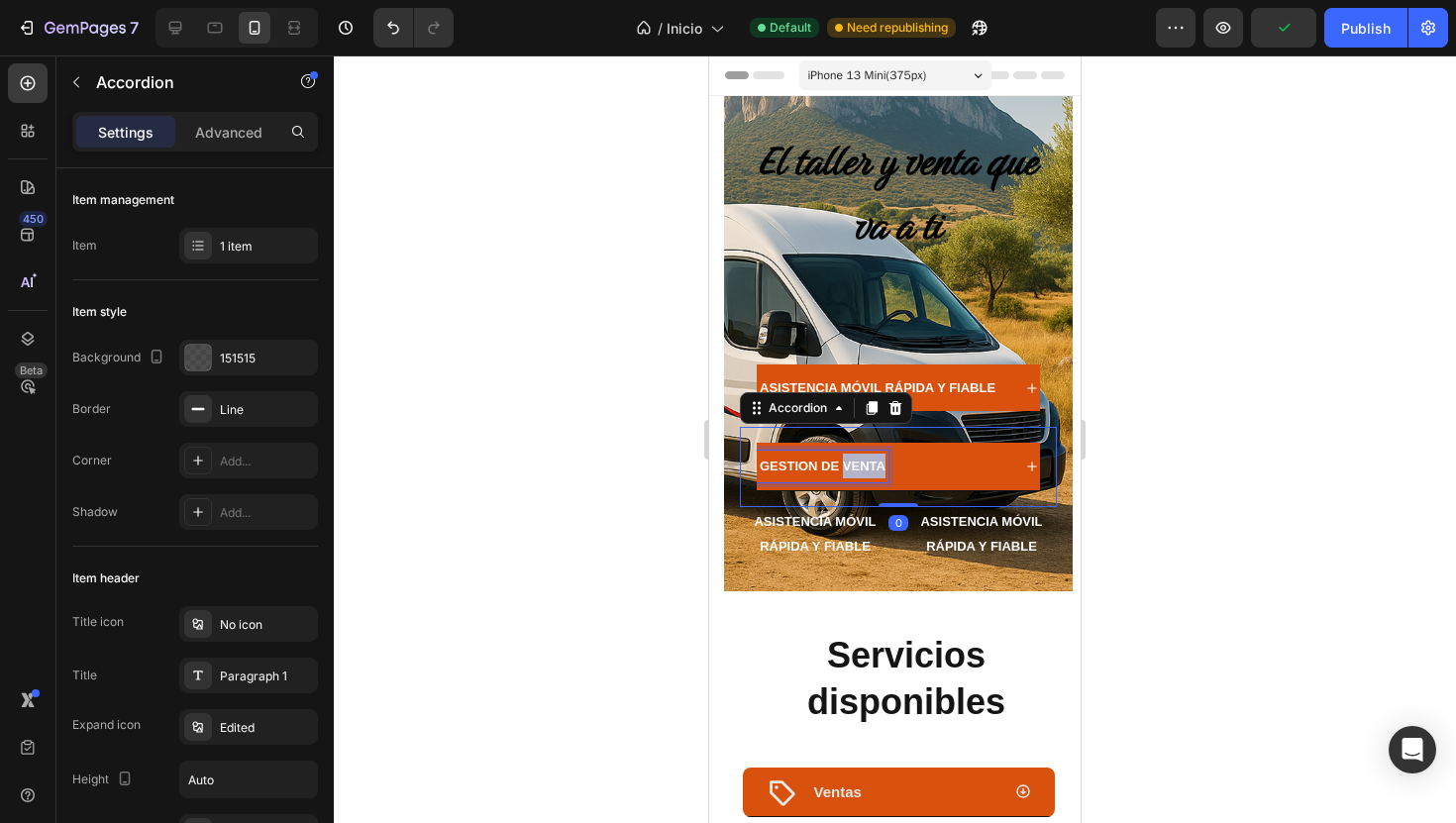 click on "GESTION DE VENTA" at bounding box center (822, 465) 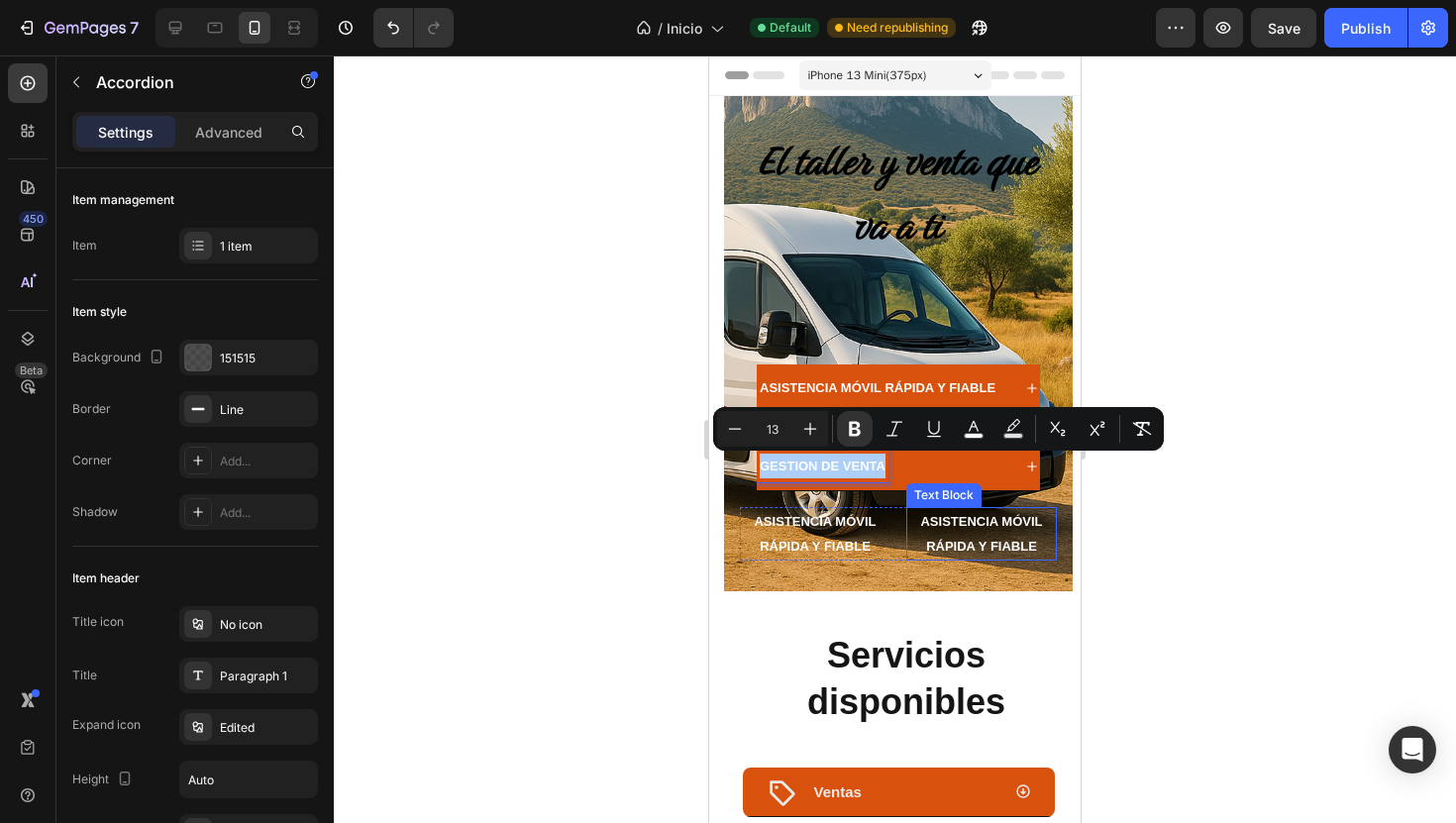 click on "ASISTENCIA MÓVIL RÁPIDA Y FIABLE" at bounding box center [981, 534] 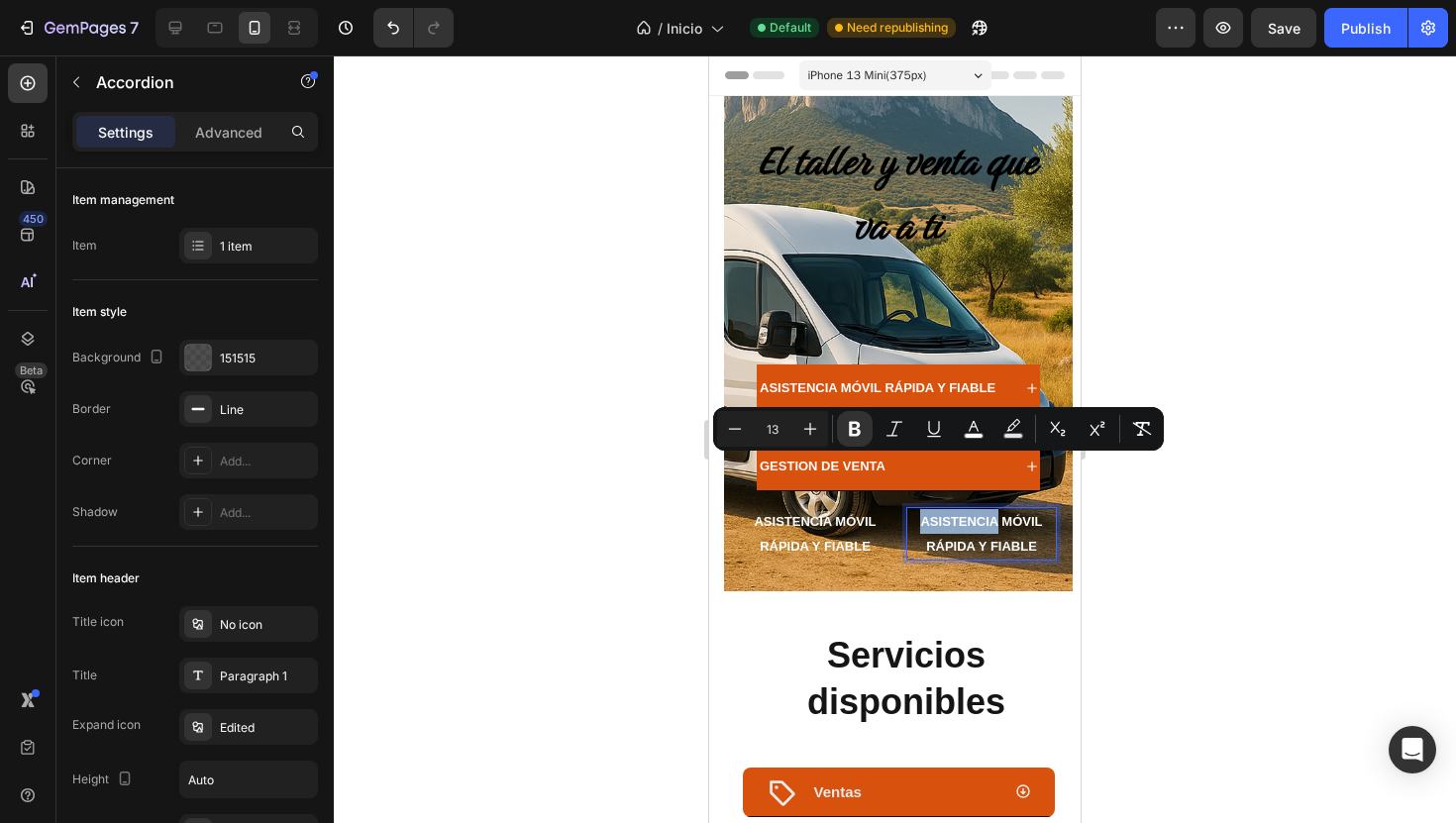 click on "ASISTENCIA MÓVIL RÁPIDA Y FIABLE" at bounding box center [981, 534] 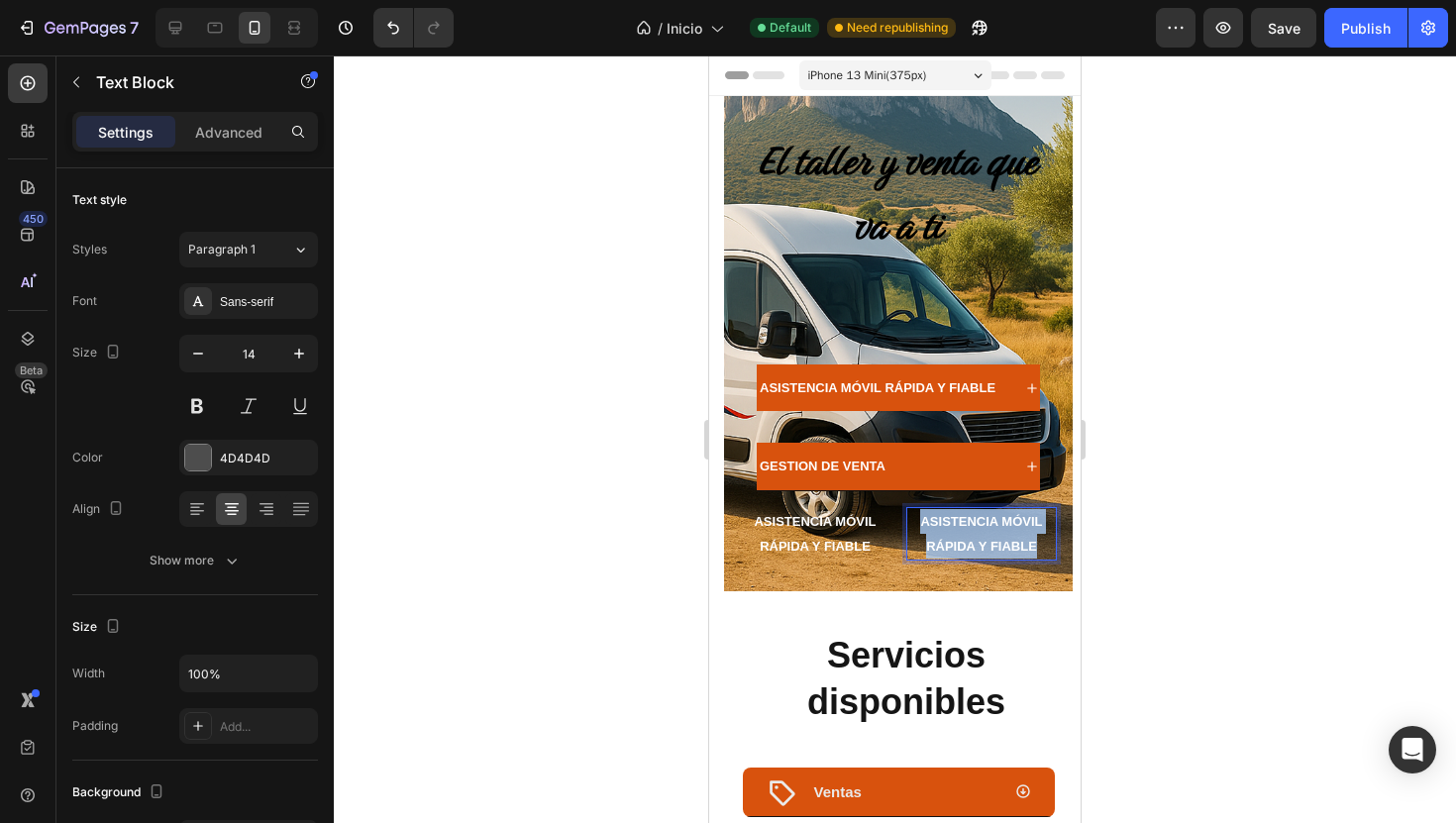 click on "ASISTENCIA MÓVIL RÁPIDA Y FIABLE" at bounding box center (981, 534) 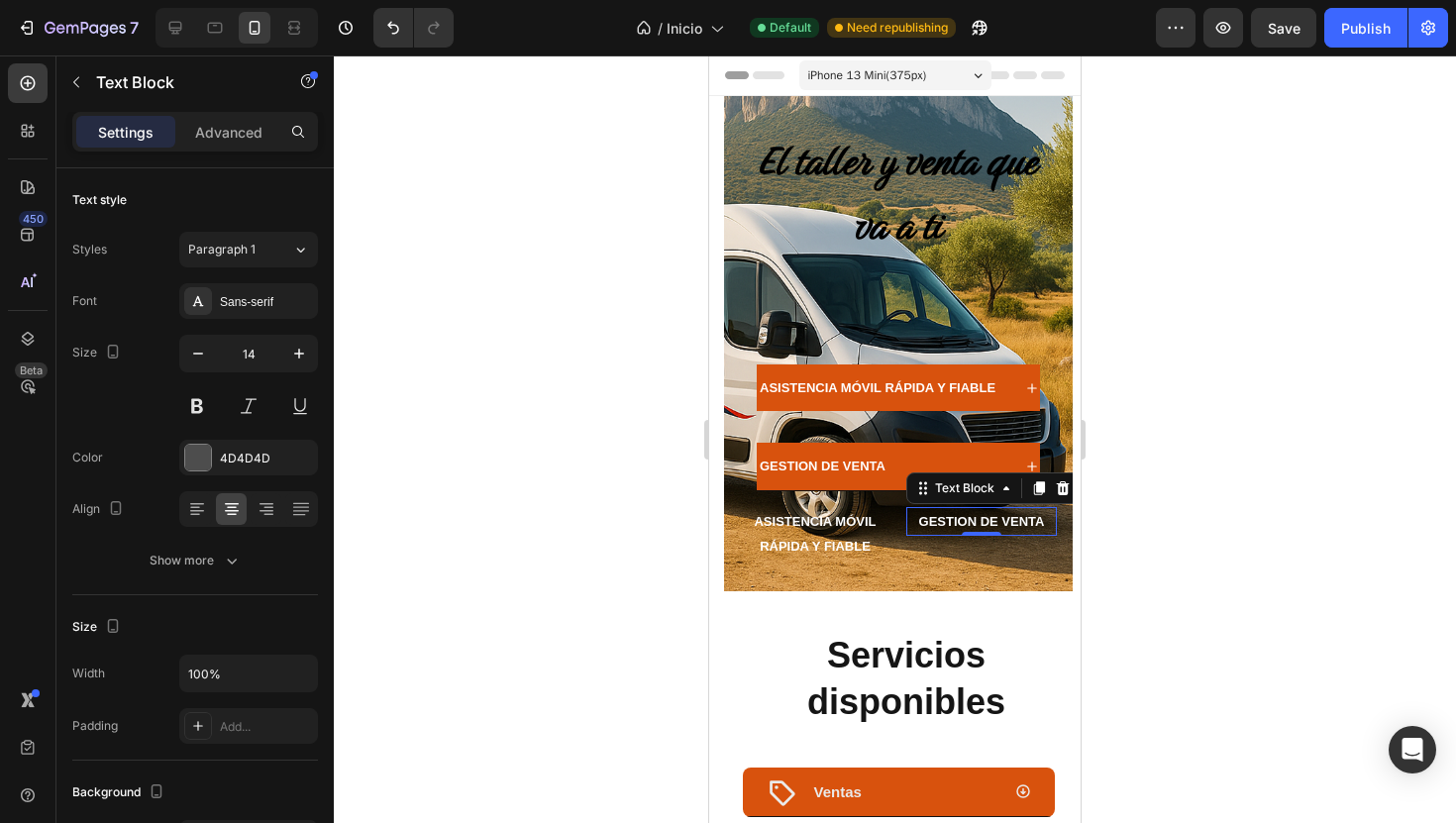 click 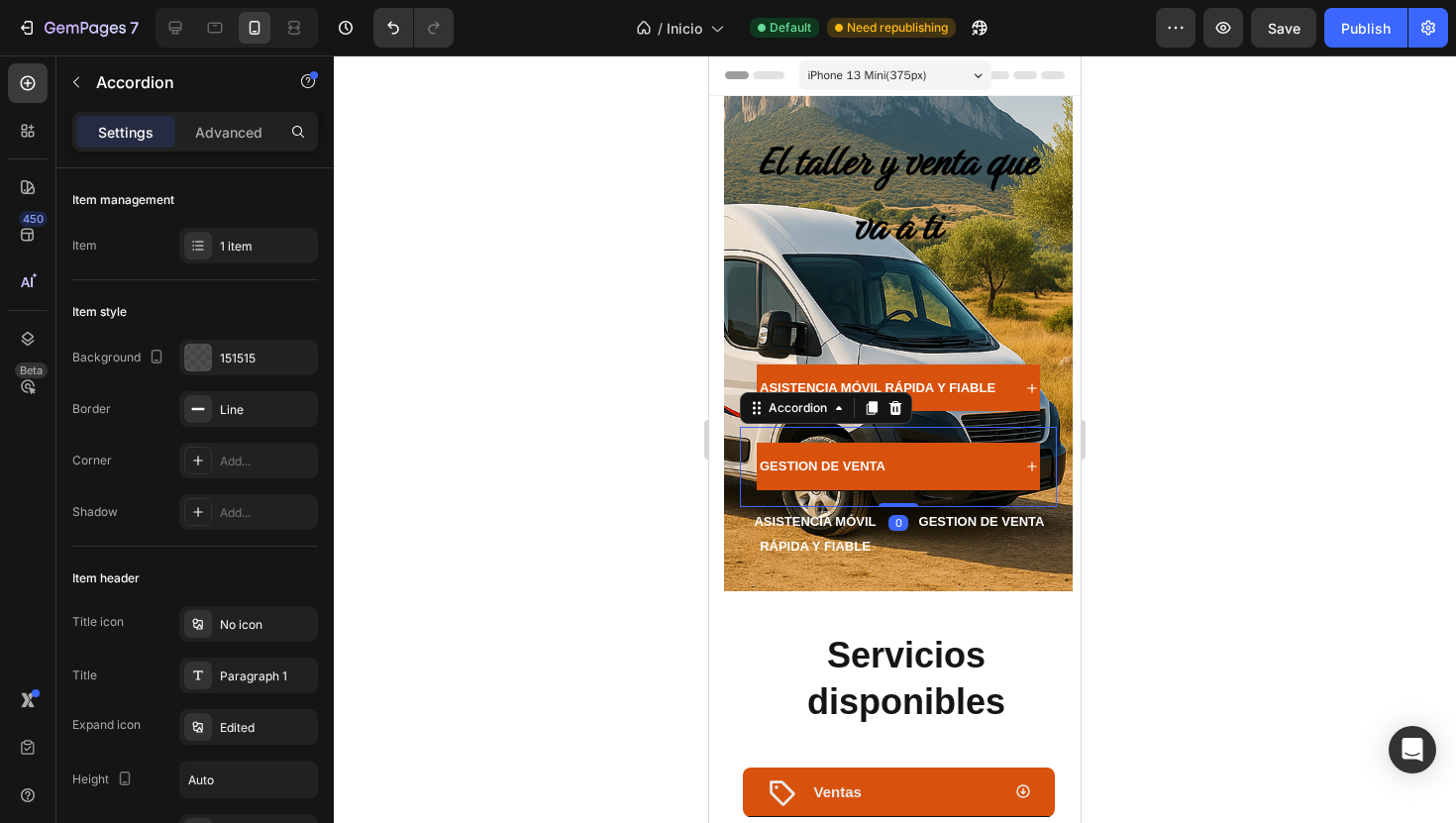 click on "GESTION DE VENTA Accordion   0" at bounding box center (898, 466) 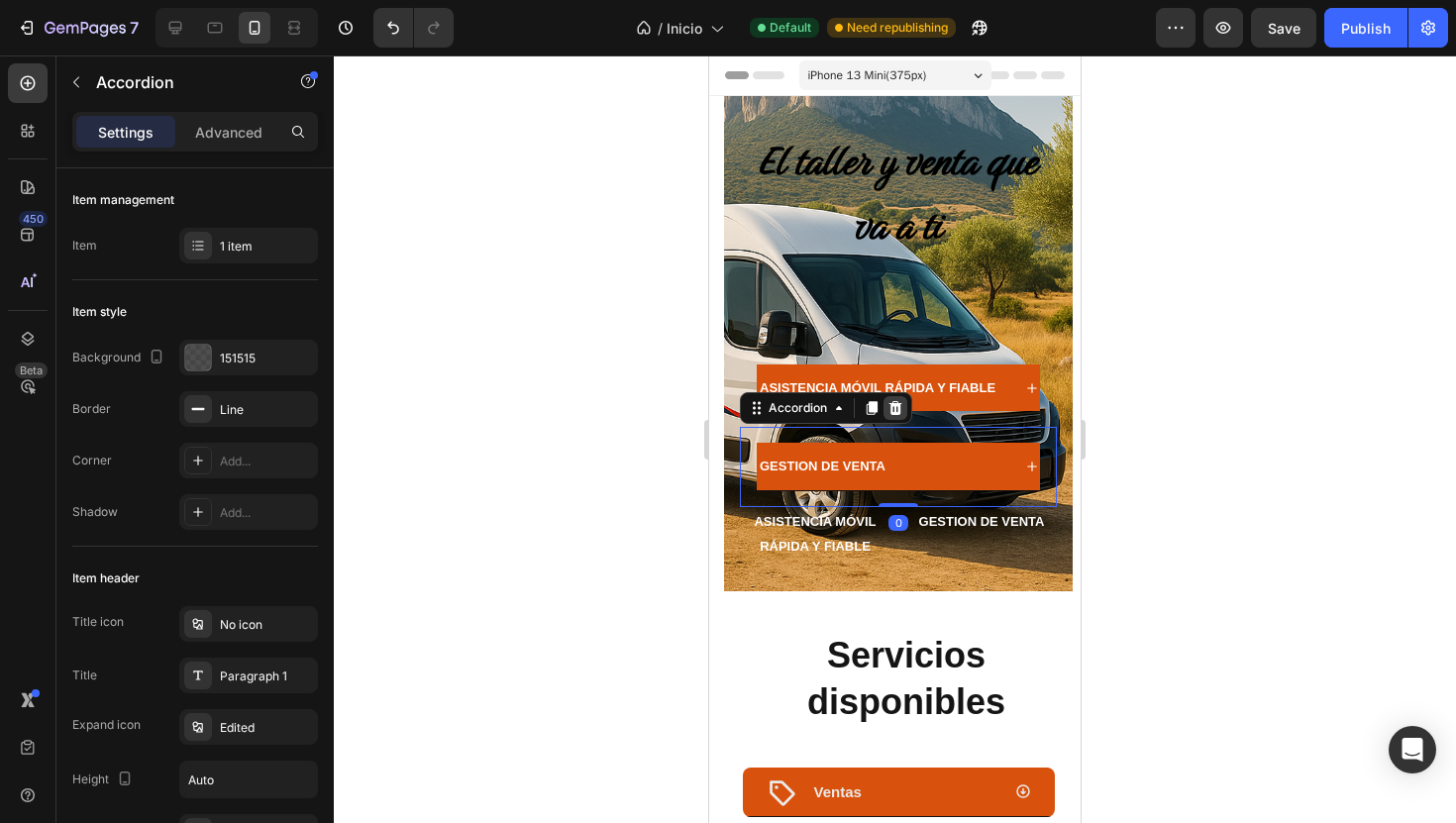 click 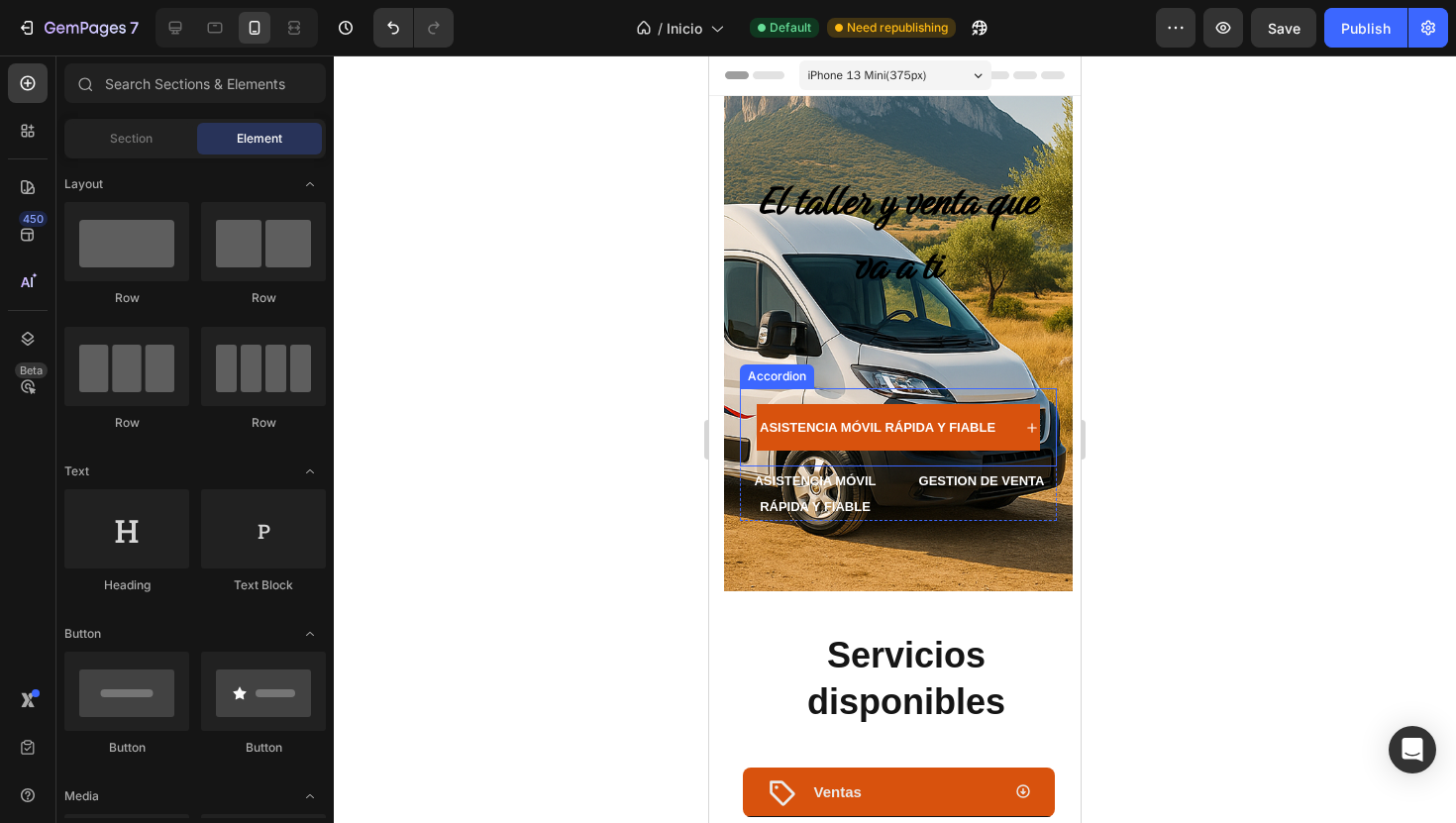click on "ASISTENCIA MÓVIL RÁPIDA Y FIABLE Accordion" at bounding box center (898, 427) 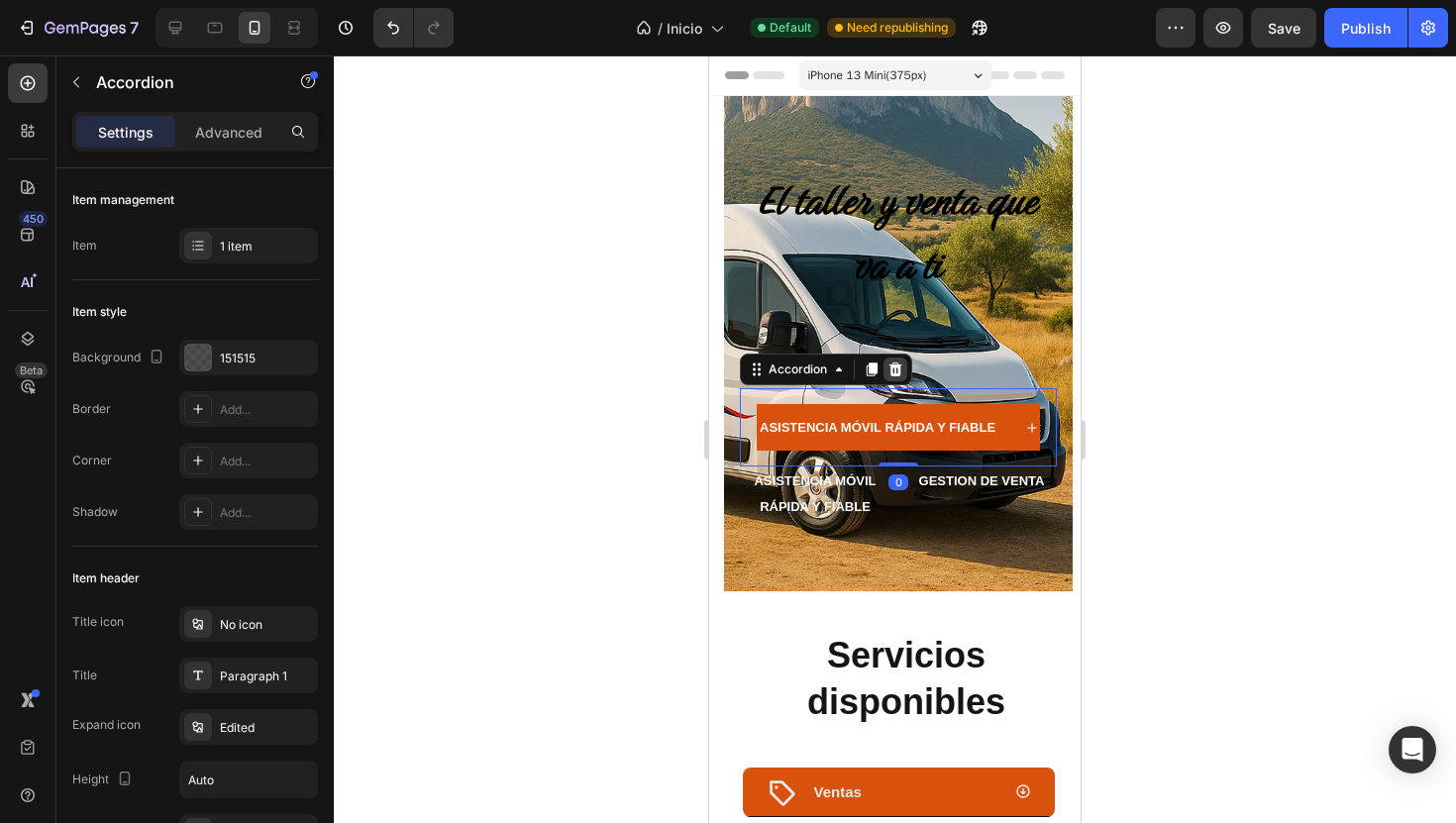 click at bounding box center (895, 369) 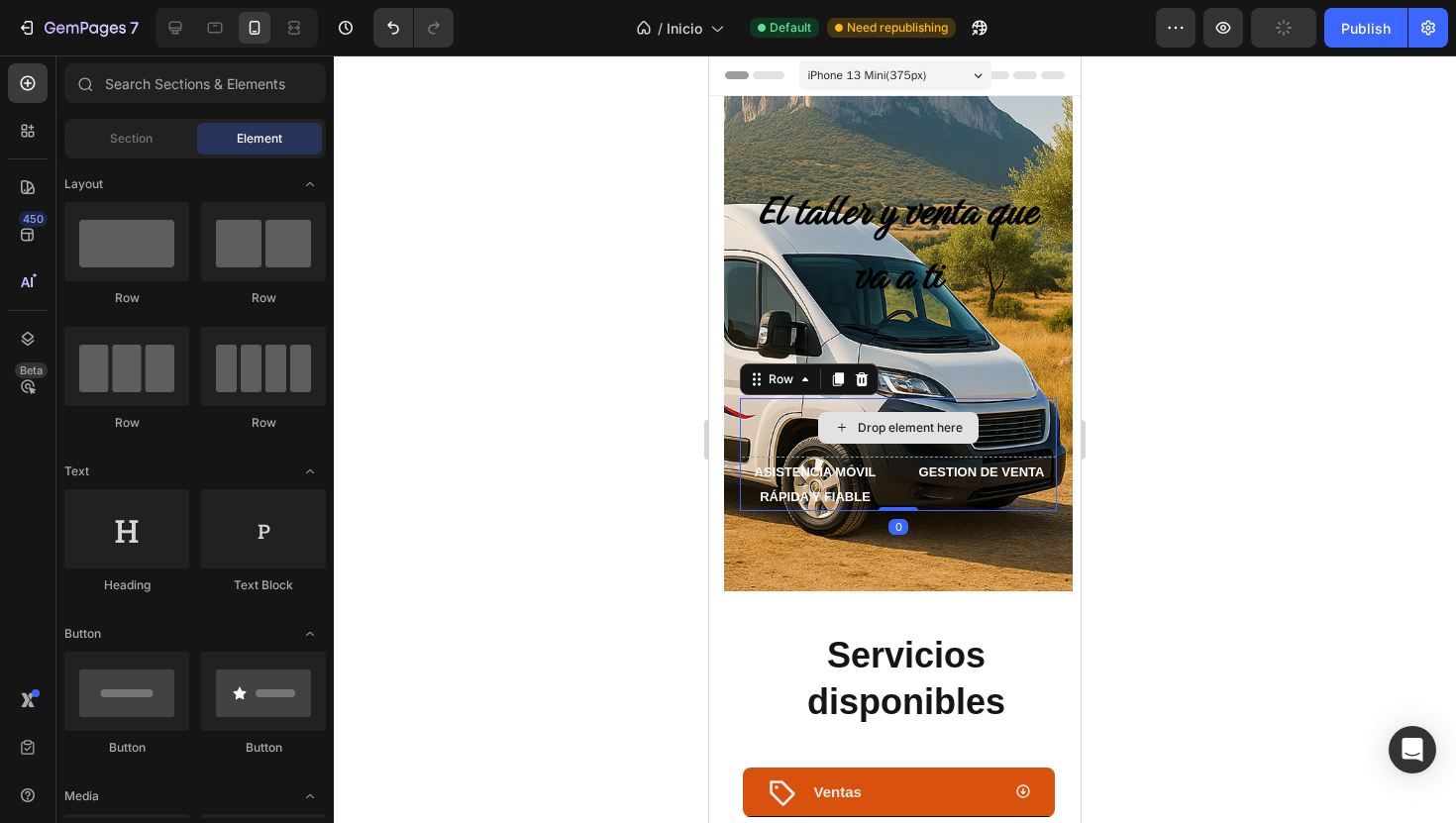 click on "Drop element here" at bounding box center [898, 428] 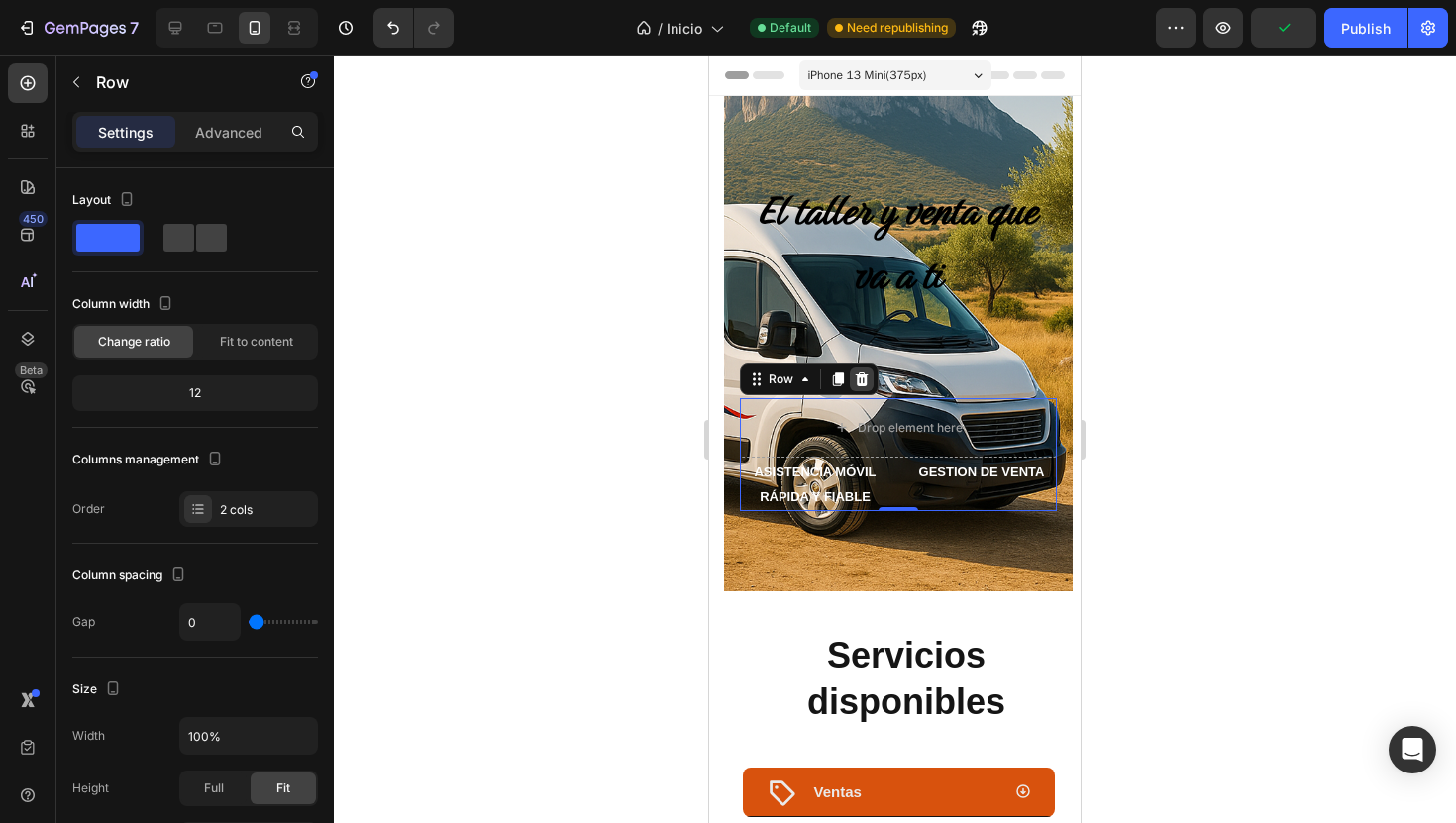 click 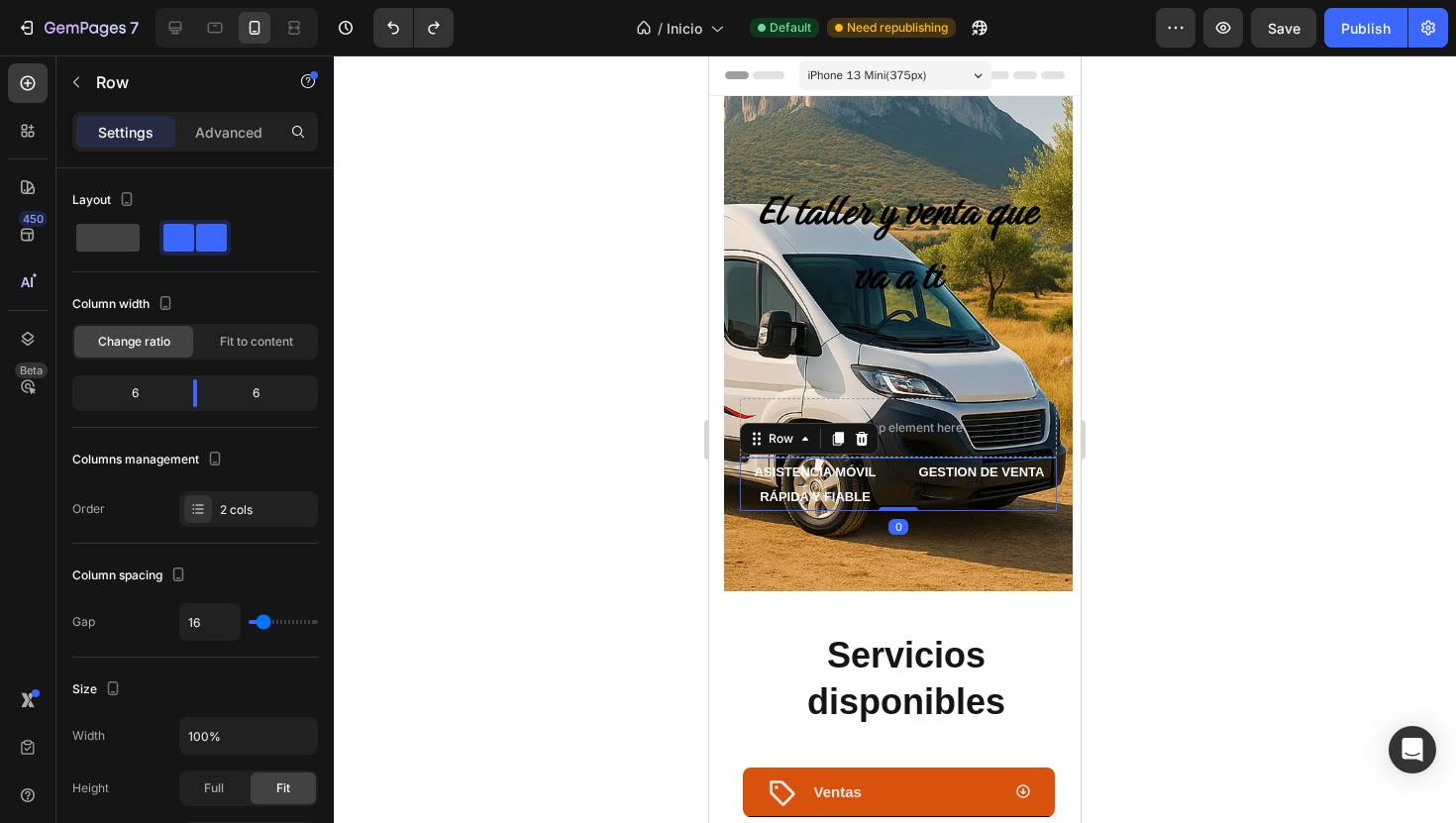 click on "ASISTENCIA MÓVIL RÁPIDA Y FIABLE Text Block GESTION DE VENTA Text Block Row   0" at bounding box center (898, 484) 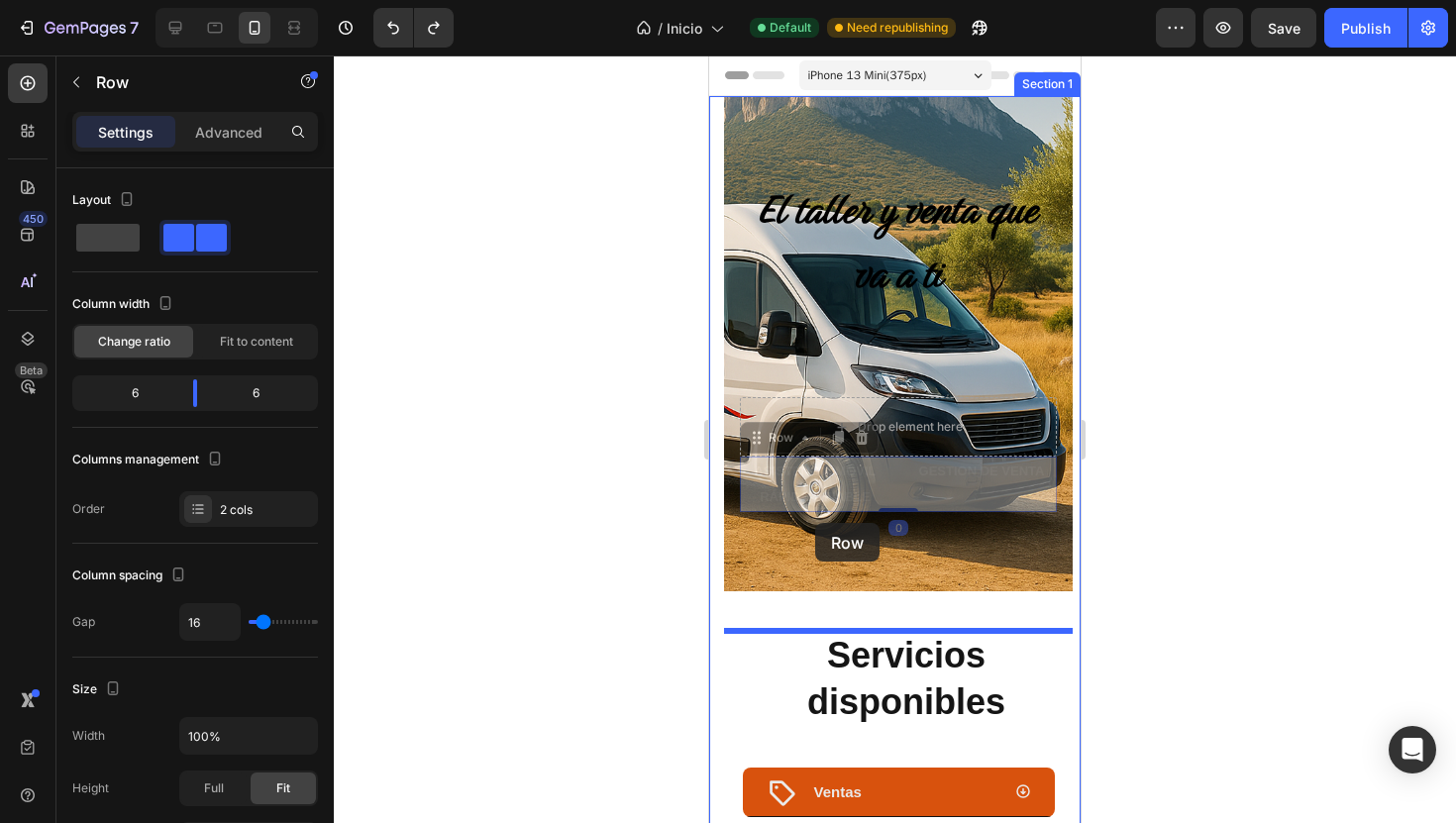 drag, startPoint x: 798, startPoint y: 447, endPoint x: 815, endPoint y: 523, distance: 77.87811 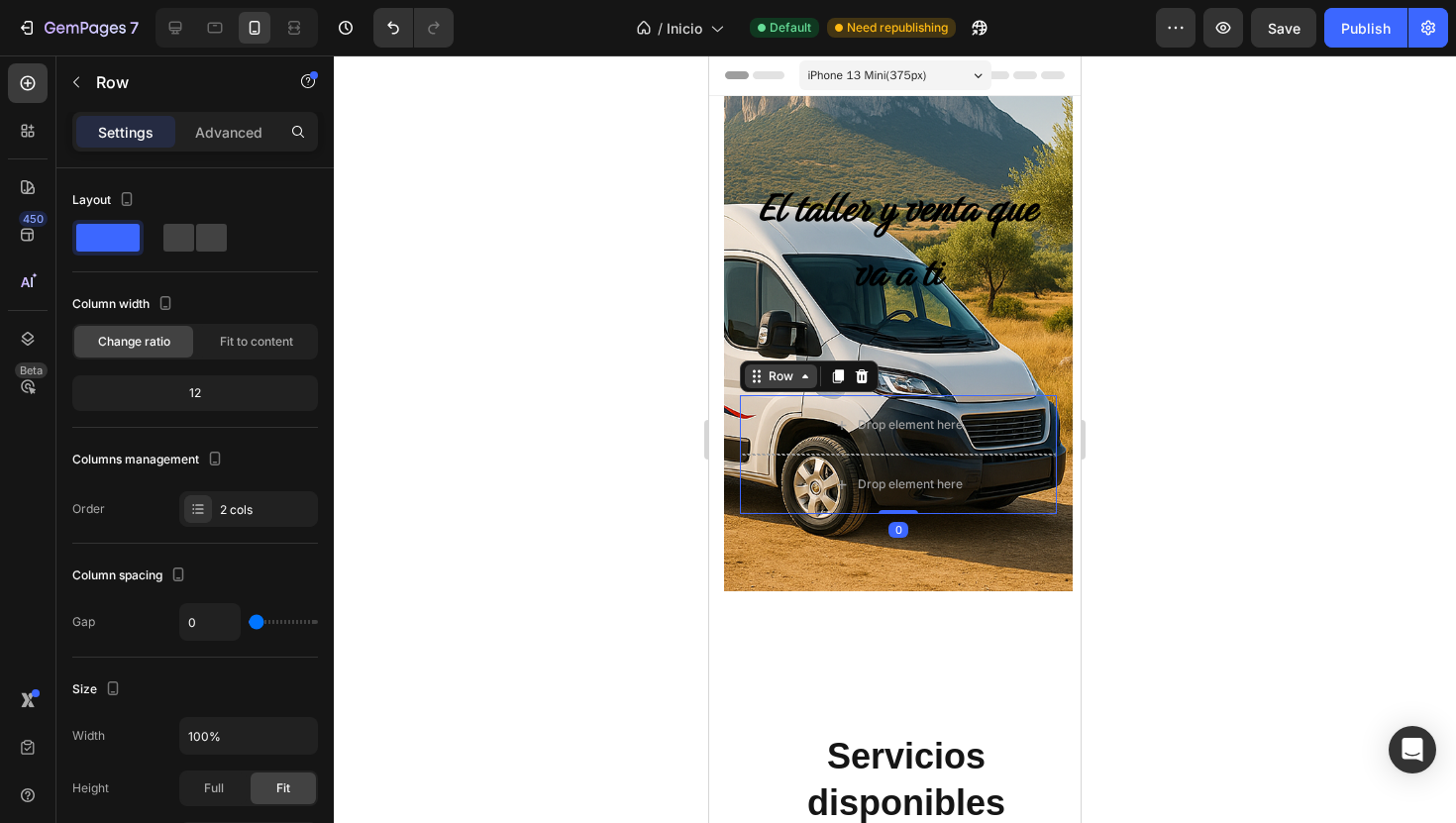 click on "Row" at bounding box center (780, 376) 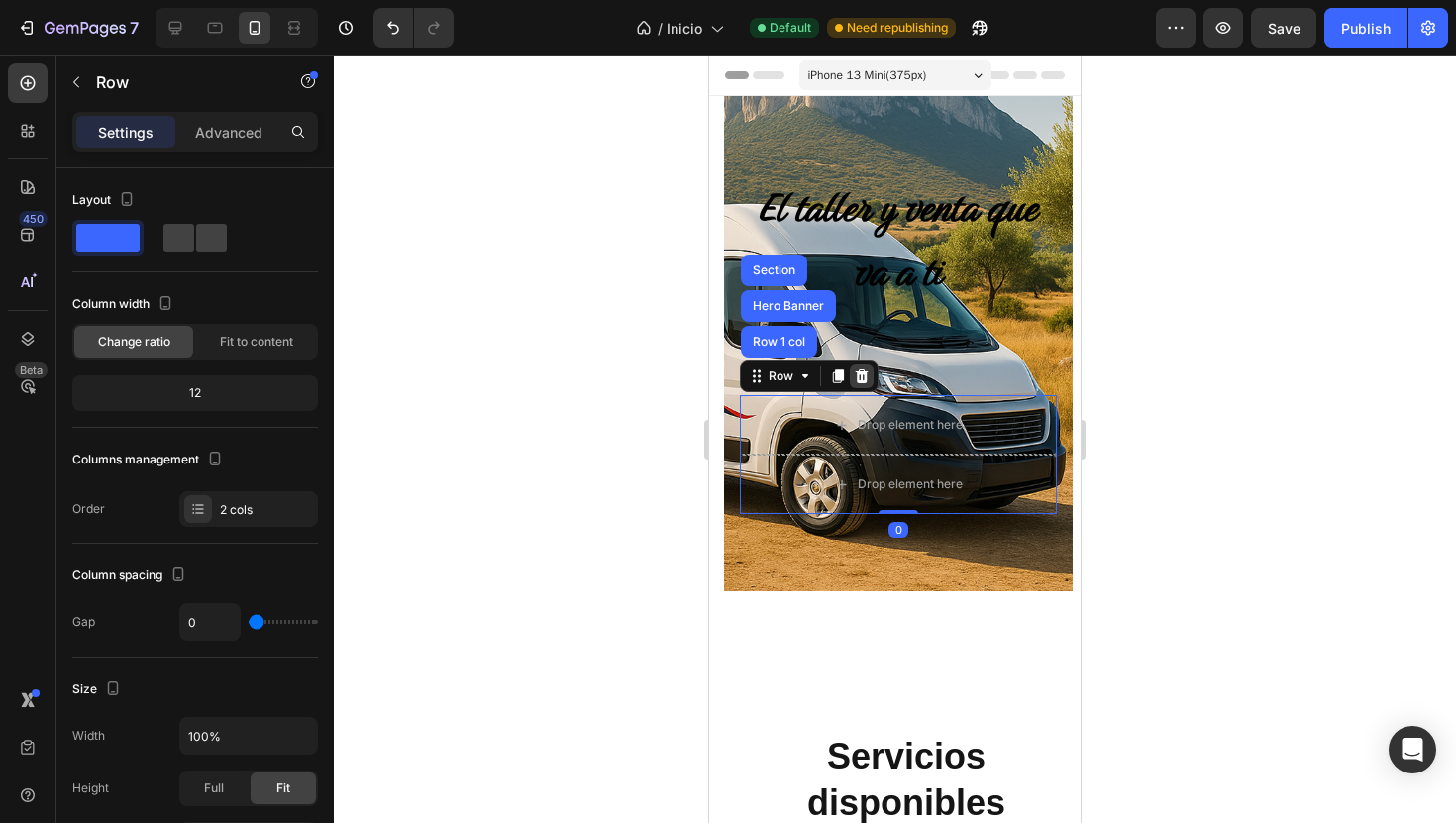 click 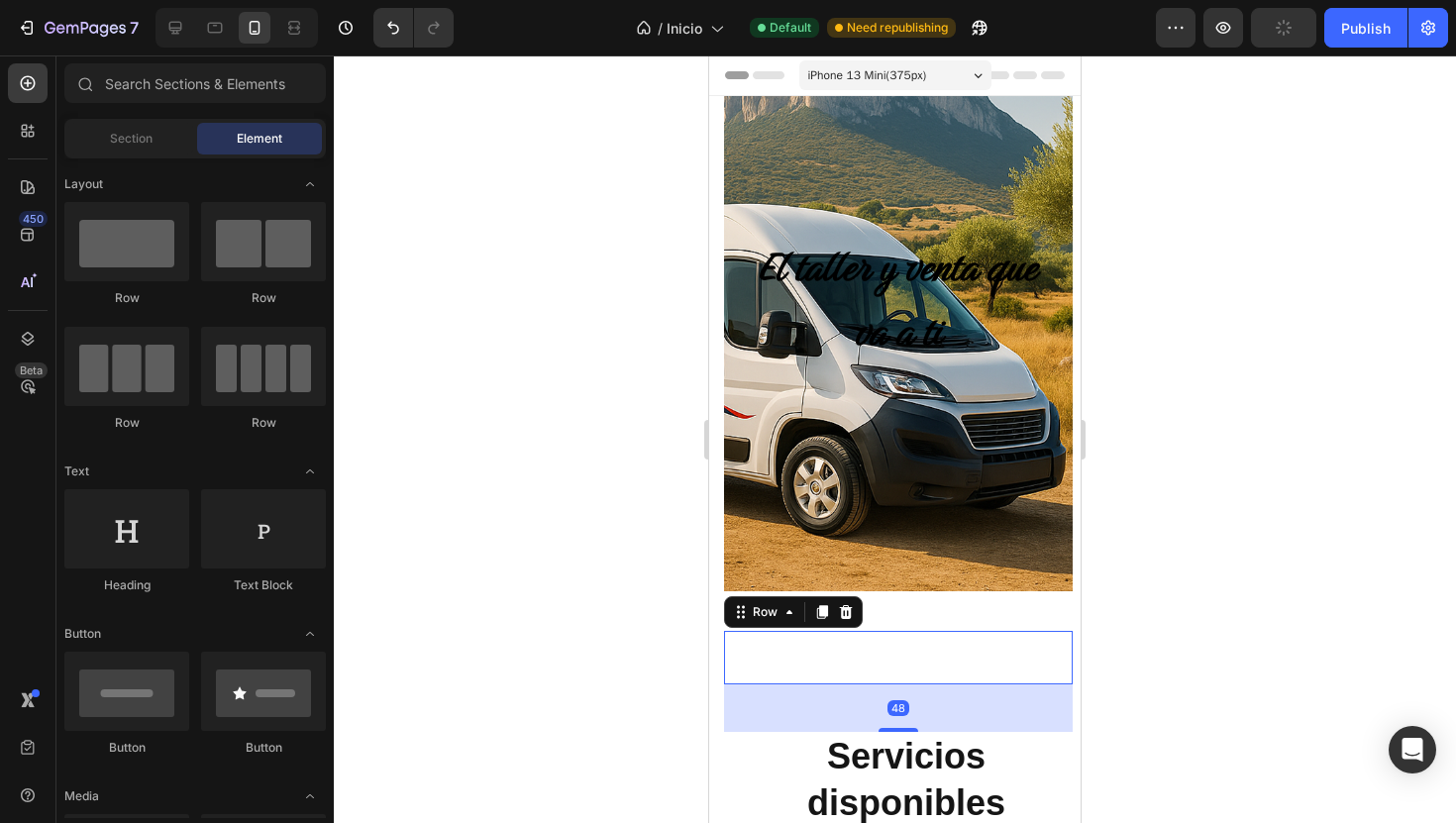click on "ASISTENCIA MÓVIL RÁPIDA Y FIABLE Text Block GESTION DE VENTA Text Block Row   48" at bounding box center (898, 658) 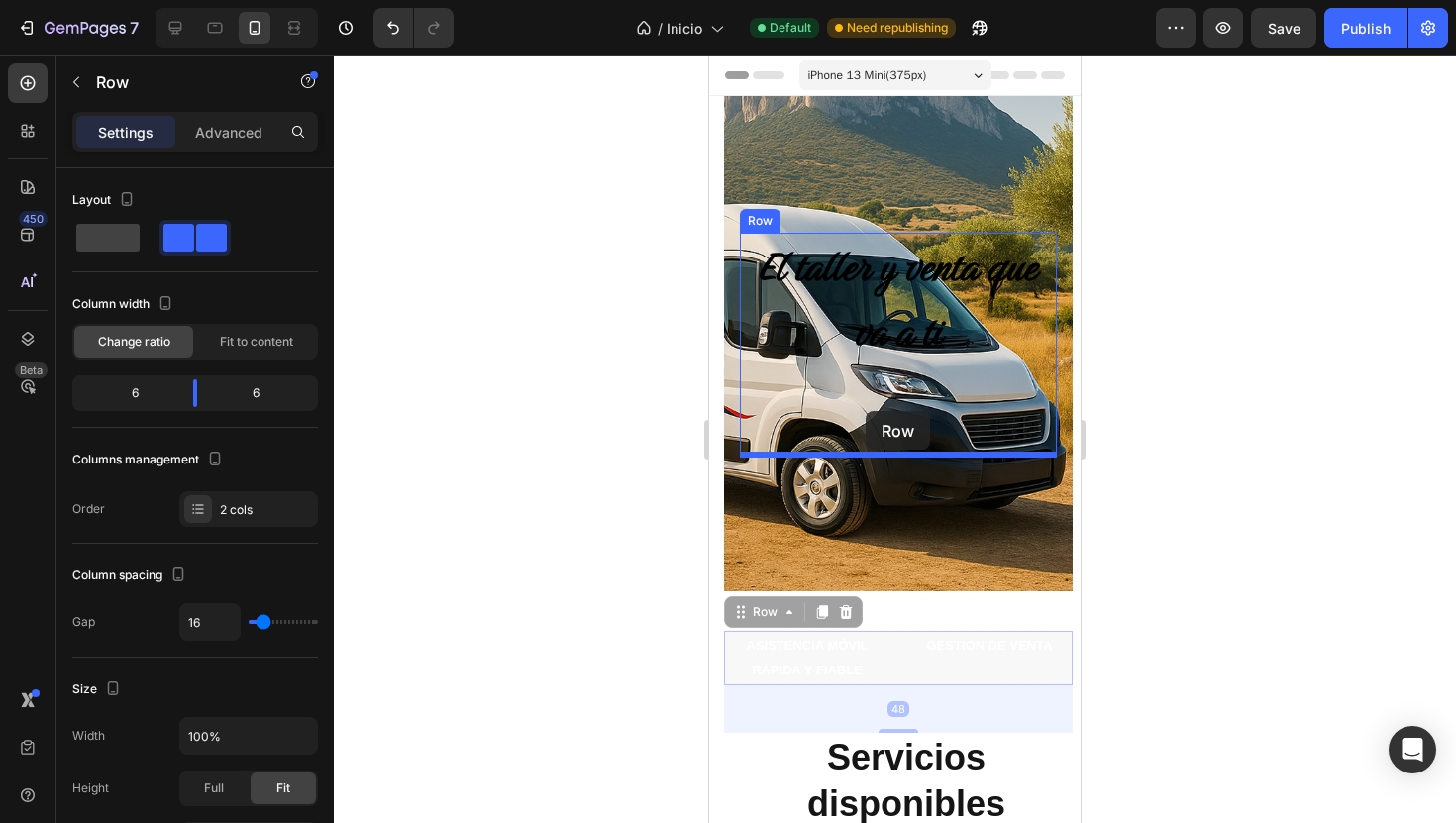 drag, startPoint x: 766, startPoint y: 617, endPoint x: 866, endPoint y: 411, distance: 228.989 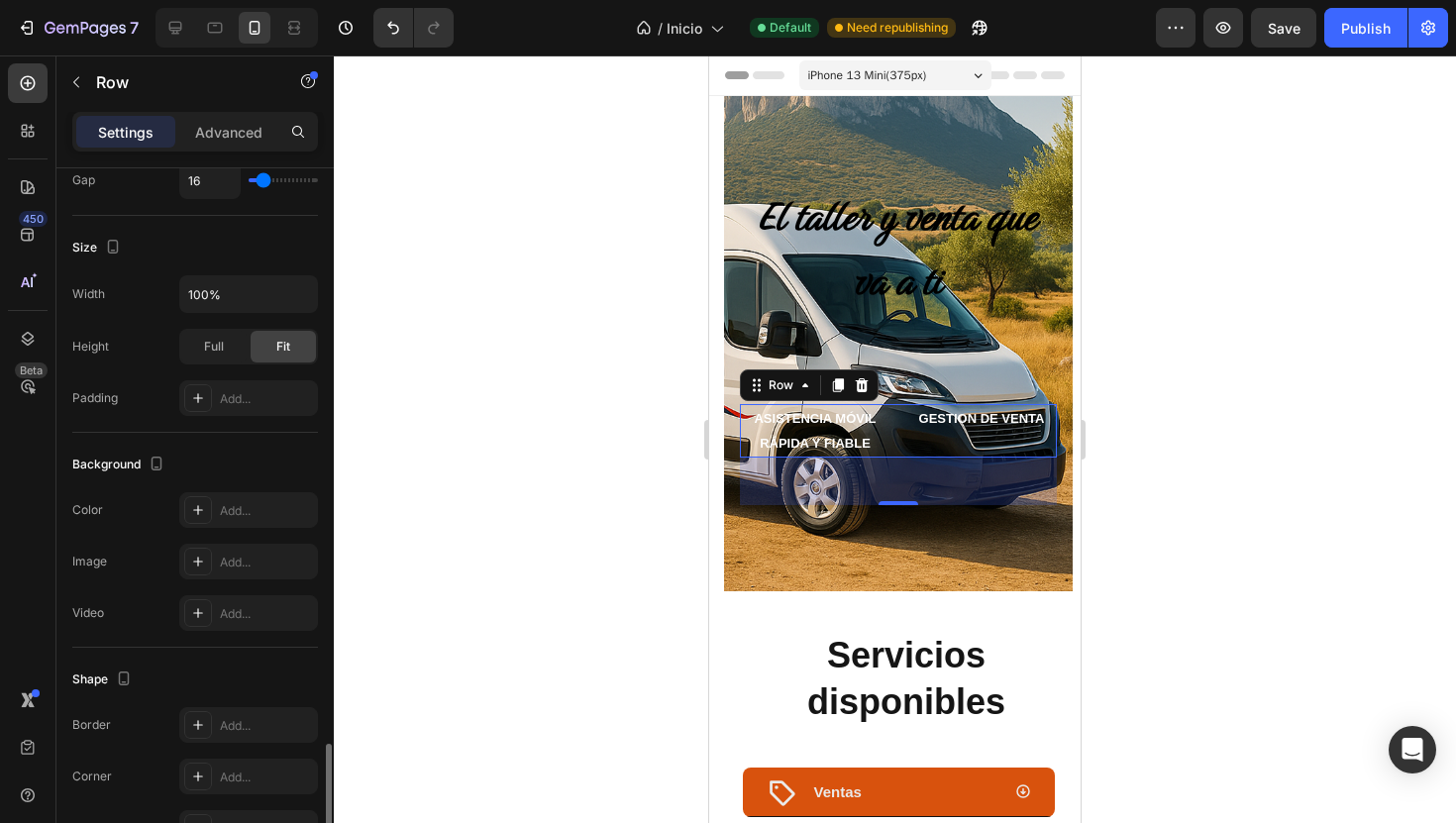scroll, scrollTop: 671, scrollLeft: 0, axis: vertical 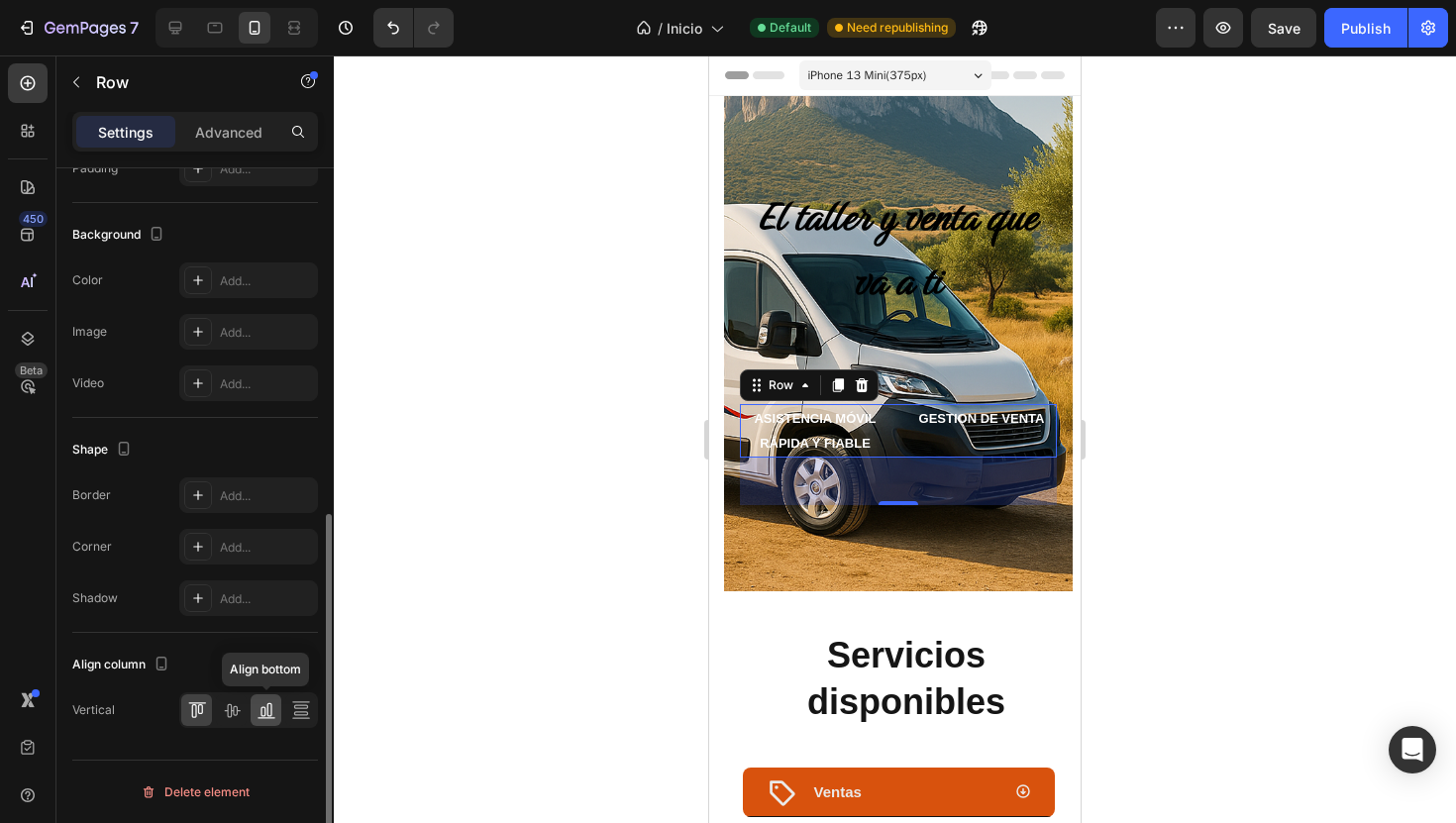 click 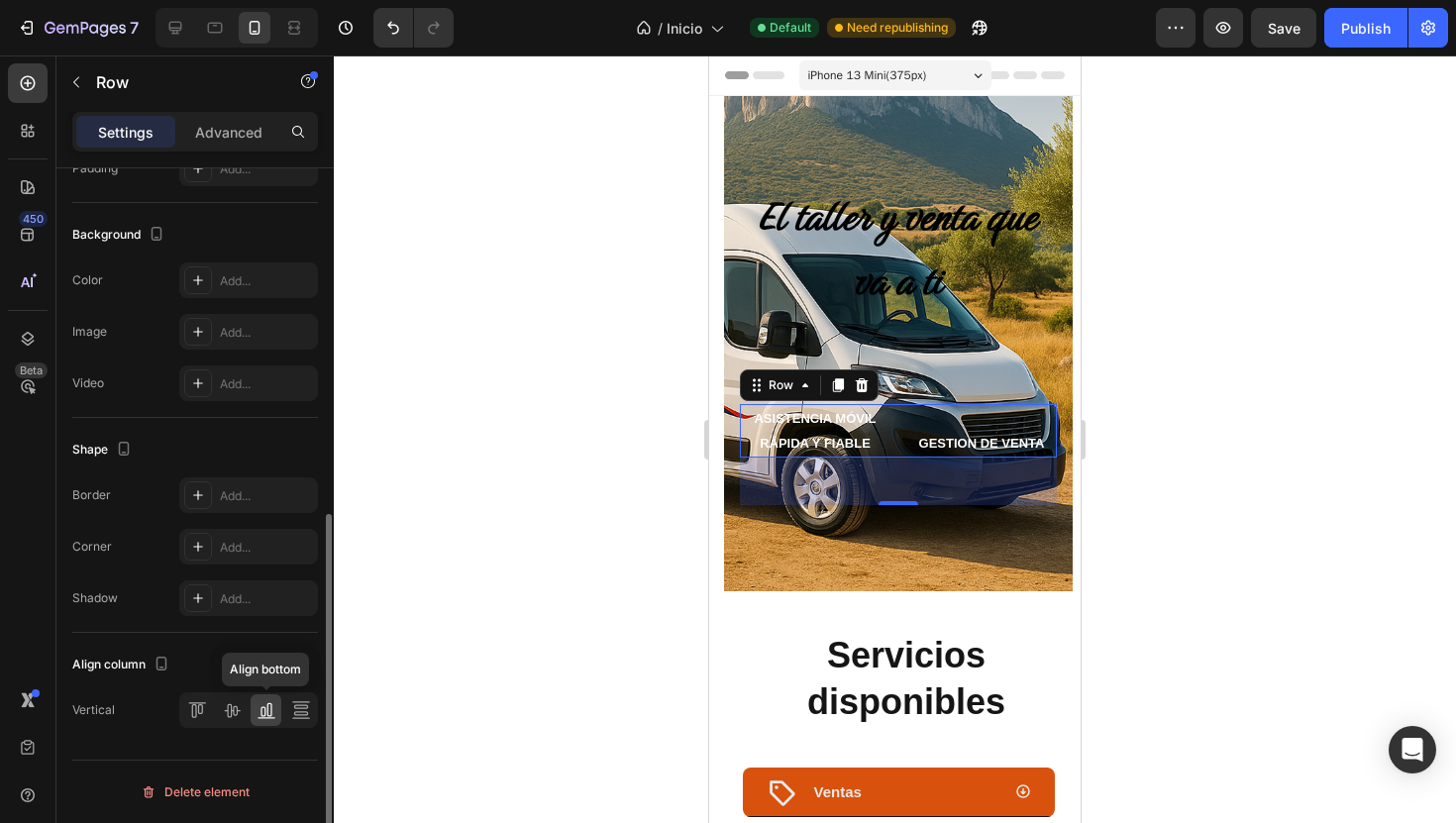 click 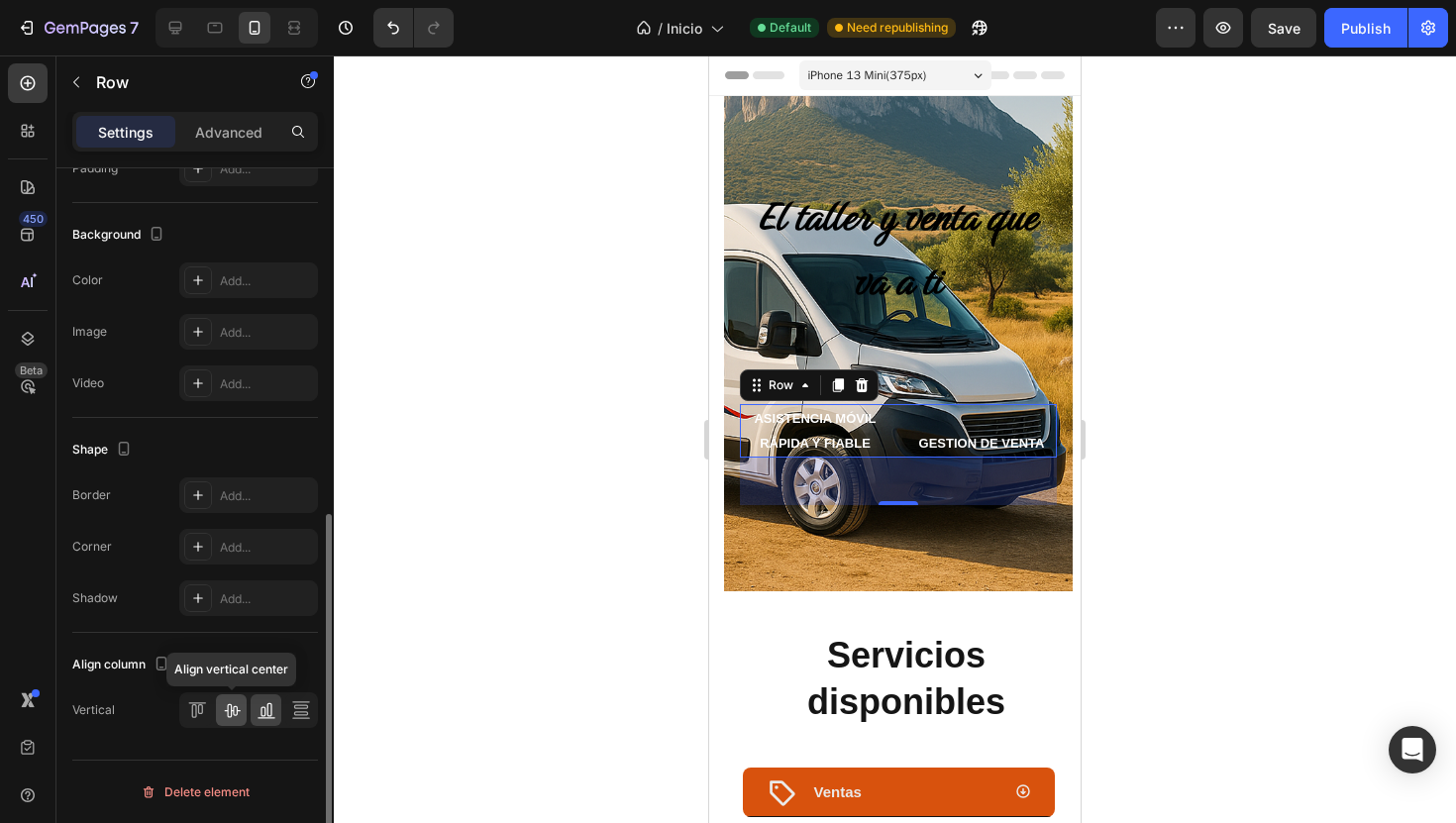 click 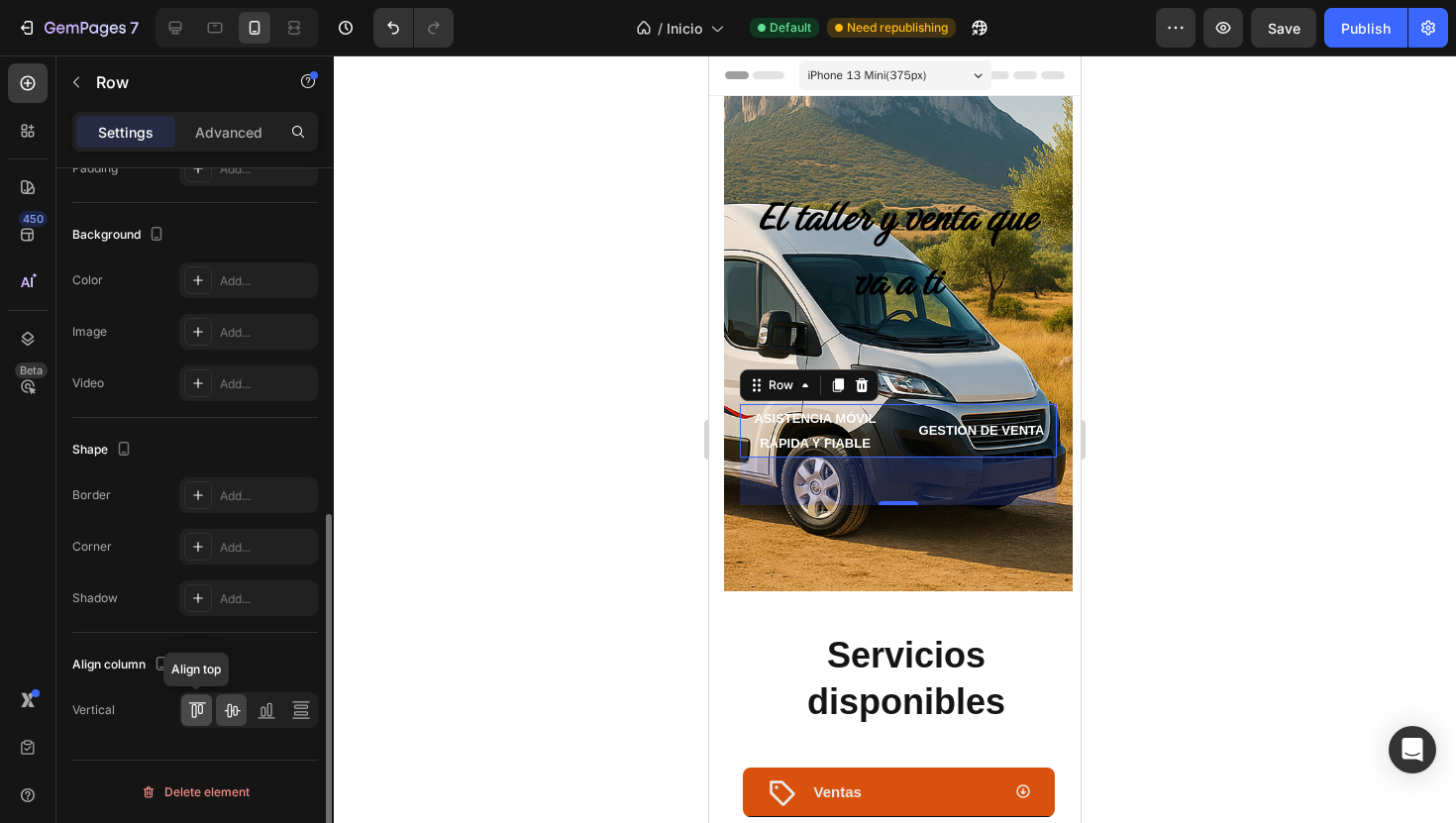 click 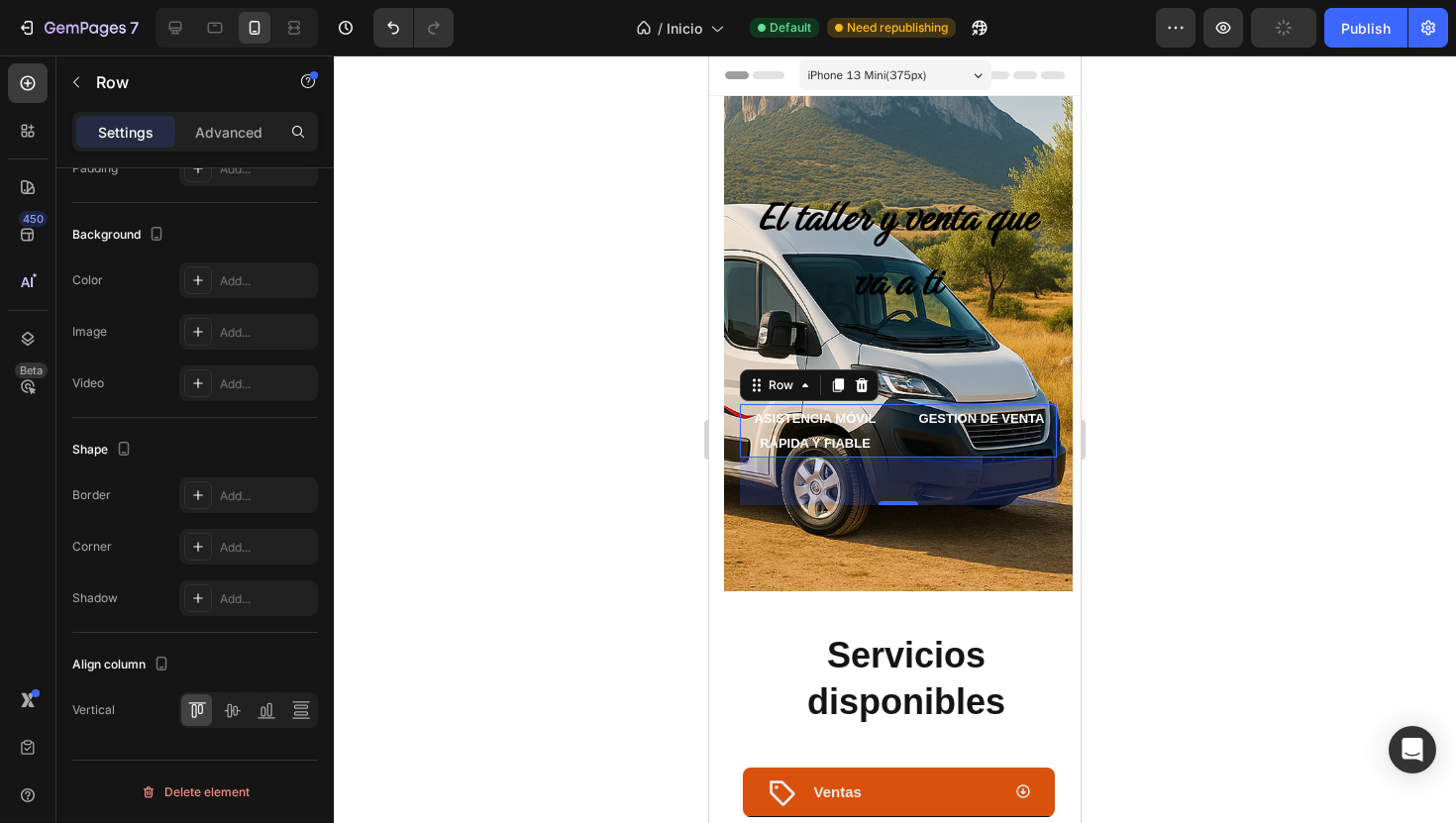 click 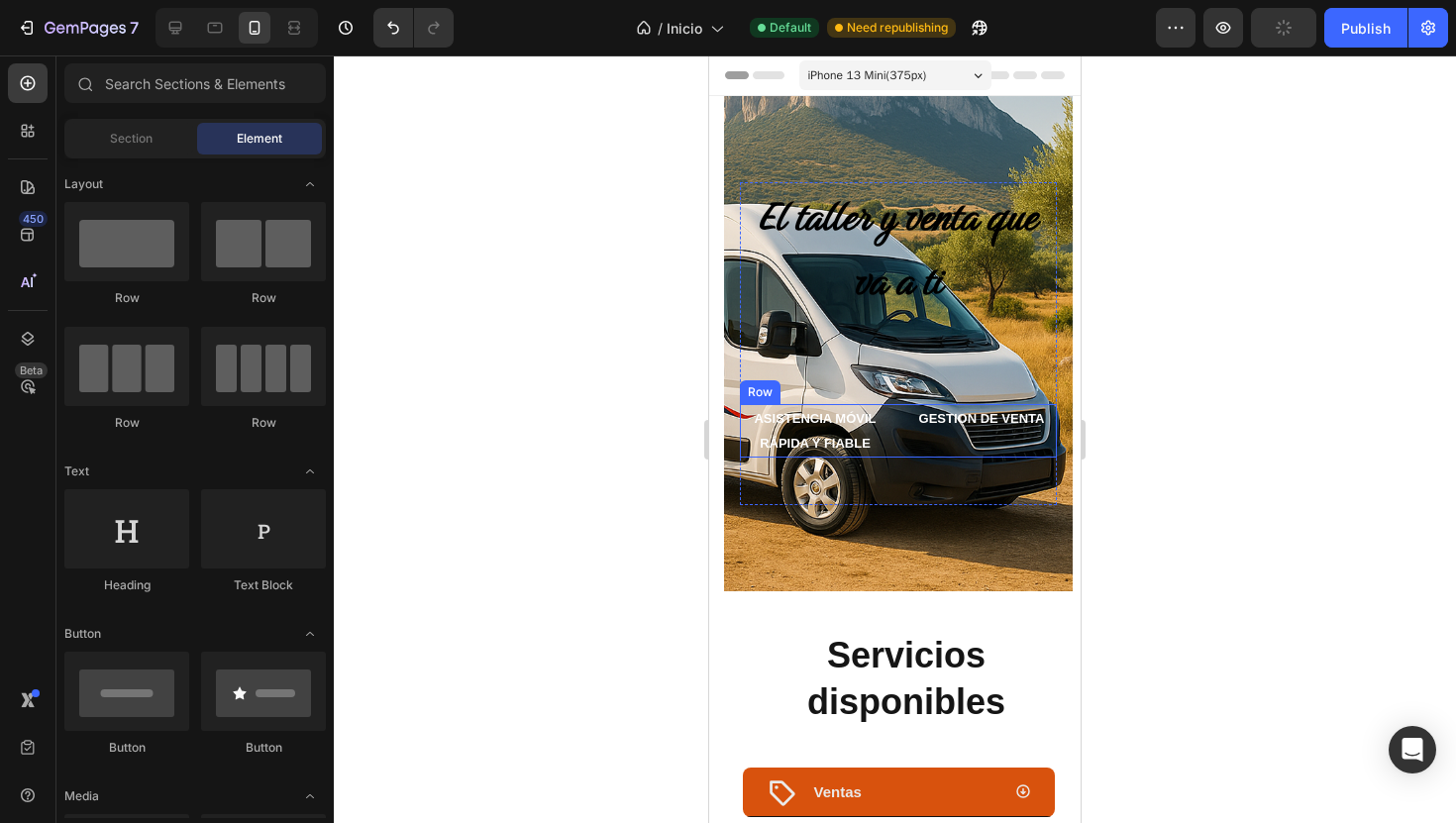 click on "GESTION DE VENTA Text Block" at bounding box center [982, 431] 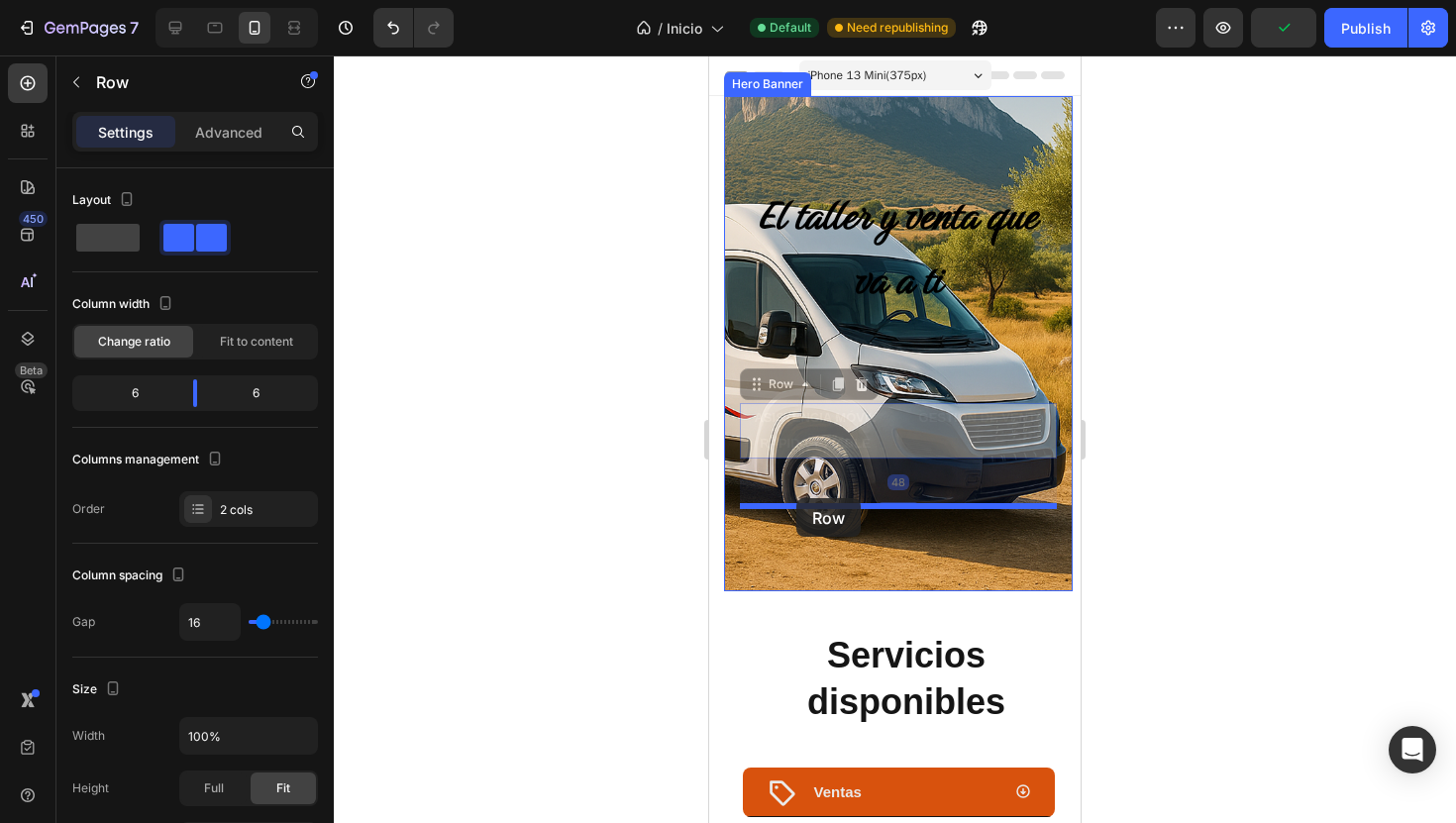 drag, startPoint x: 771, startPoint y: 385, endPoint x: 792, endPoint y: 498, distance: 114.9348 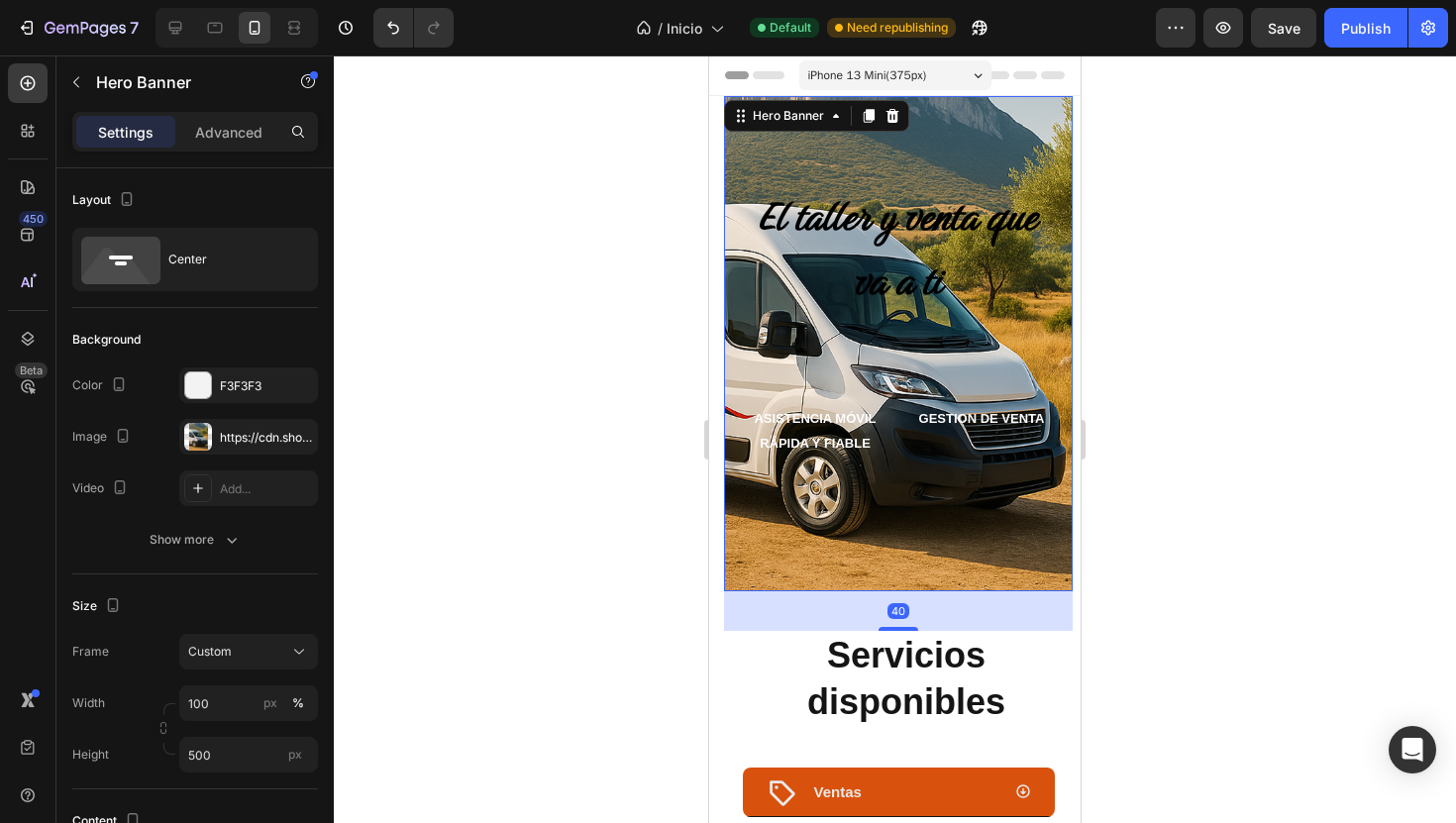 click on "El taller y venta que va a ti Text Block El taller y venta que va a ti Text Block Row ASISTENCIA MÓVIL RÁPIDA Y FIABLE Text Block GESTION DE VENTA Text Block Row" at bounding box center [898, 344] 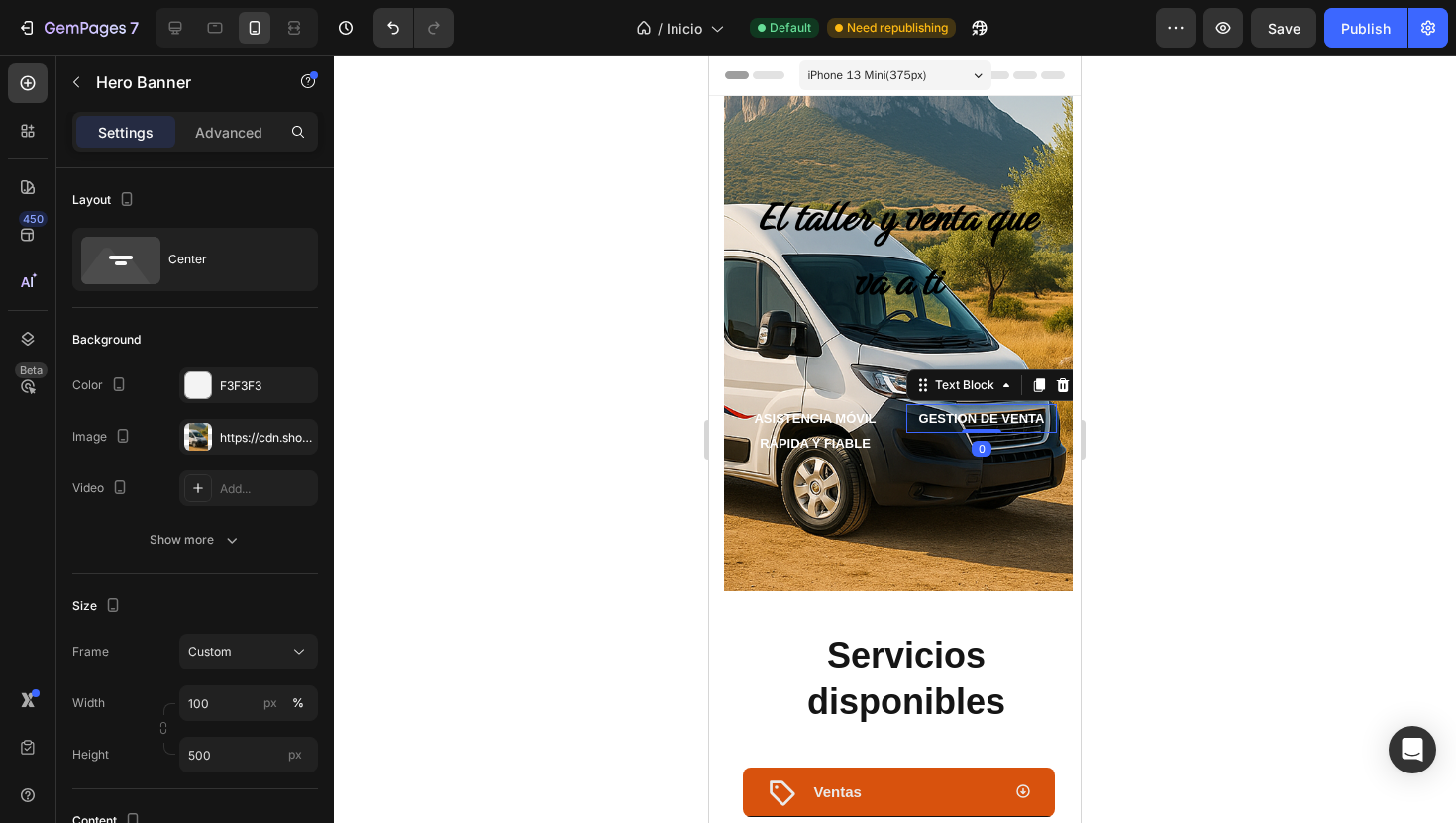 click on "GESTION DE VENTA" at bounding box center [982, 418] 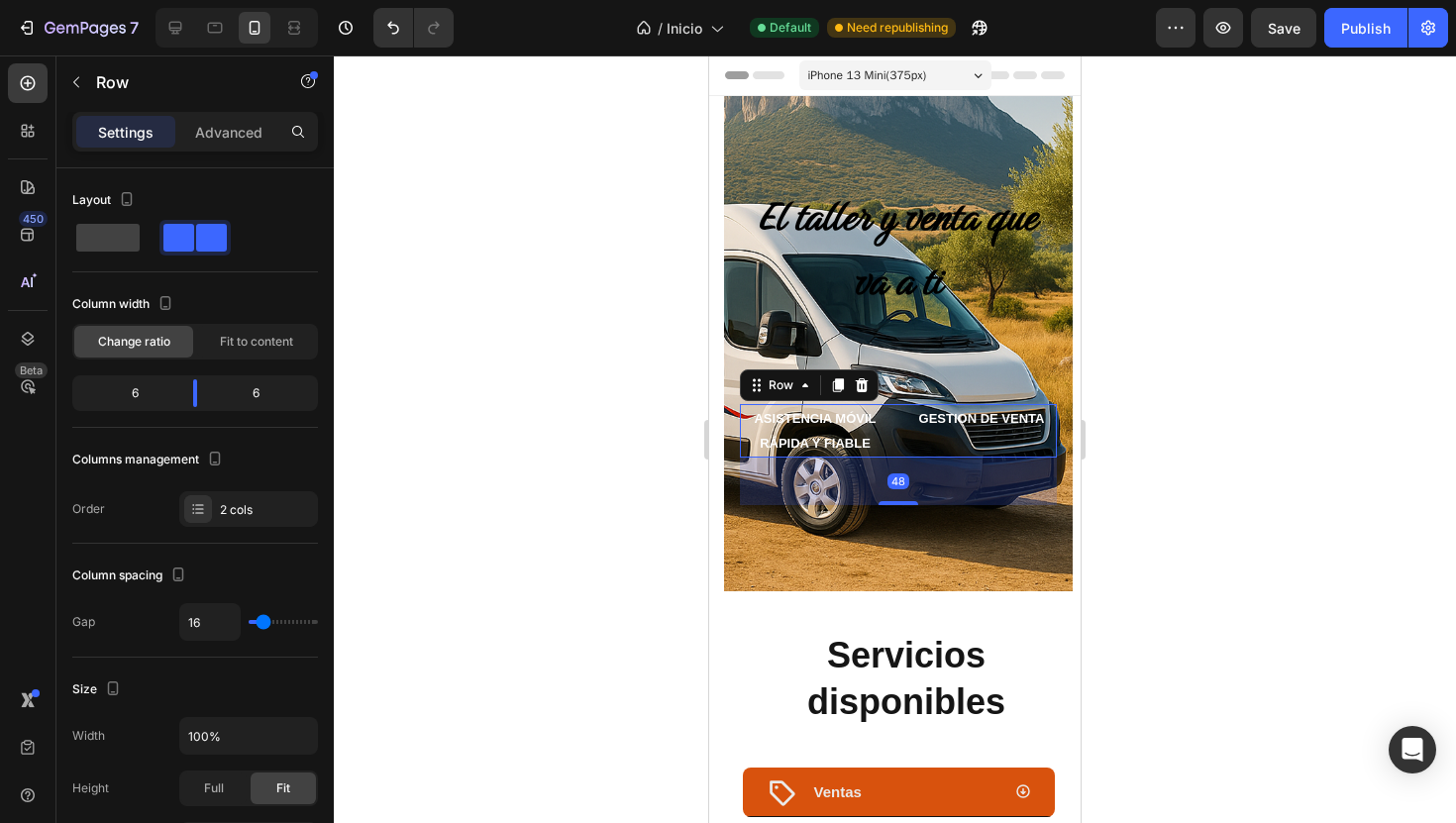 click on "ASISTENCIA MÓVIL RÁPIDA Y FIABLE Text Block GESTION DE VENTA Text Block Row   48" at bounding box center [898, 431] 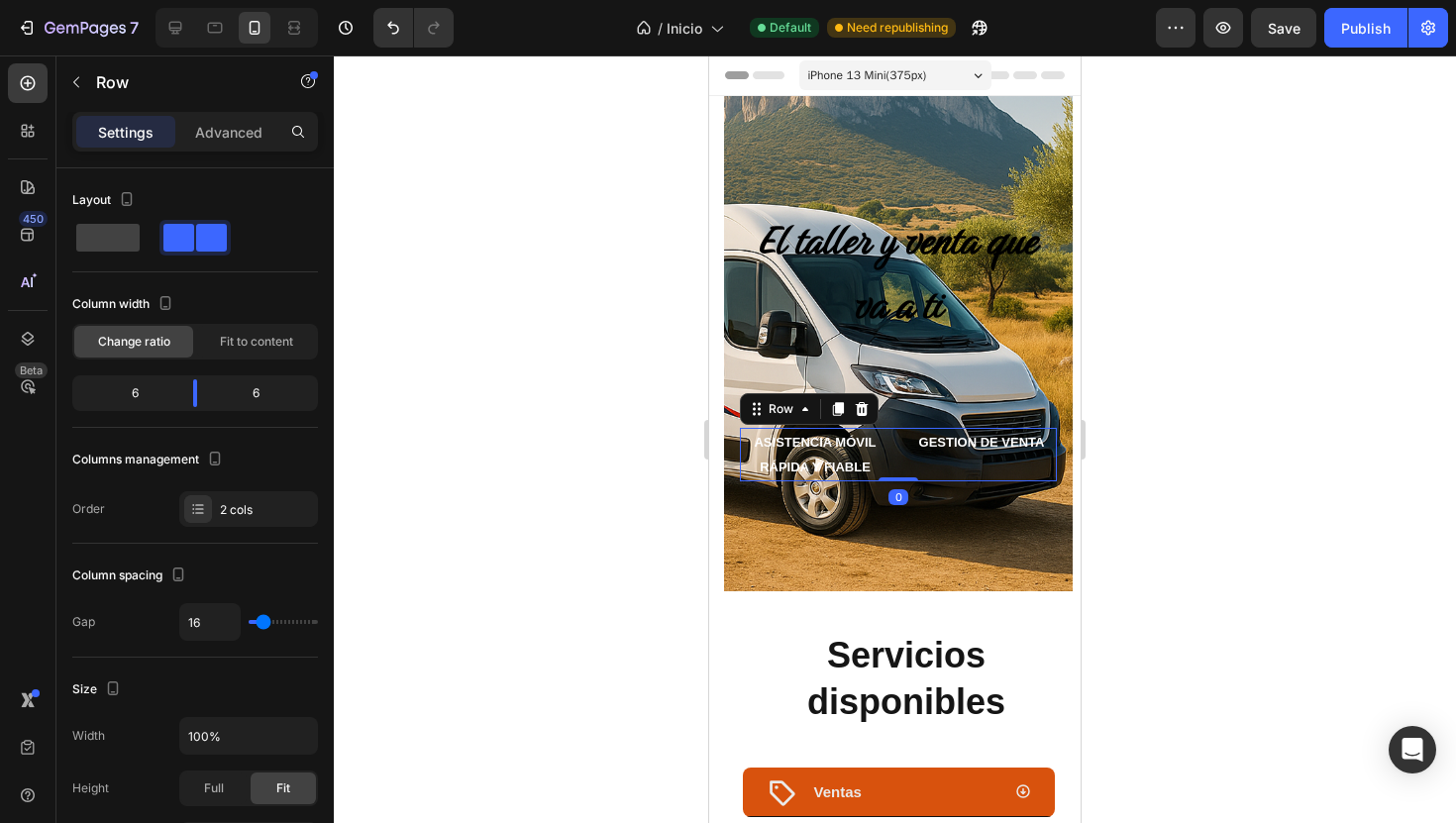 drag, startPoint x: 901, startPoint y: 503, endPoint x: 886, endPoint y: 402, distance: 102.10779 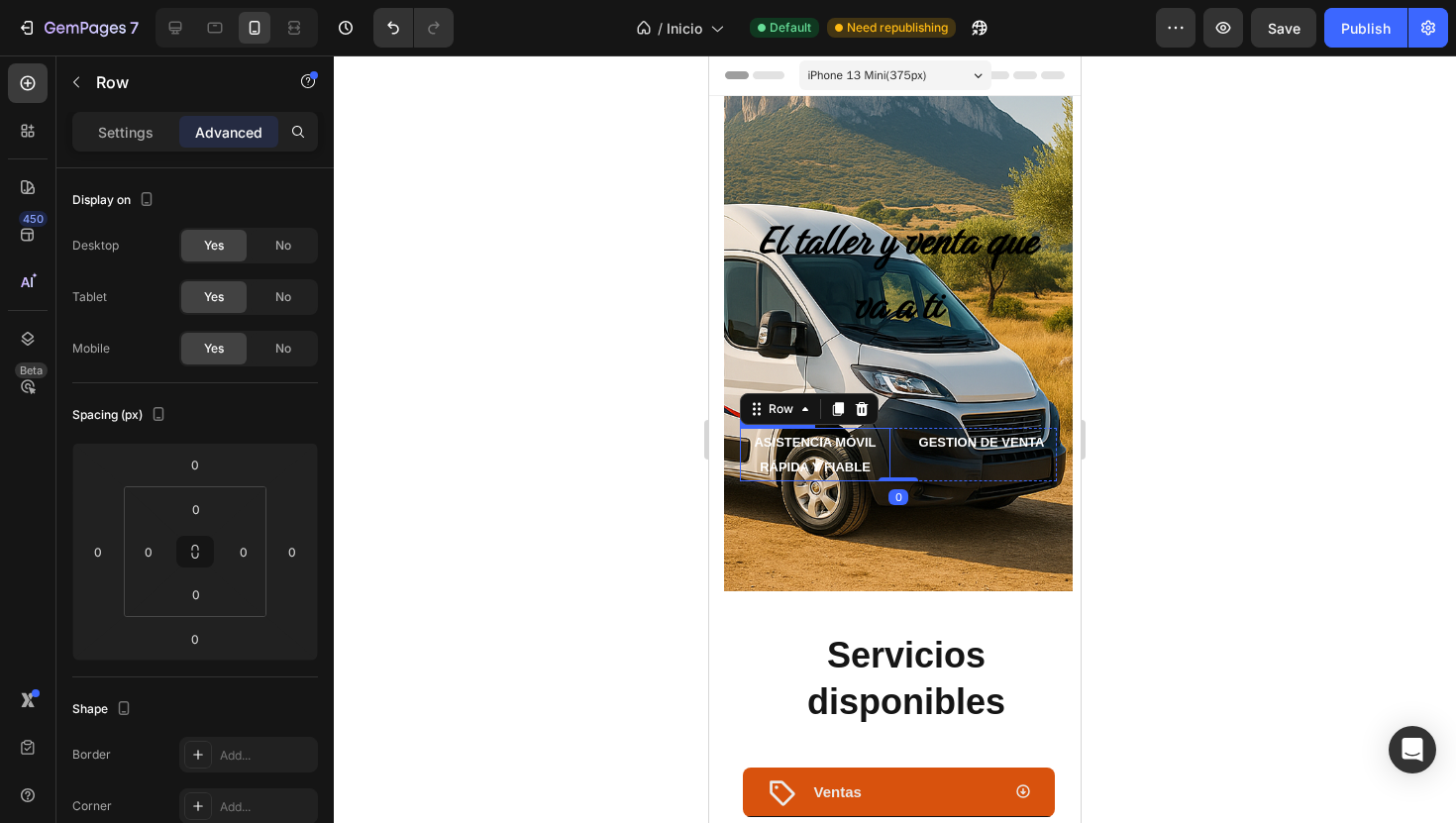 type on "48" 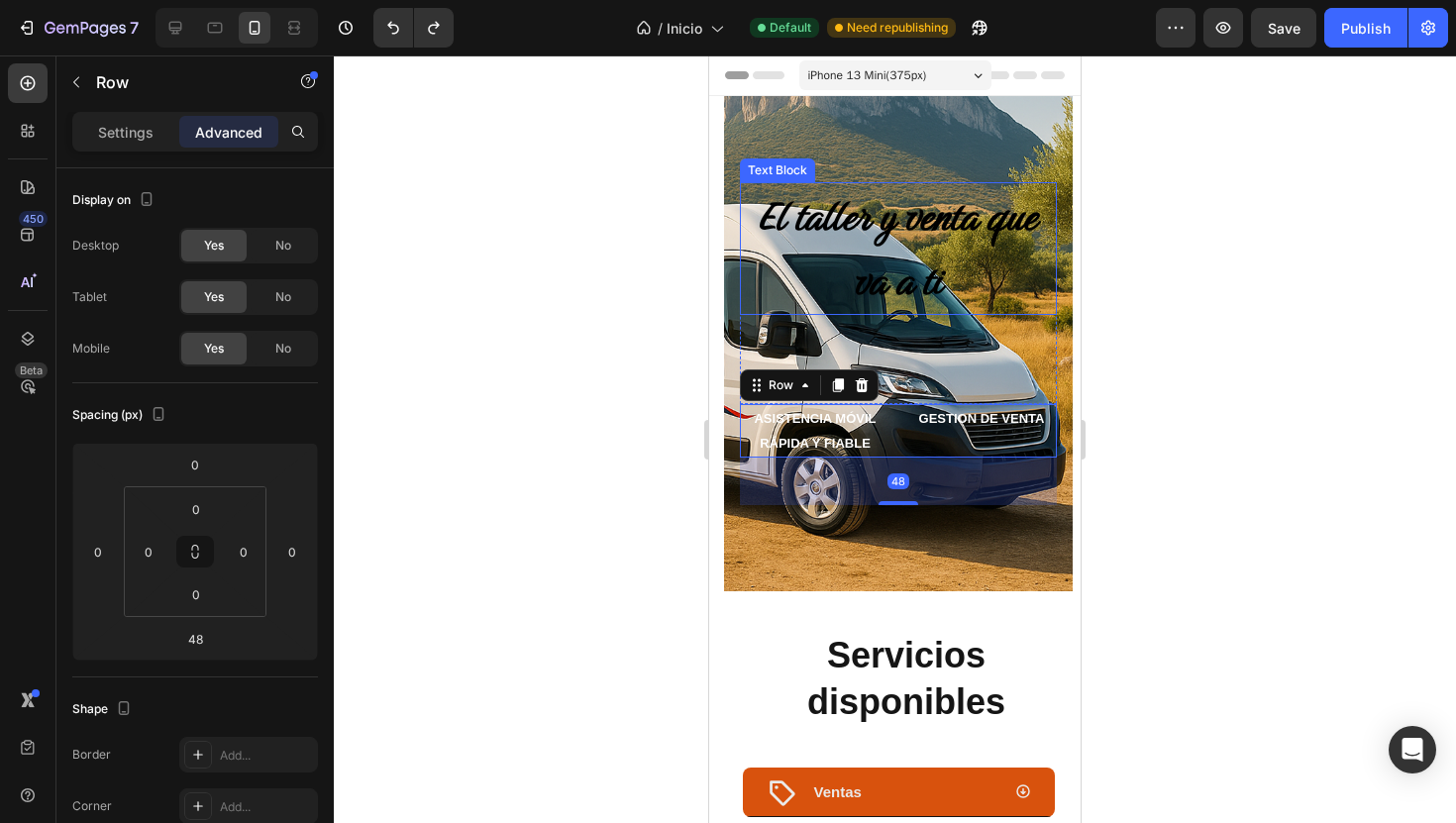 click on "El taller y venta que va a ti" at bounding box center [898, 249] 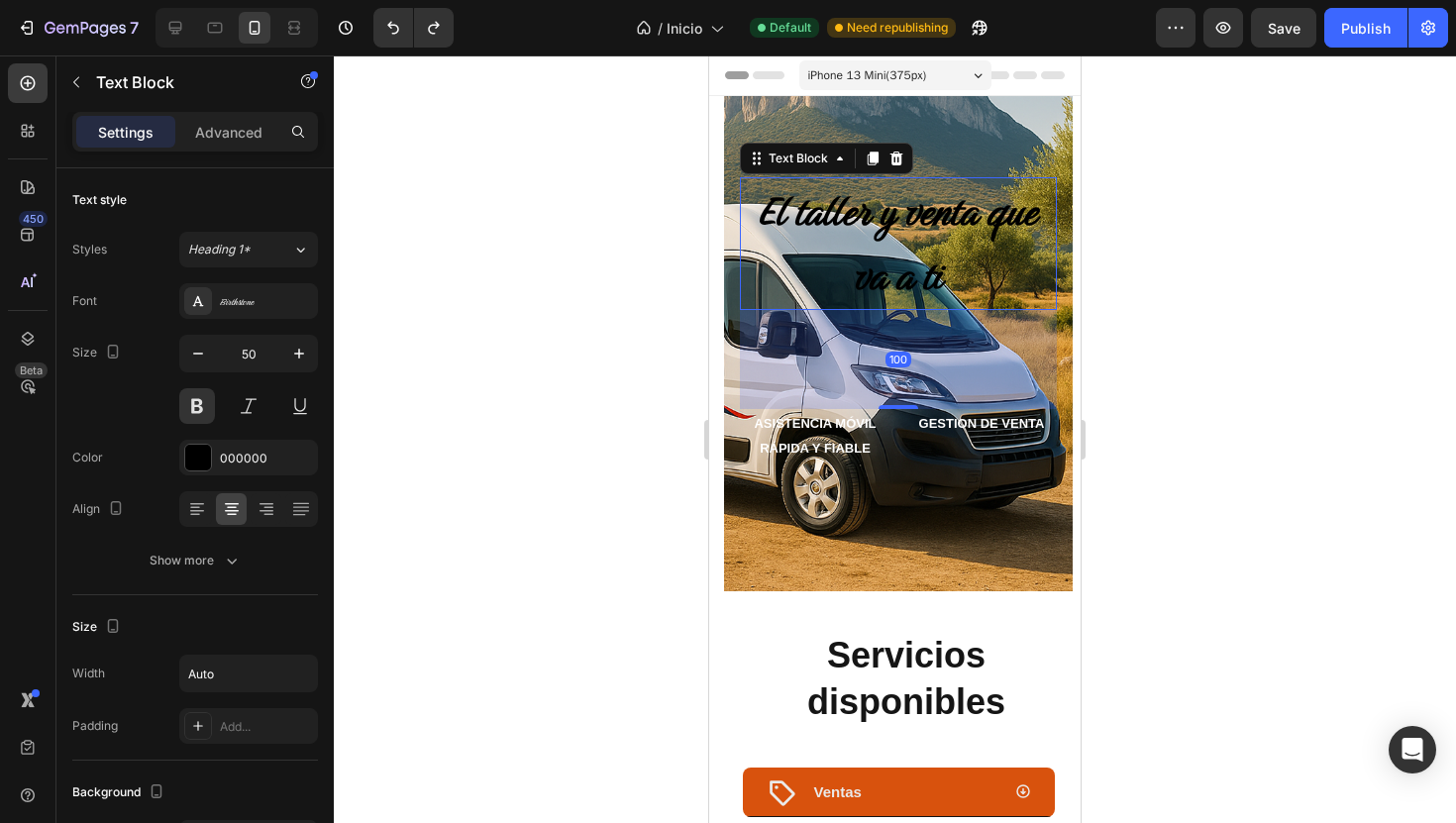 drag, startPoint x: 891, startPoint y: 401, endPoint x: 897, endPoint y: 411, distance: 11.661904 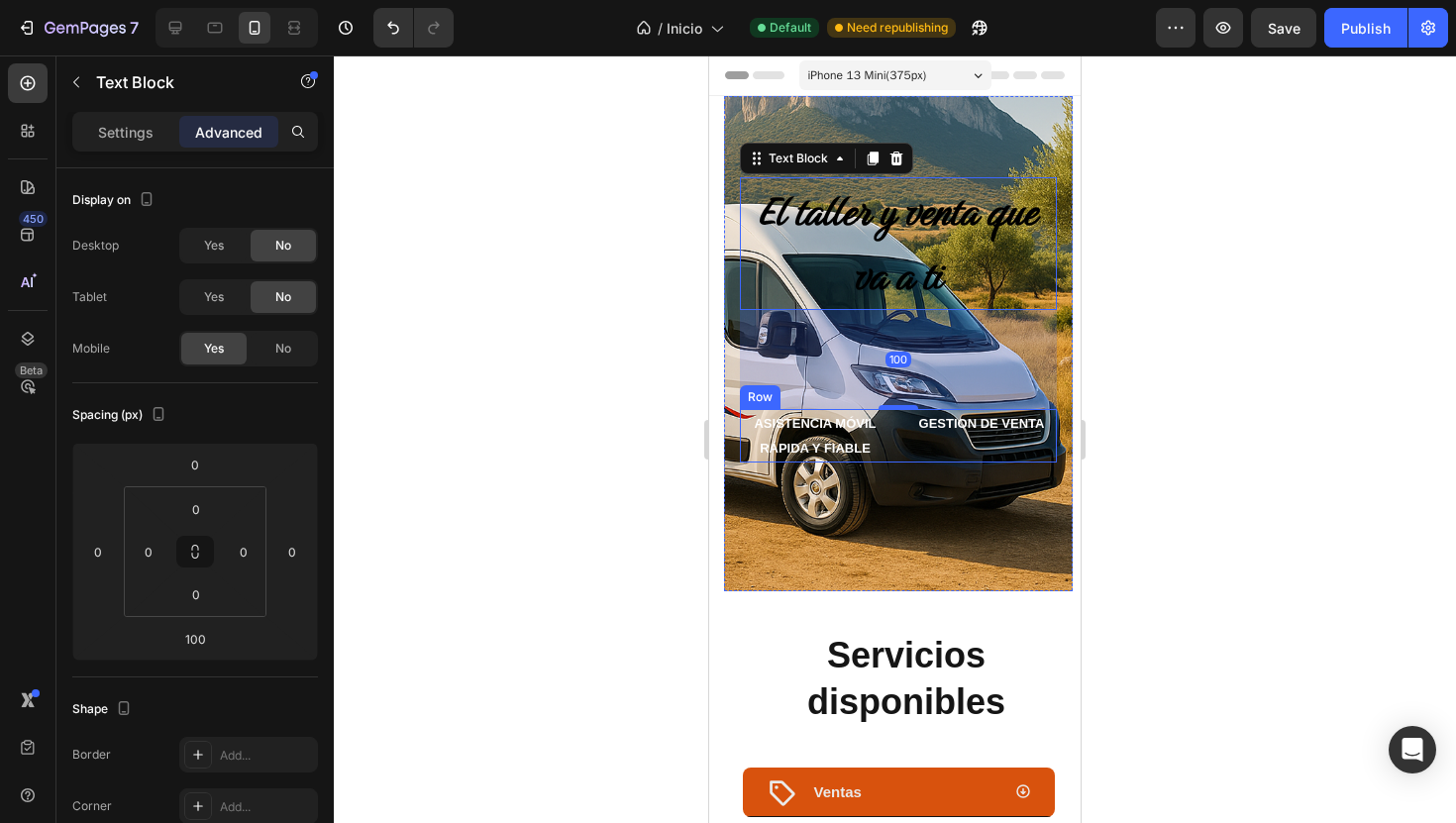 click on "ASISTENCIA MÓVIL RÁPIDA Y FIABLE Text Block GESTION DE VENTA Text Block Row" at bounding box center [898, 436] 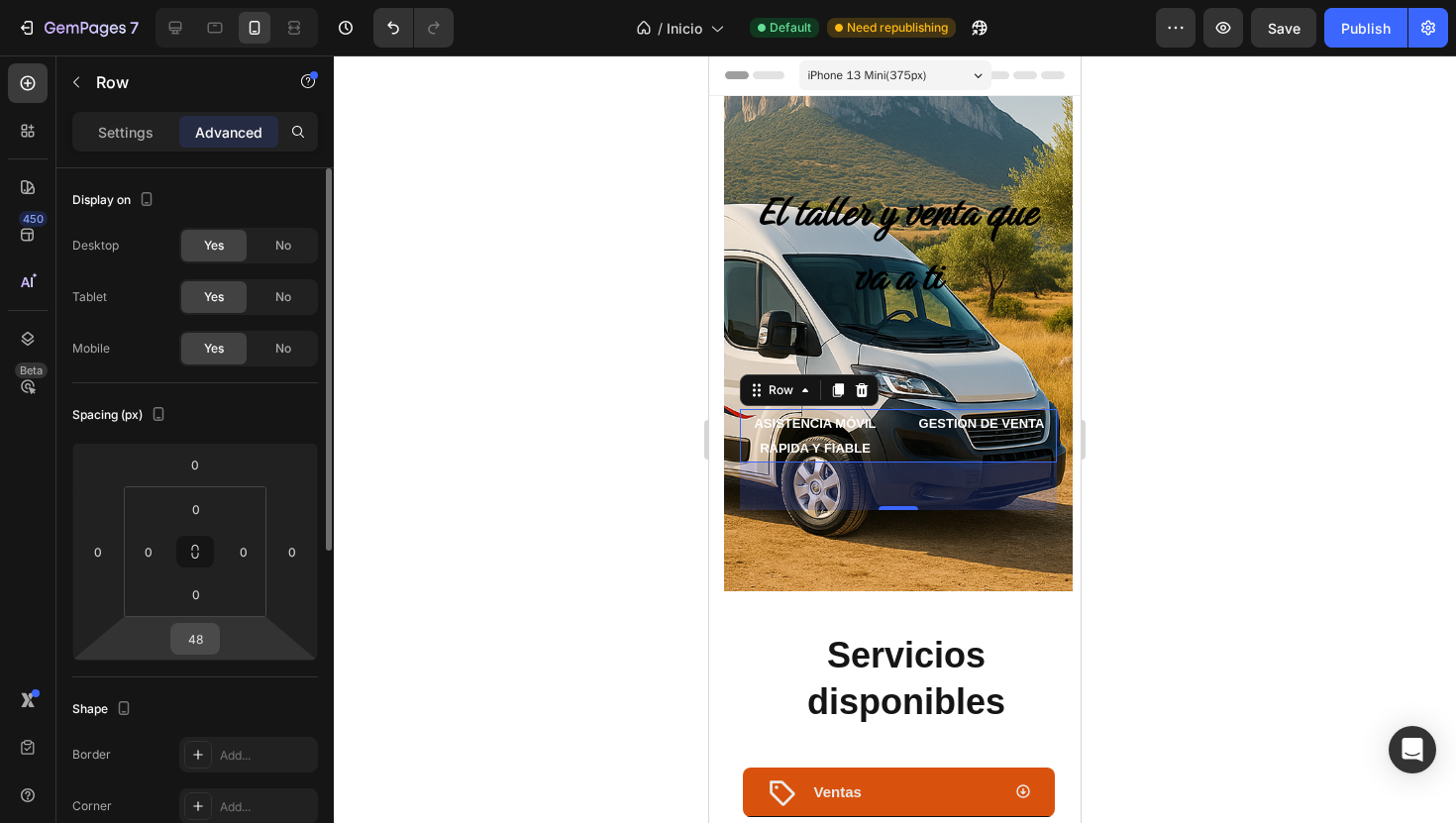 click on "48" at bounding box center [195, 639] 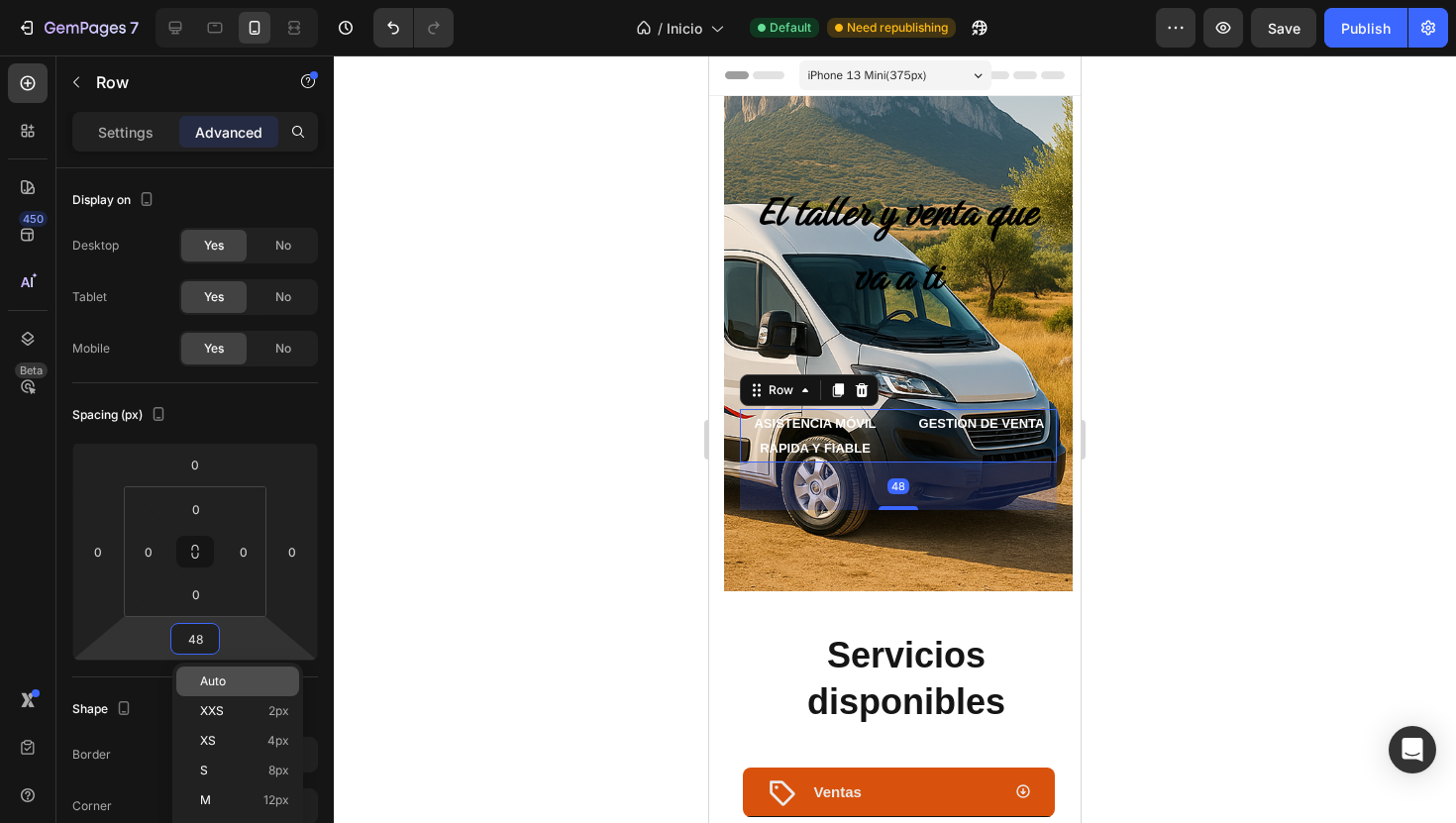type on "3" 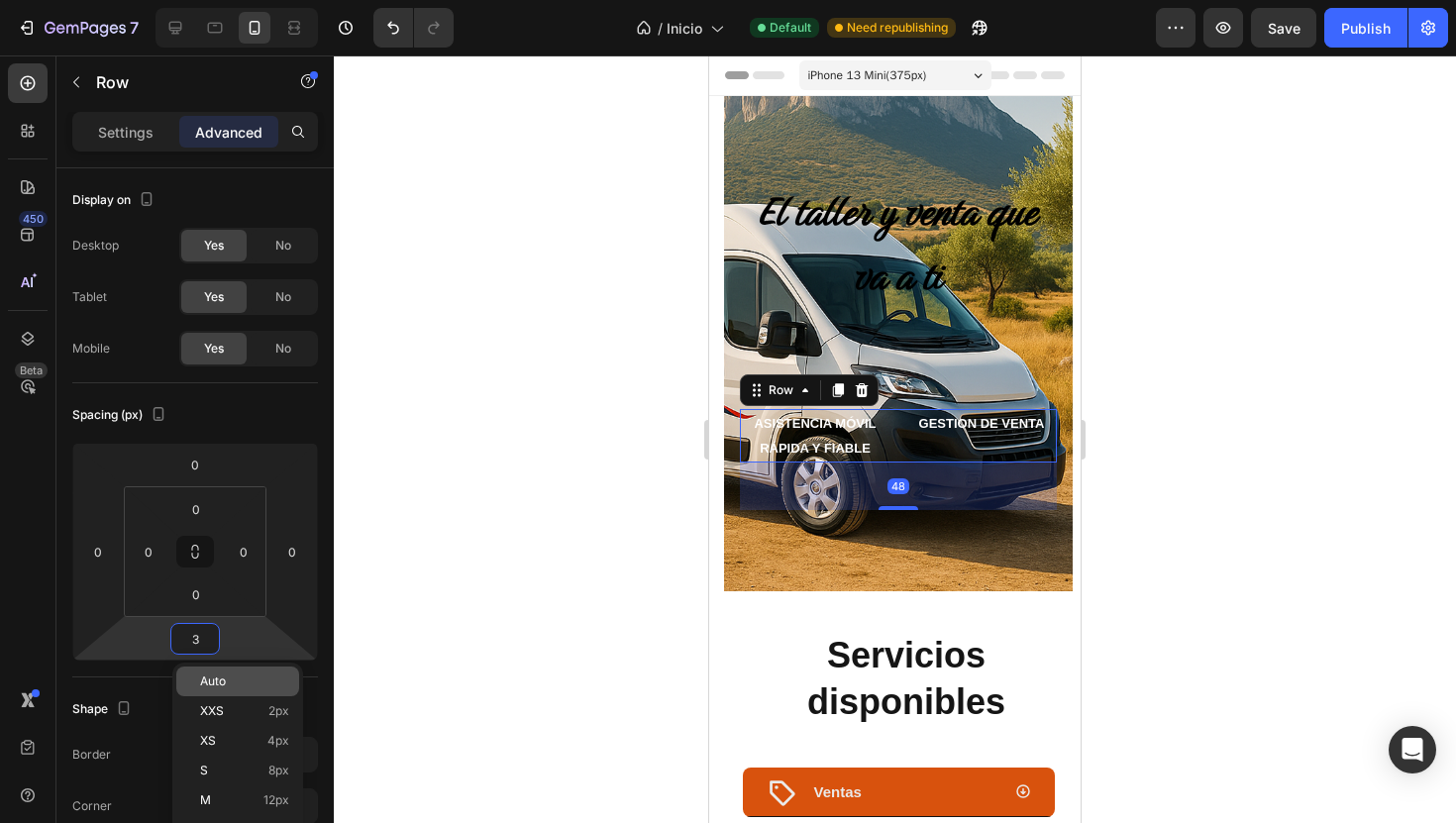 click on "Auto" 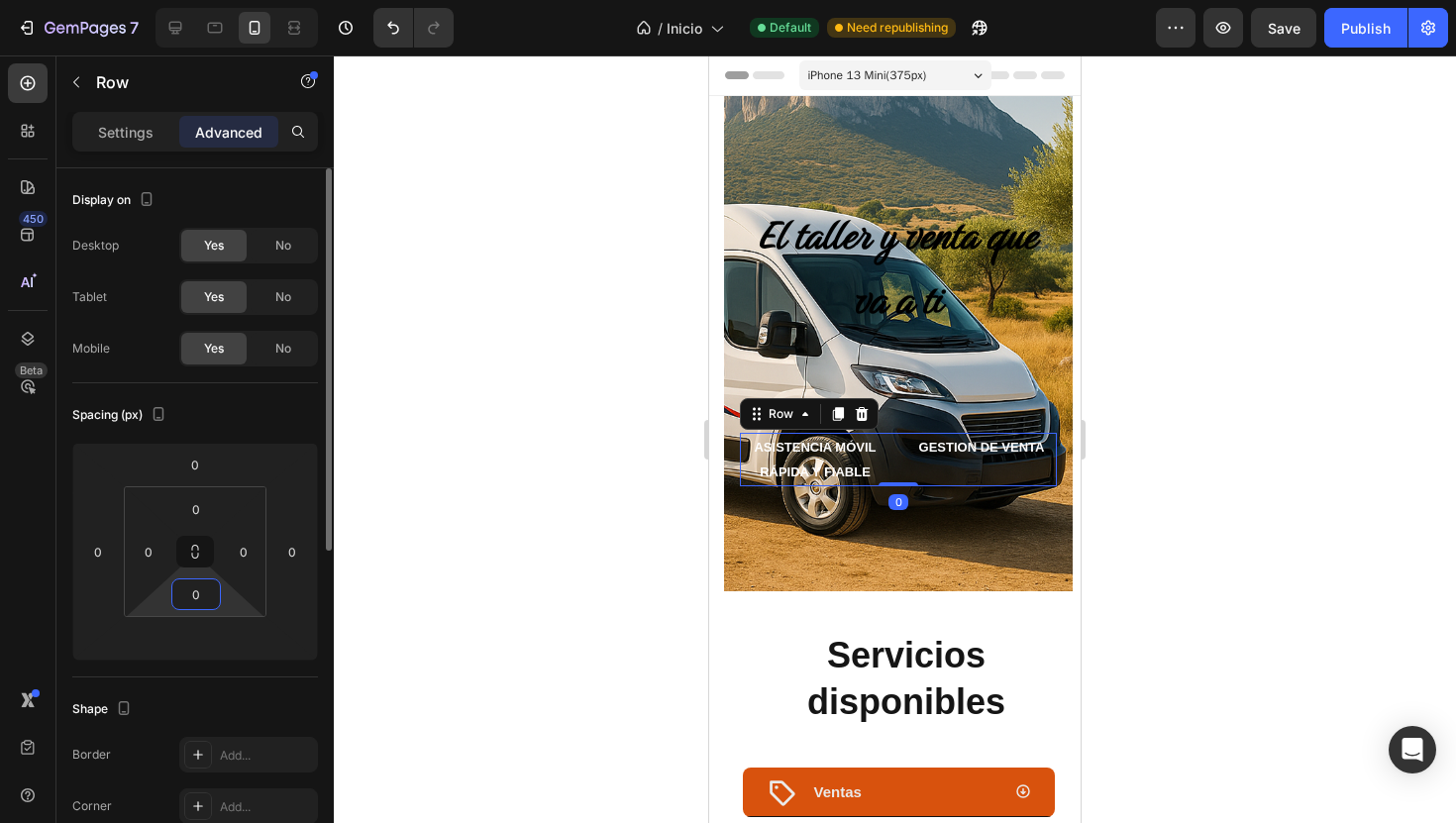 click on "0" at bounding box center (196, 594) 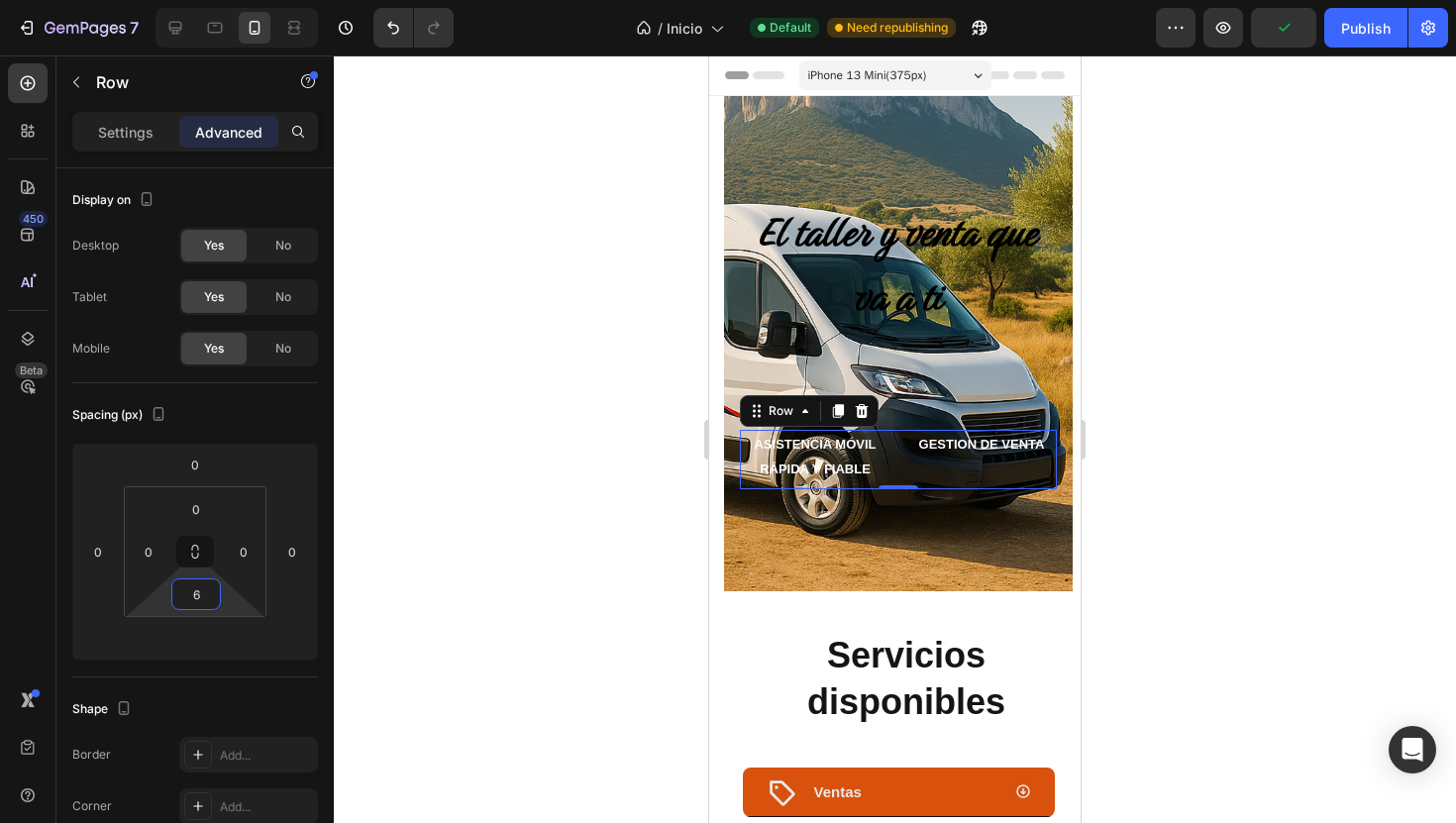 type on "60" 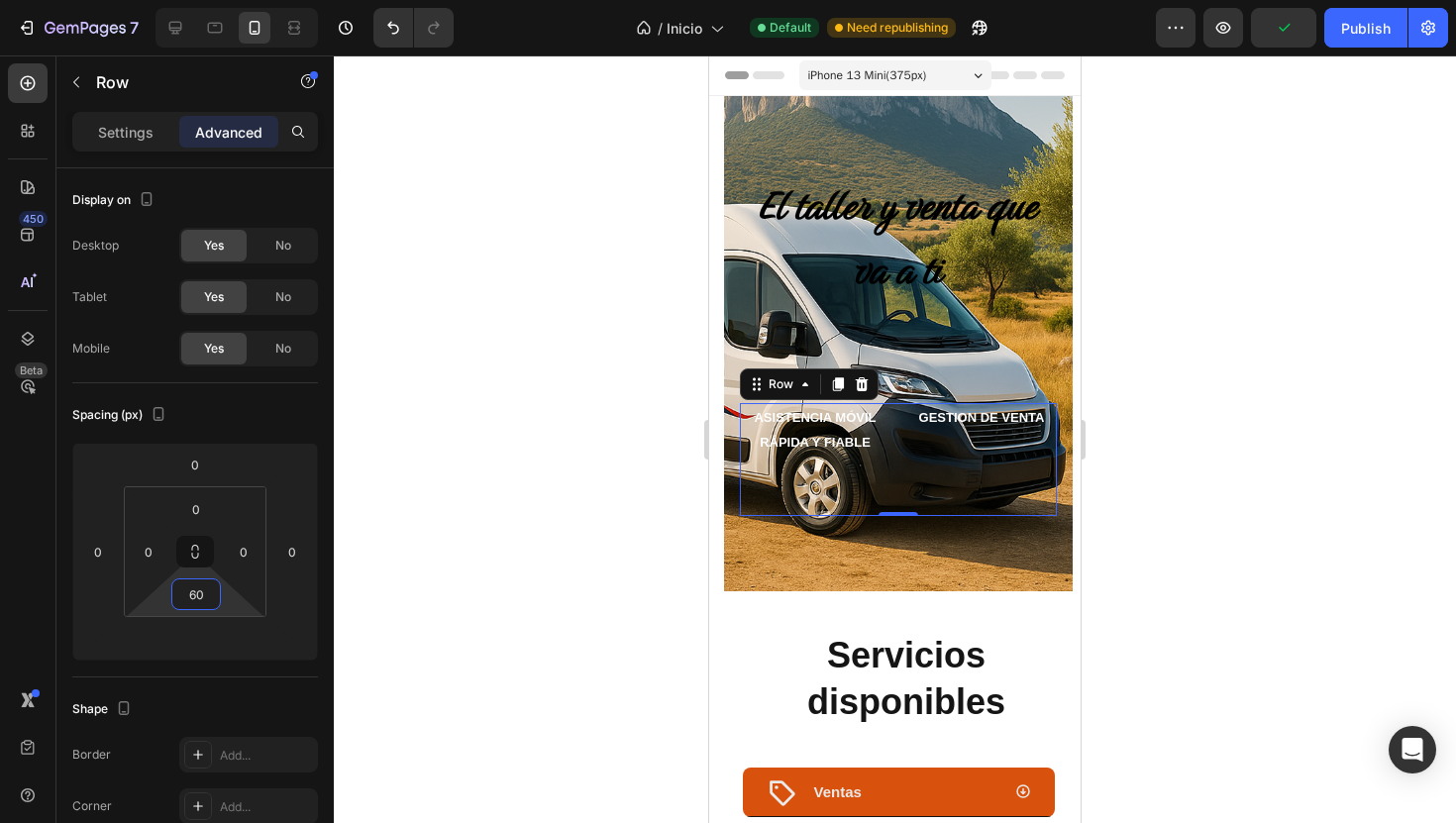 type on "3" 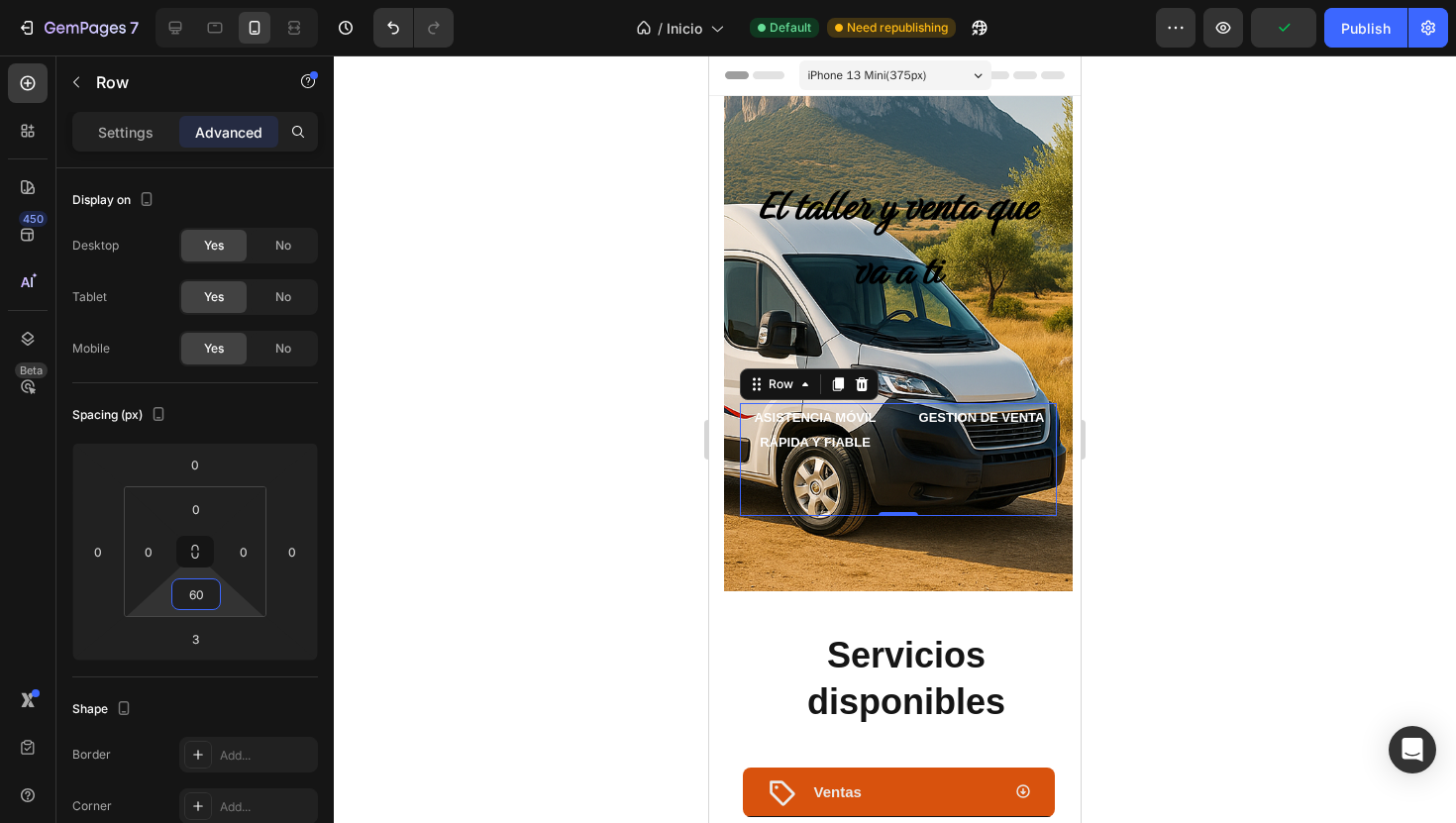 type on "6" 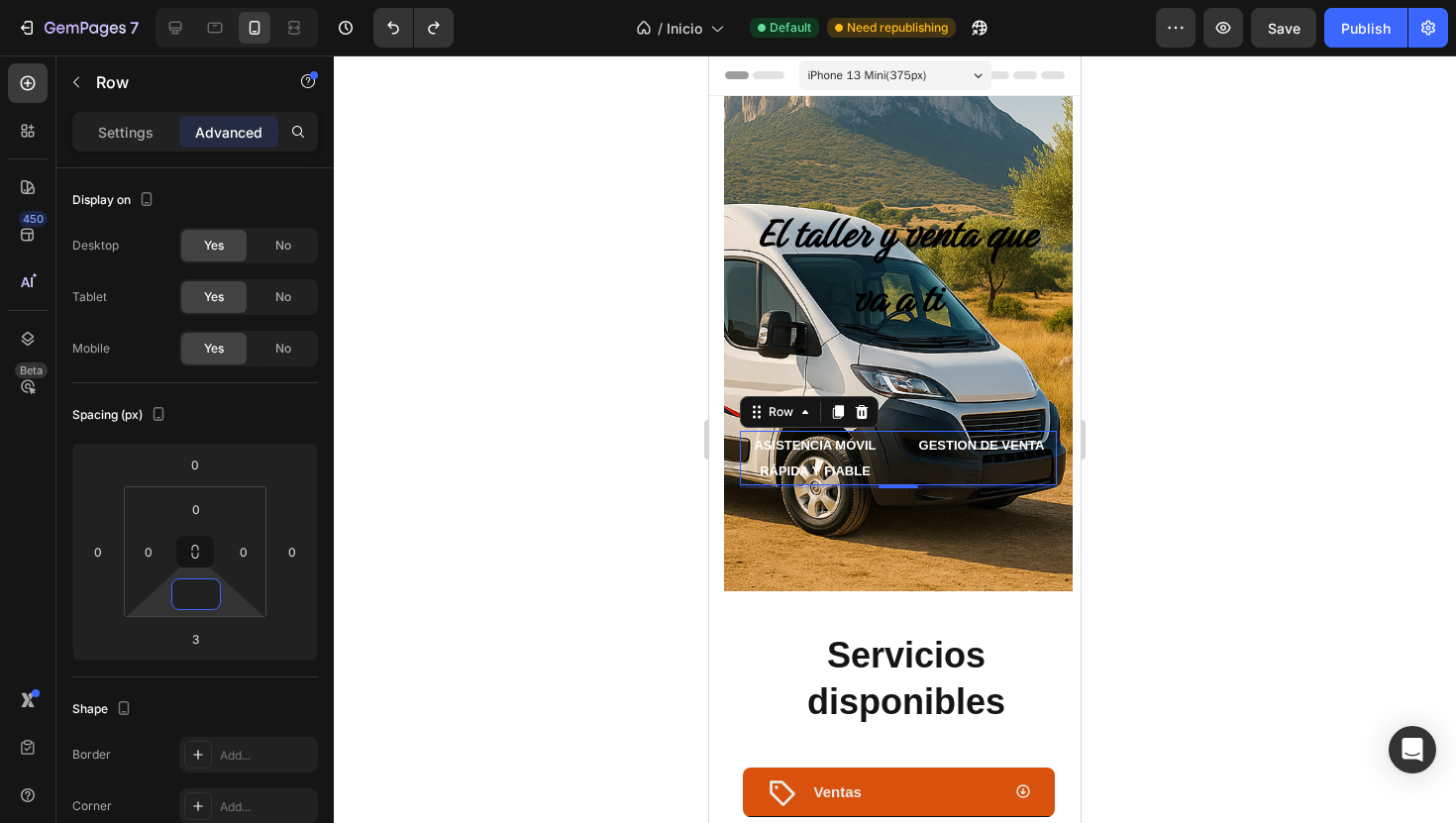 type on "0" 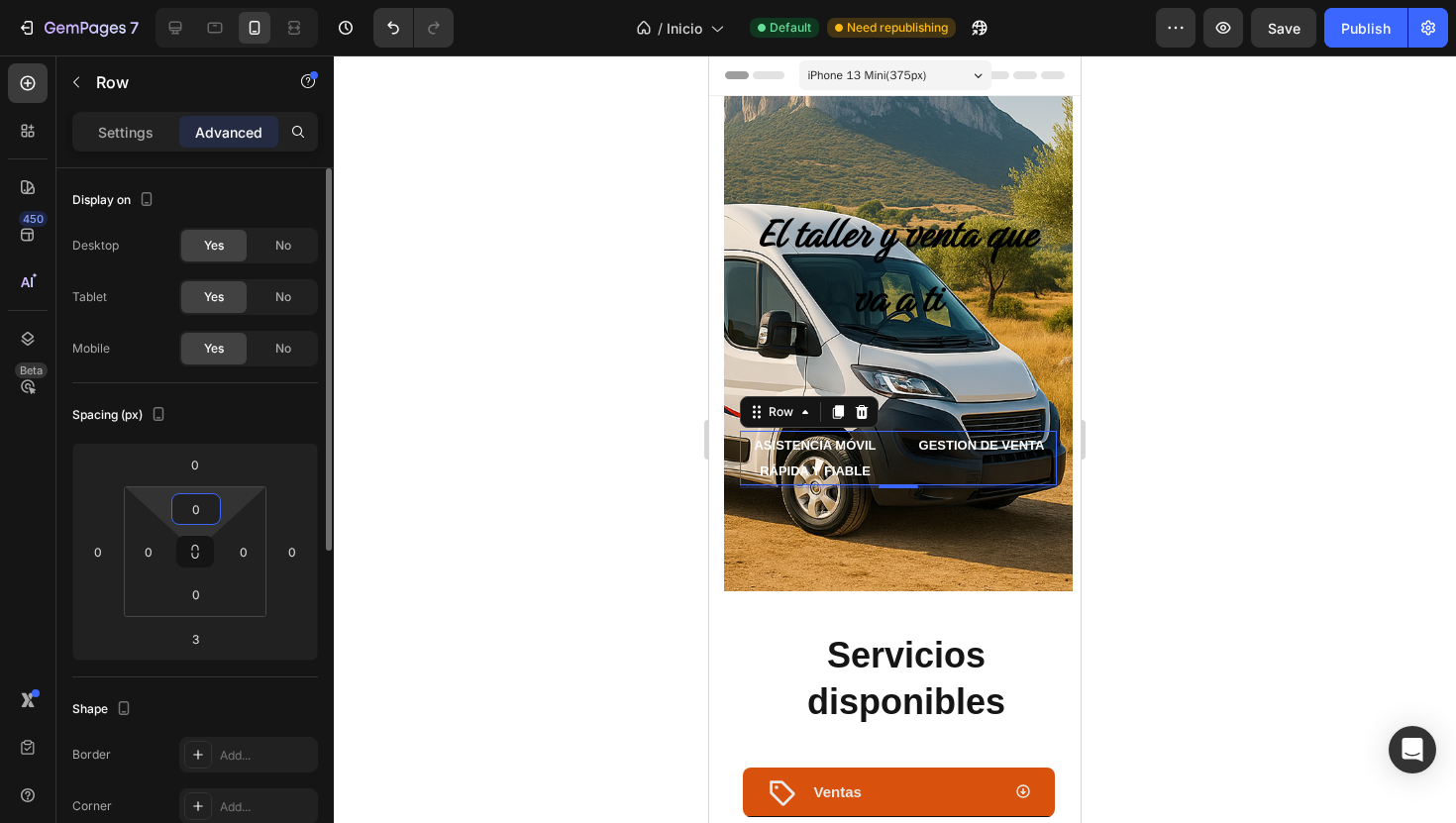 click on "0" at bounding box center [196, 509] 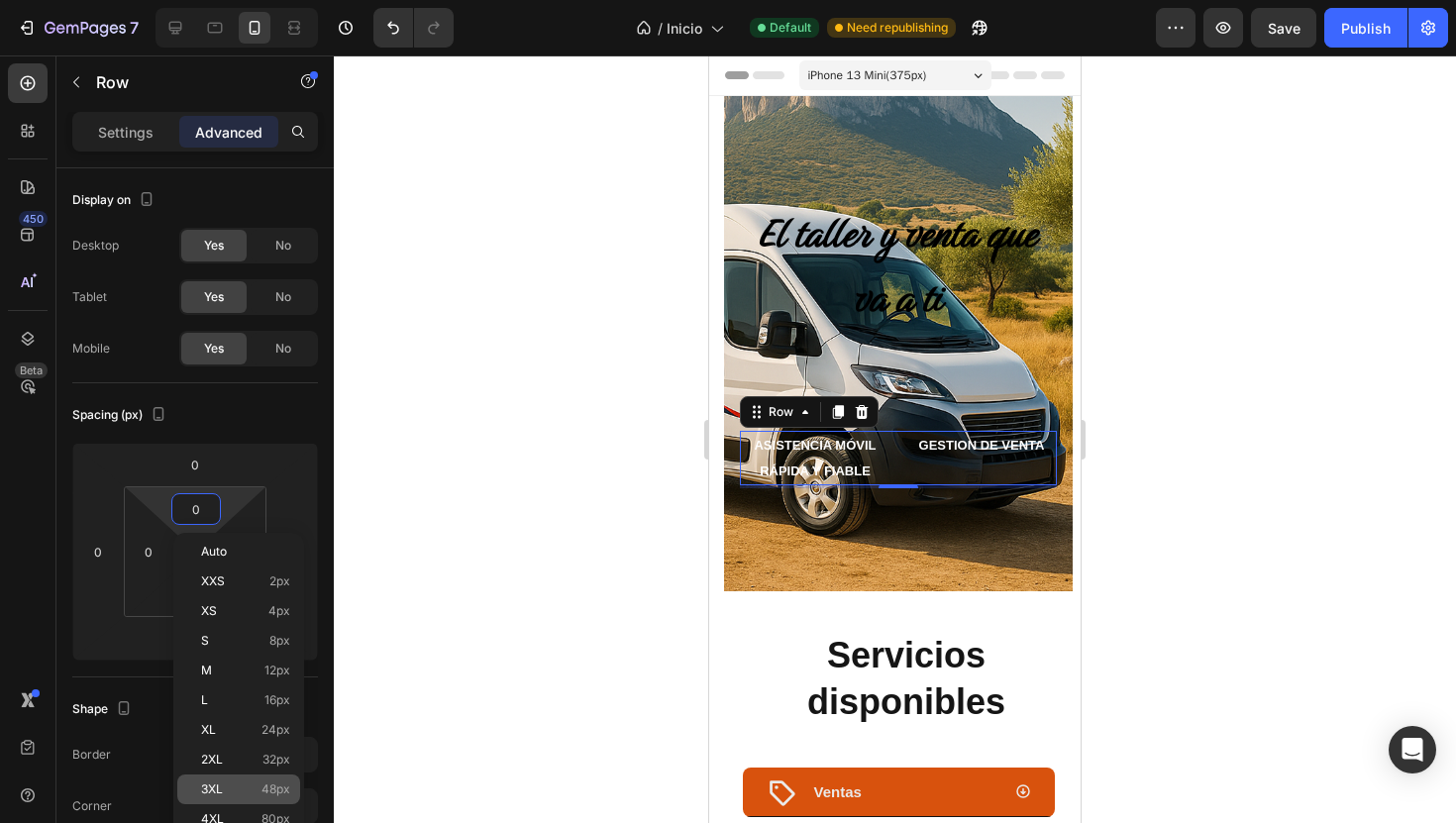 click on "48px" at bounding box center [275, 789] 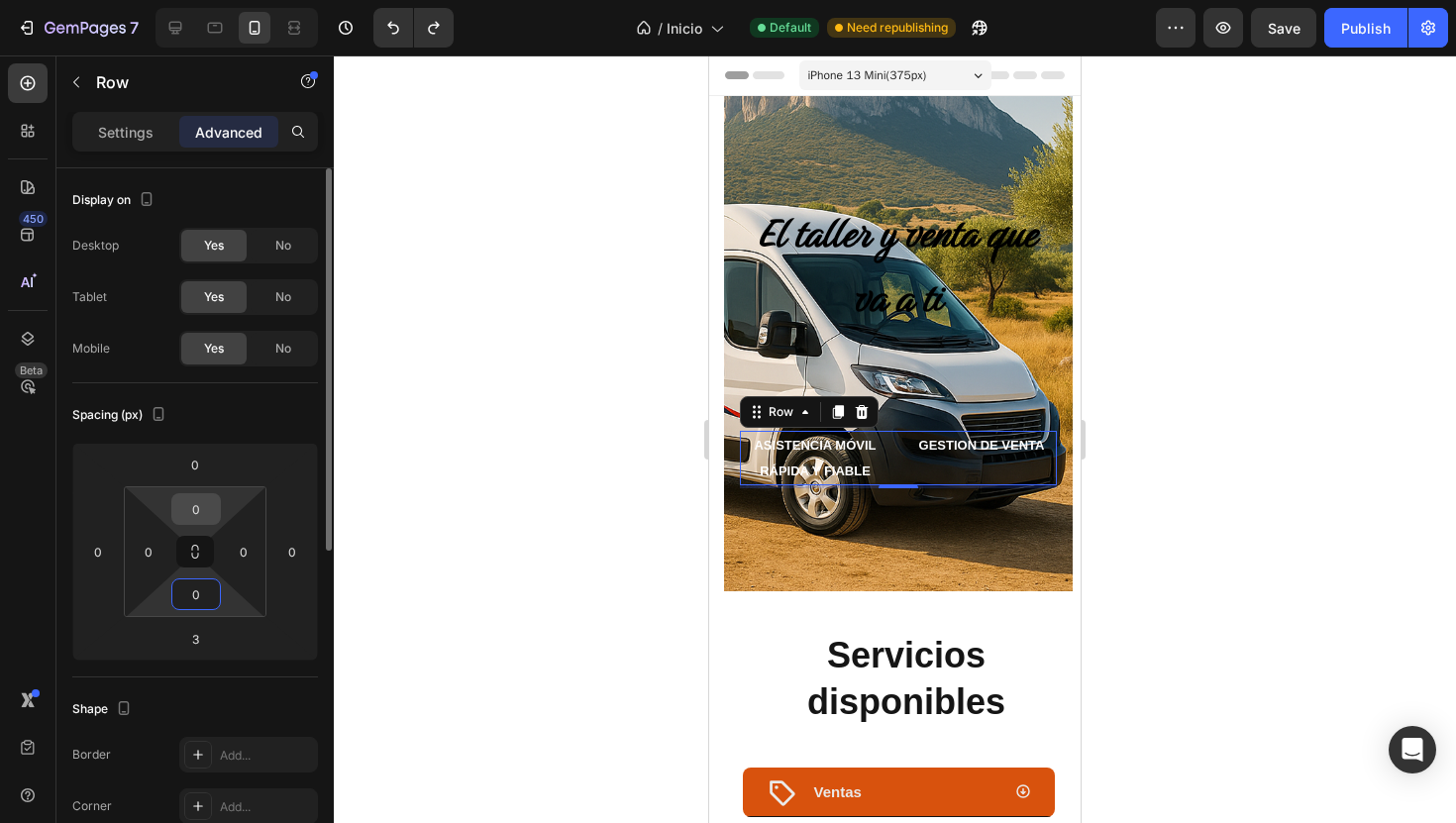 click on "0" at bounding box center (196, 509) 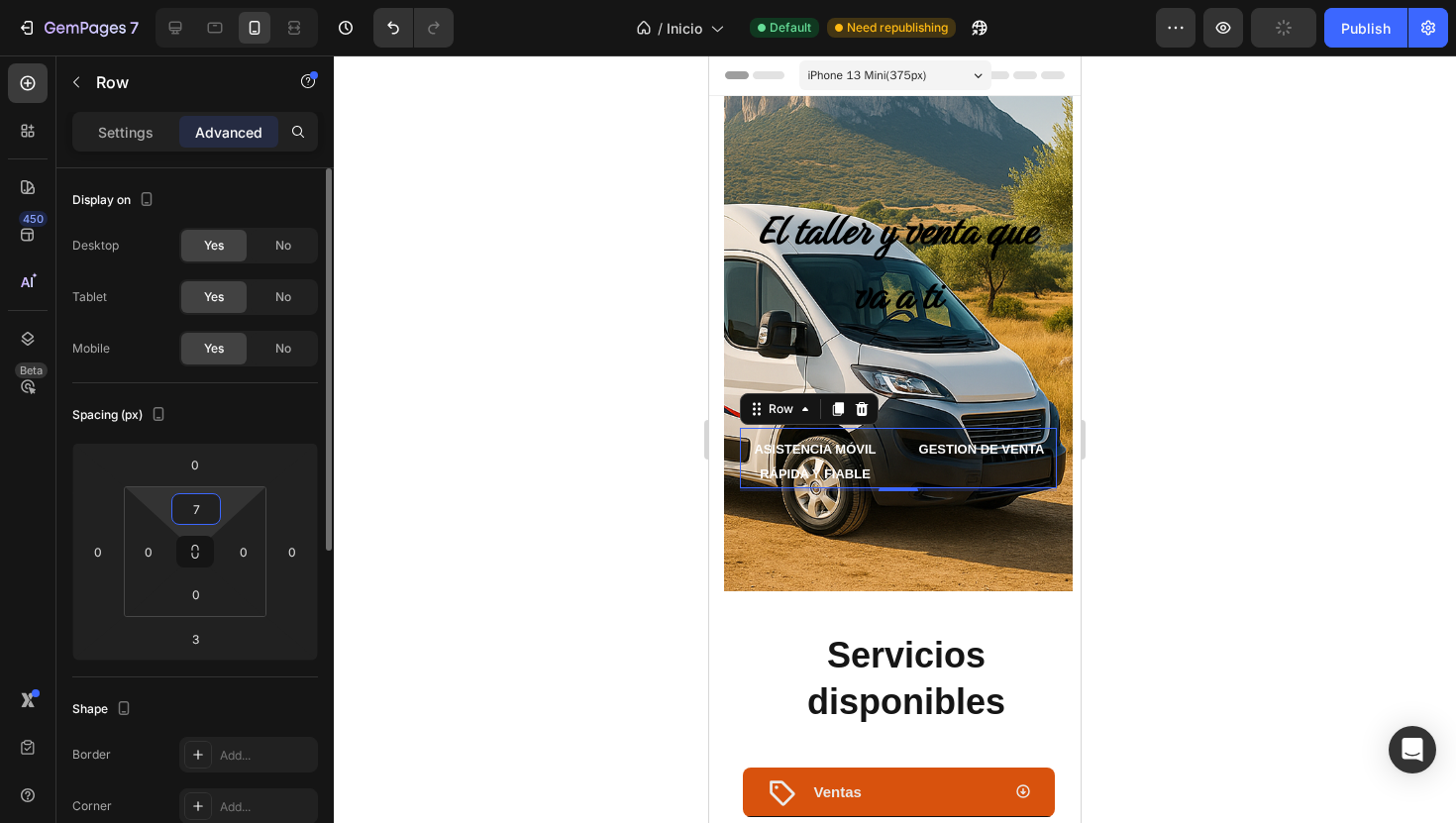 type on "75" 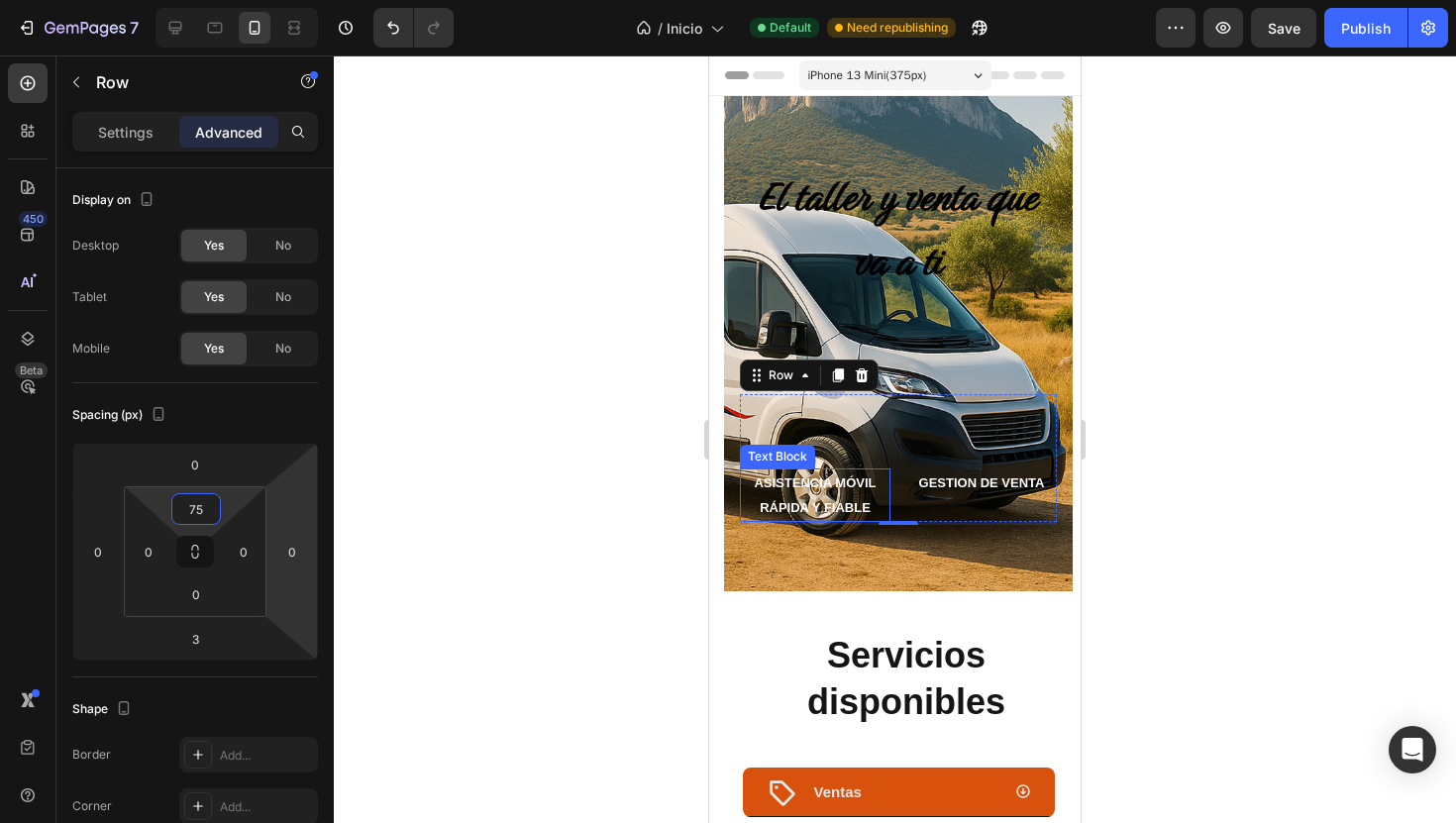 click on "ASISTENCIA MÓVIL RÁPIDA Y FIABLE" at bounding box center (815, 495) 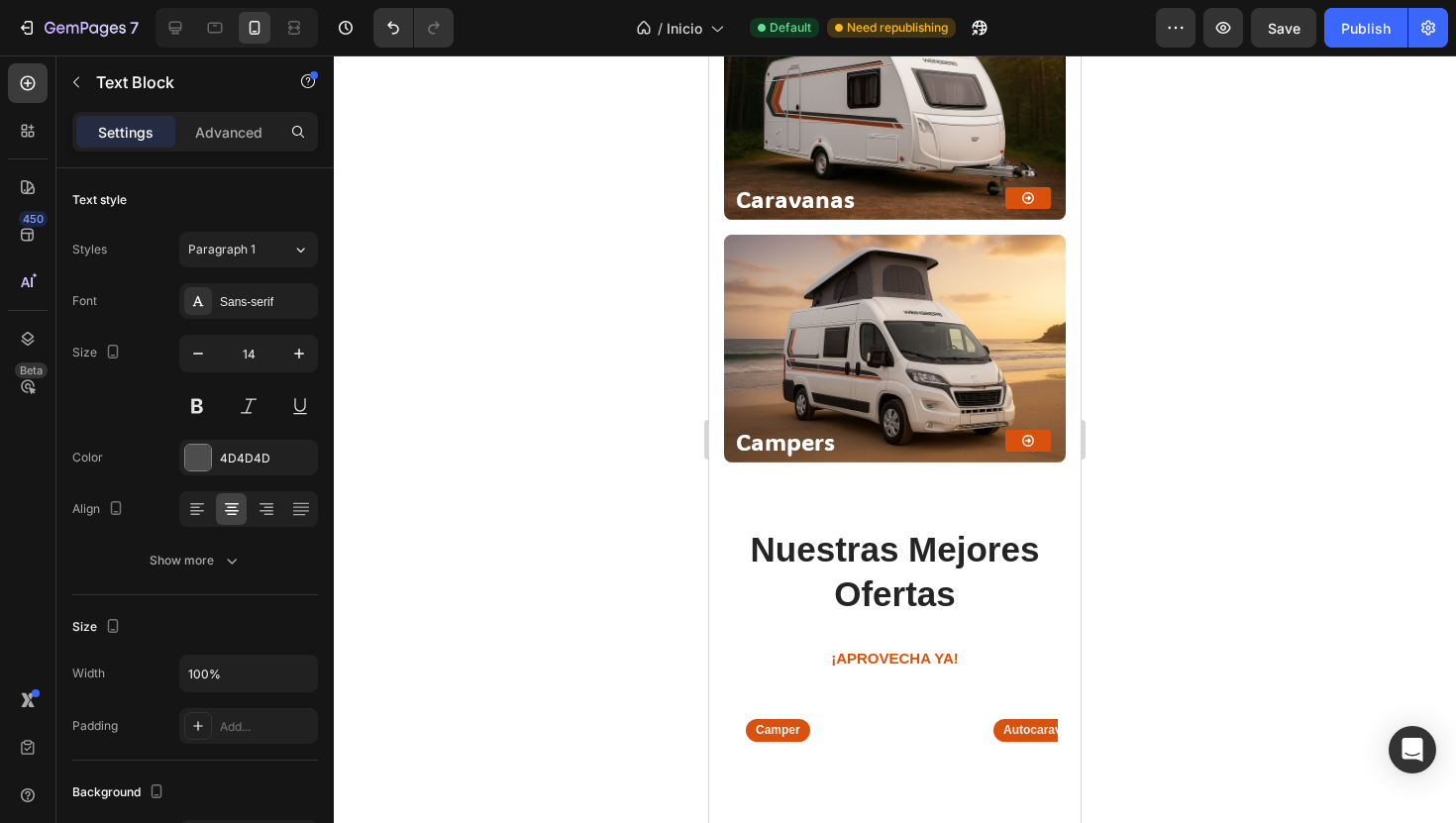 scroll, scrollTop: 1593, scrollLeft: 0, axis: vertical 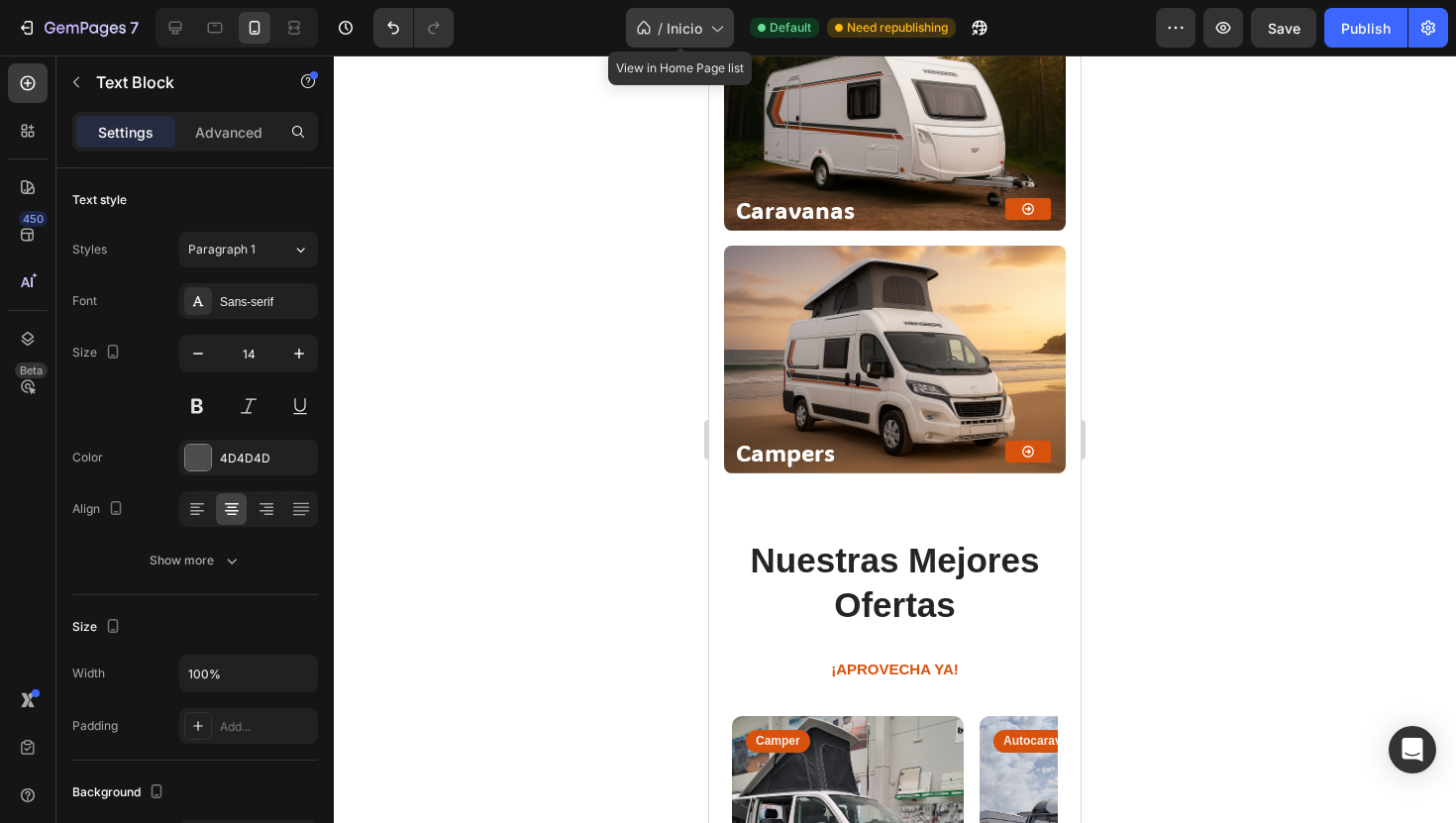 click on "Inicio" at bounding box center (684, 28) 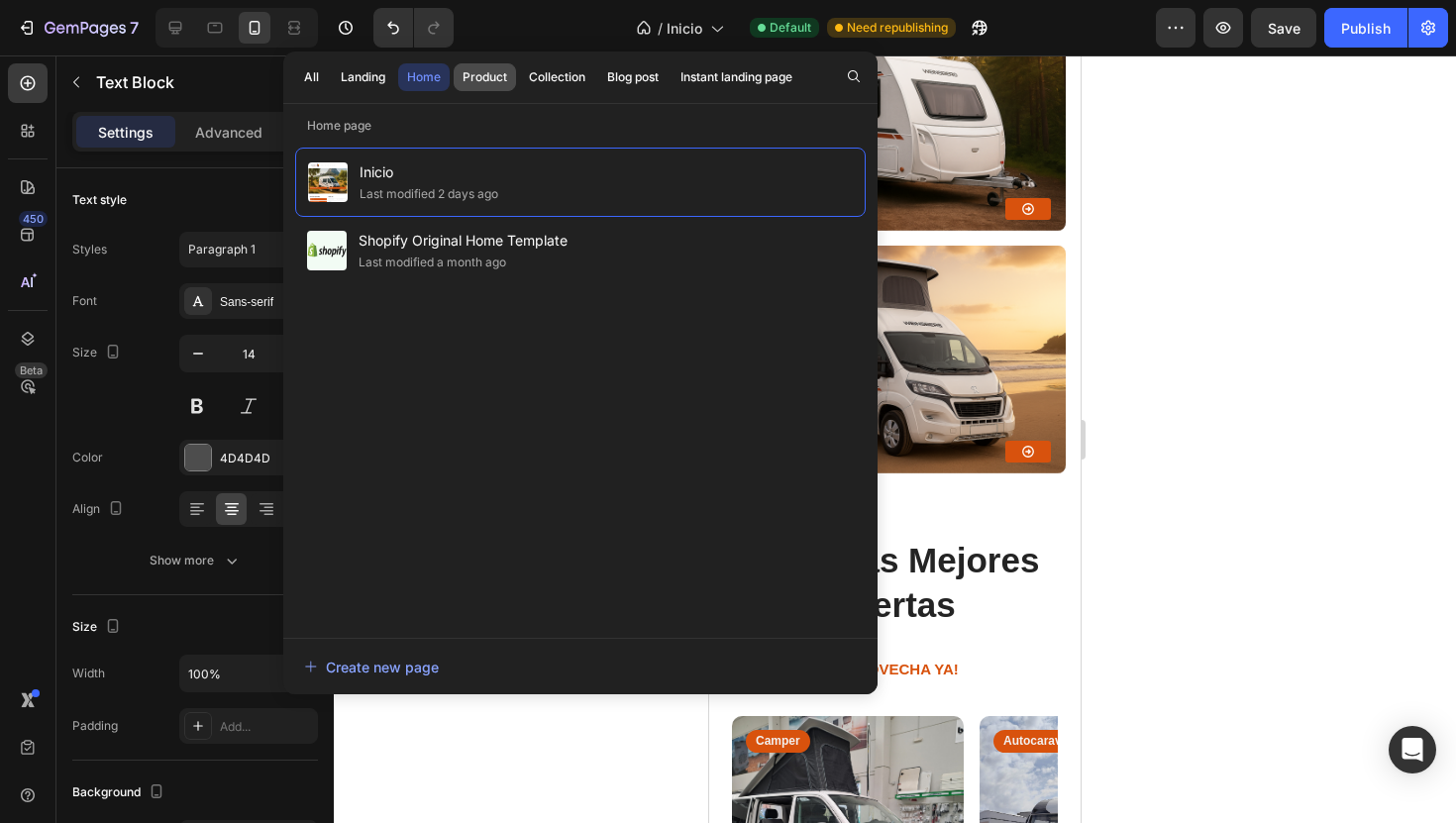 click on "Product" at bounding box center [484, 77] 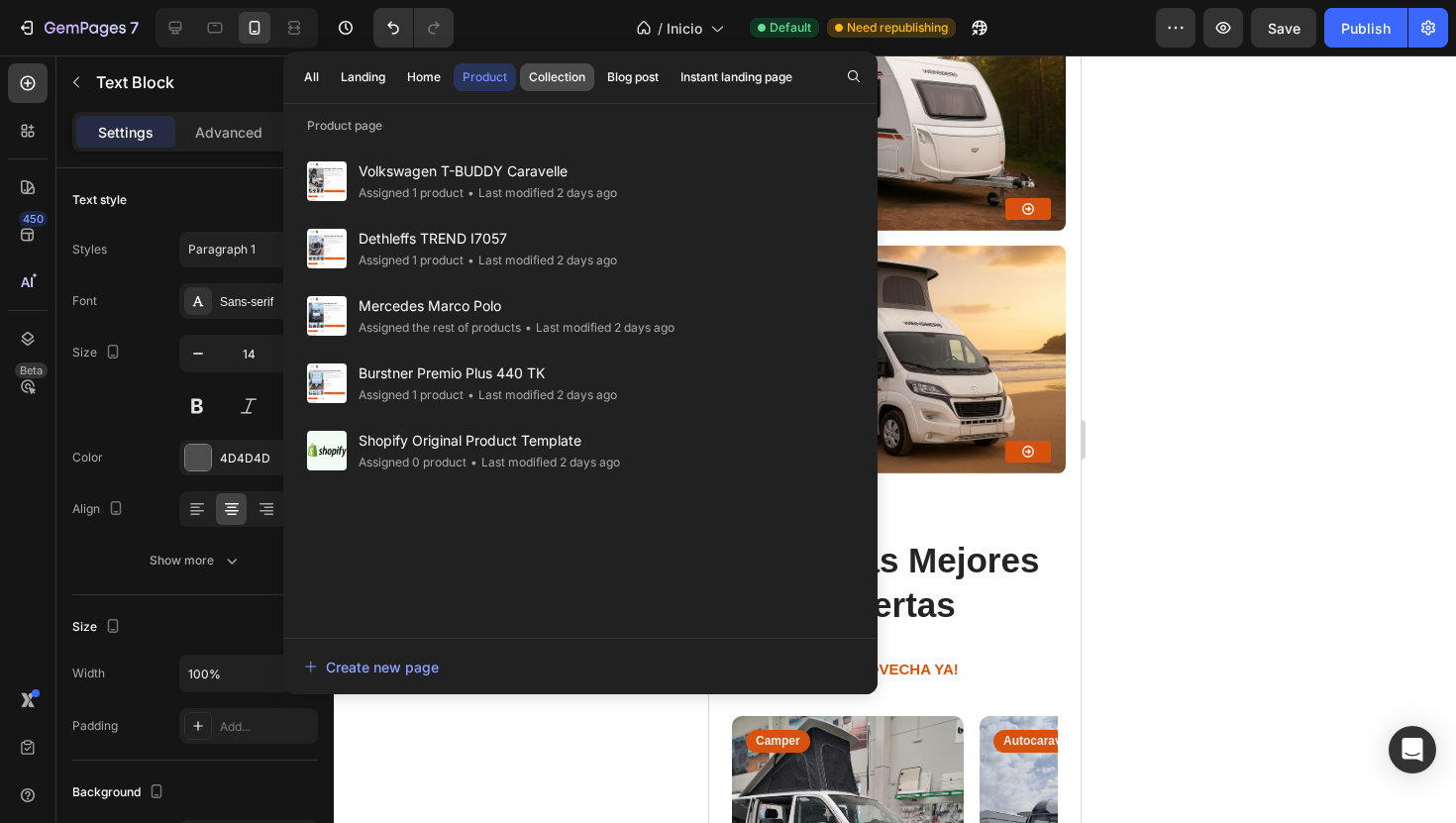 click on "Collection" at bounding box center [557, 77] 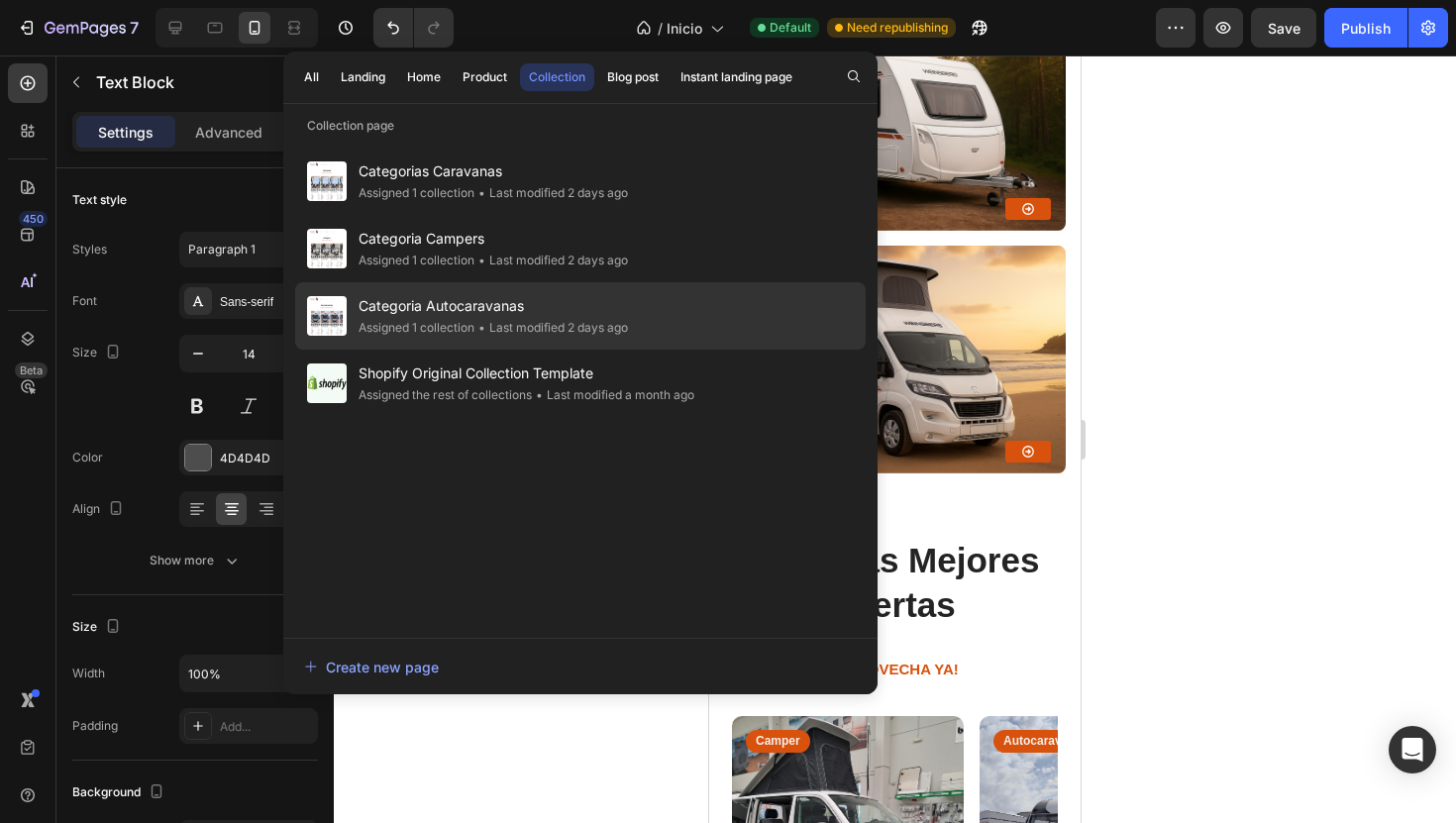 click on "Categoria Autocaravanas Assigned 1 collection • Last modified 2 days ago" 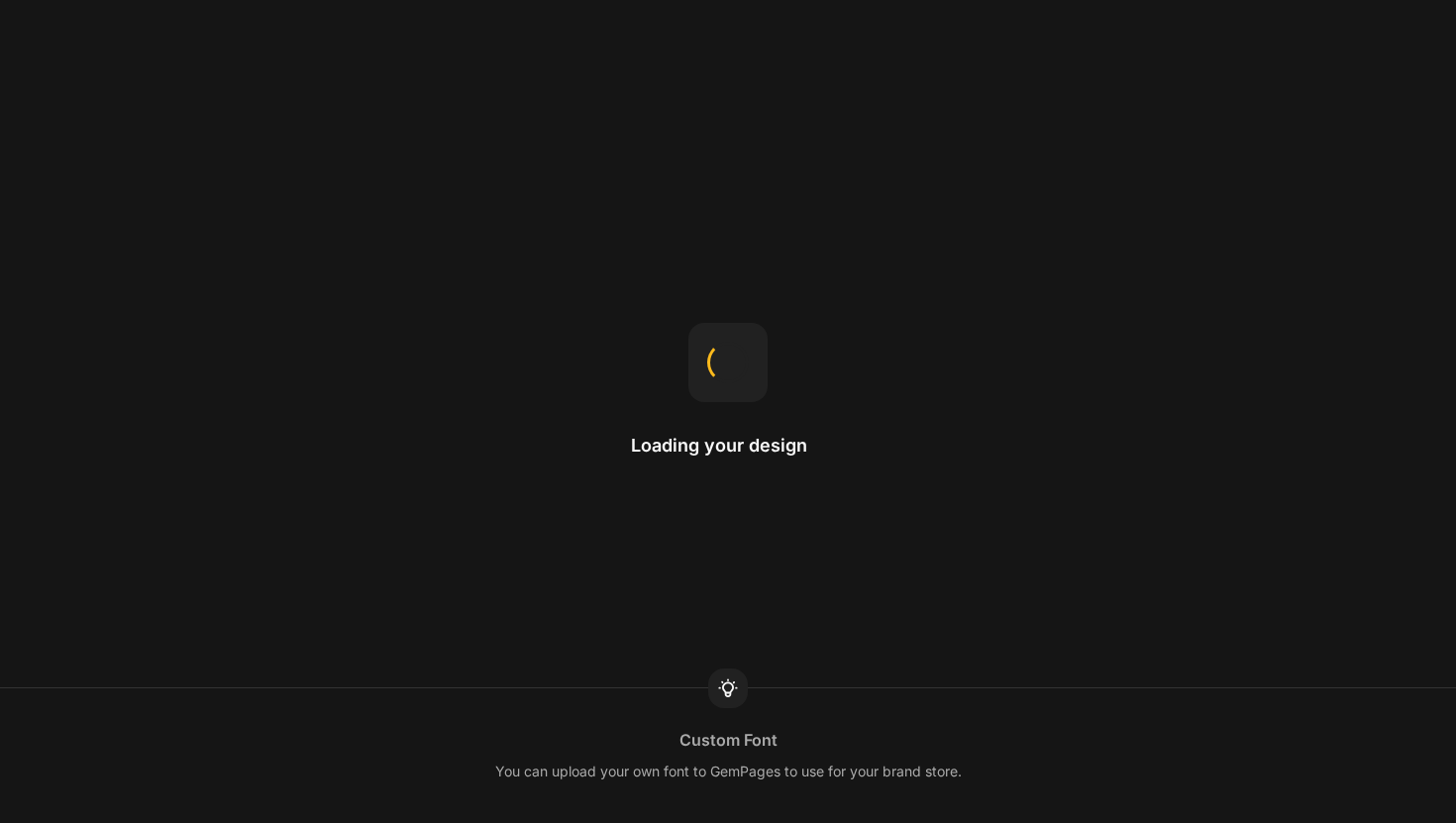 scroll, scrollTop: 0, scrollLeft: 0, axis: both 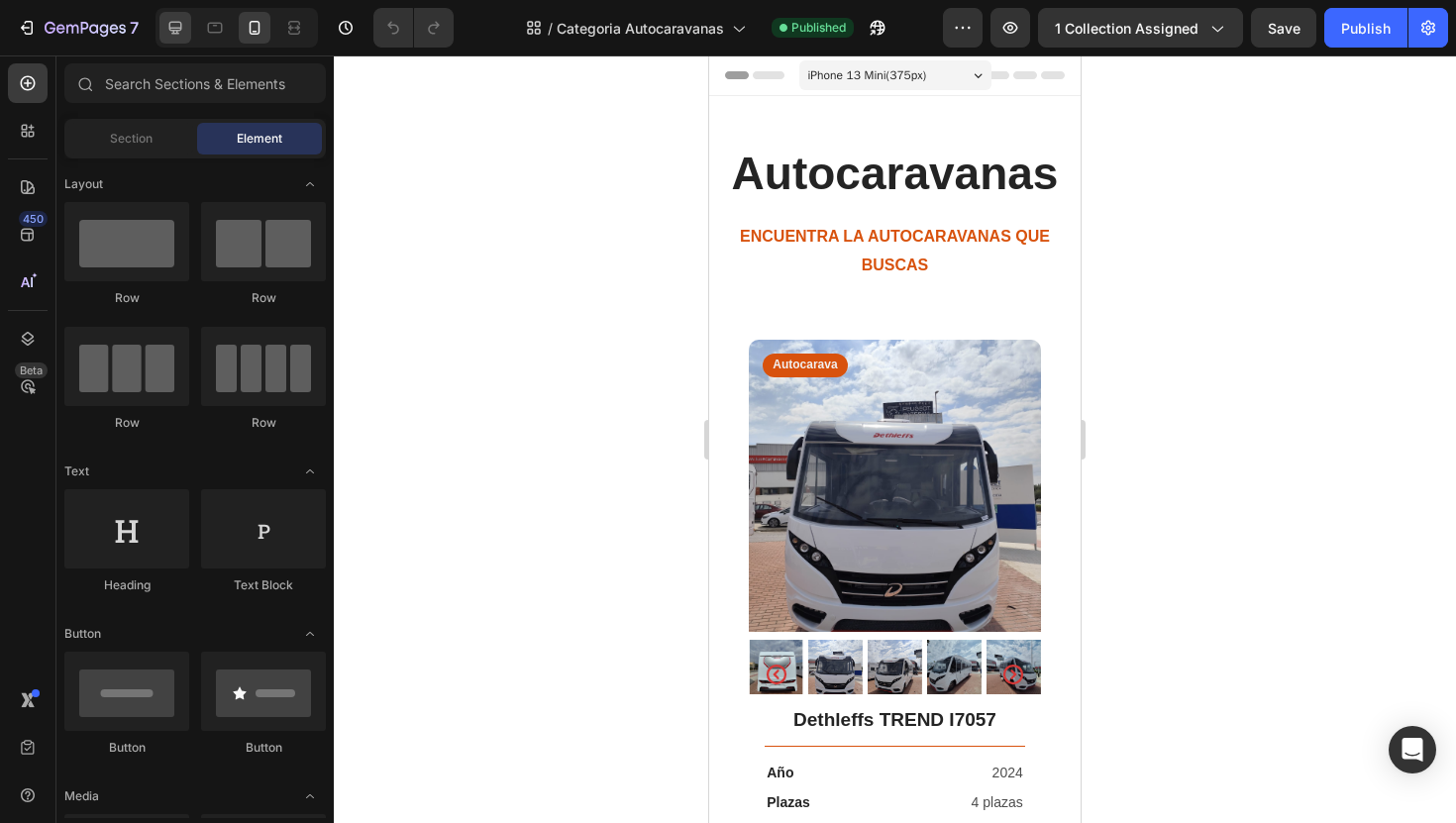 click 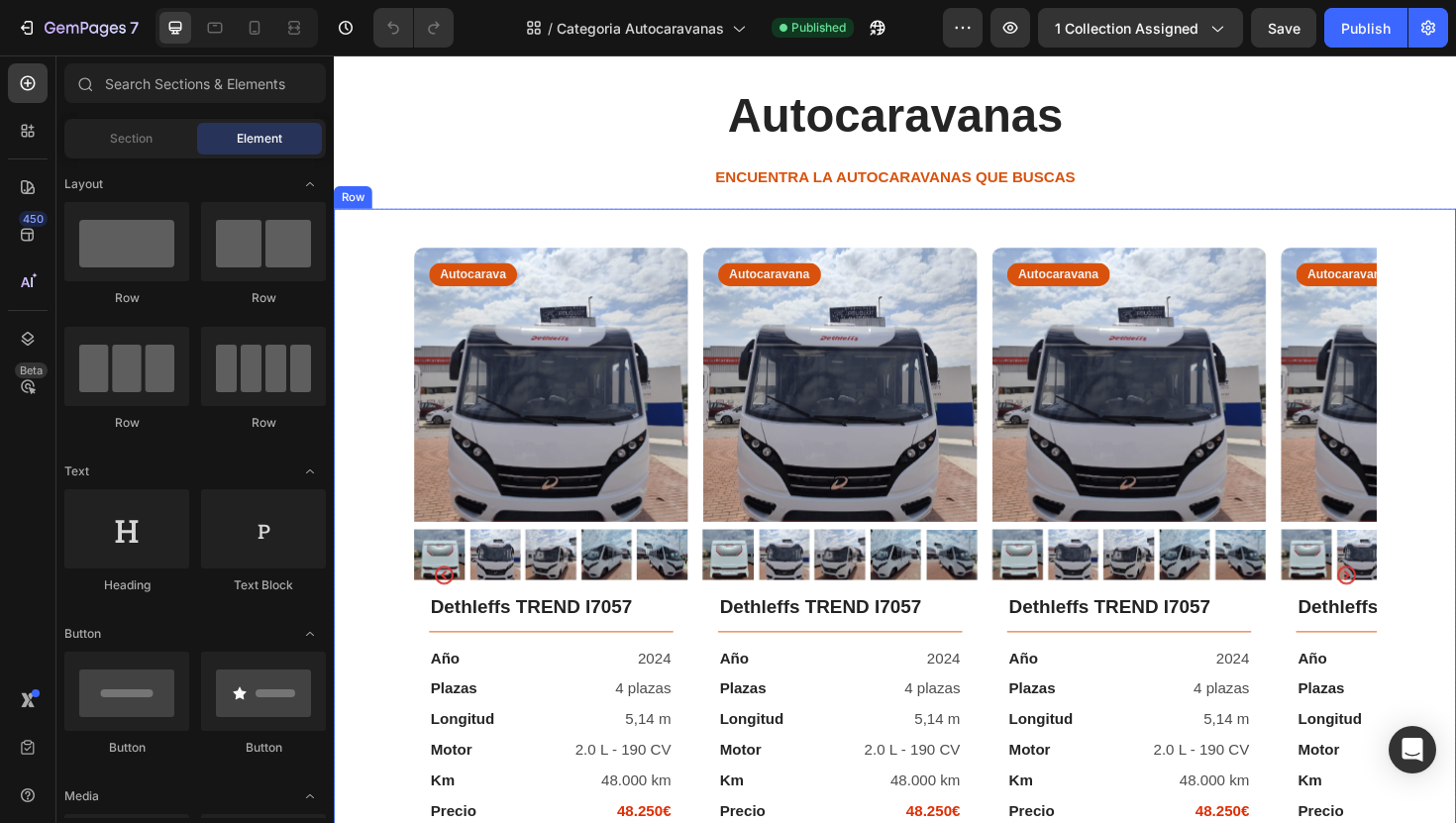 scroll, scrollTop: 136, scrollLeft: 0, axis: vertical 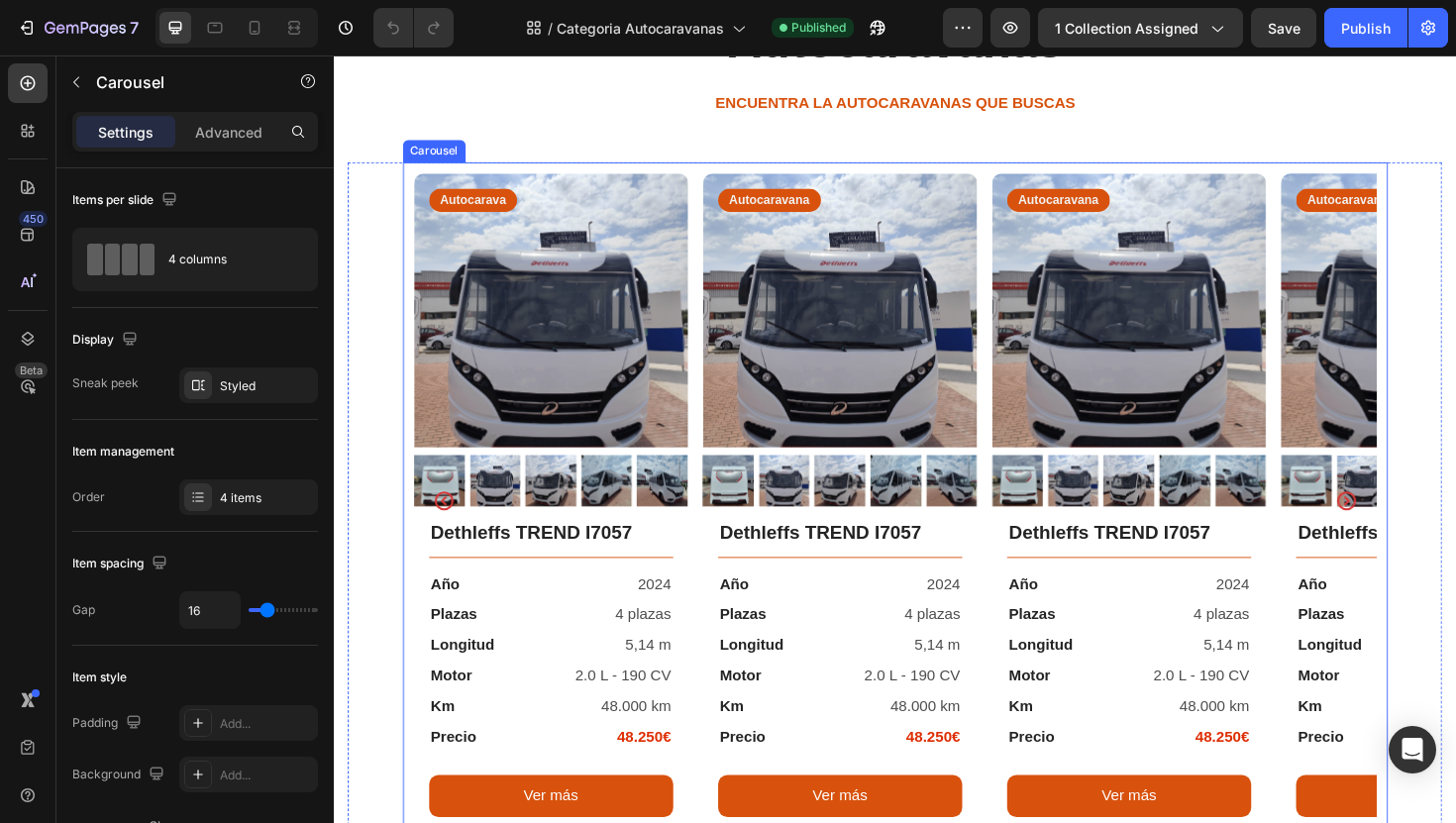 click on "Product Images Autocarava Text Block Row Dethleffs TREND I7057 Text Block                Title Line Año Text Block 2024 Text Block Row Plazas Text Block 4 plazas Text Block Row Longitud Text Block 5,14 m Text Block Row Motor Text Block 2.0 L - 190 CV Text Block Row Km Text Block 48.000 km Text Block Row Precio Text Block 48.250€ Text Block Row Row Ver más Button Row Product Product Images Autocaravana Text Block Row Dethleffs TREND I7057 Text Block                Title Line Año Text Block 2024 Text Block Row Plazas Text Block 4 plazas Text Block Row Longitud Text Block 5,14 m Text Block Row Motor Text Block 2.0 L - 190 CV Text Block Row Km Text Block 48.000 km Text Block Row Precio Text Block 48.250€ Text Block Row Row Ver más Button Row Product Product Images Autocaravana Text Block Row Dethleffs TREND I7057 Text Block                Title Line Año Text Block 2024 Text Block Row Plazas Text Block 4 plazas Text Block Row Longitud Text Block 5,14 m Text Block Row Motor Text Block 2.0 L - 190 CV Row Km" at bounding box center (928, 527) 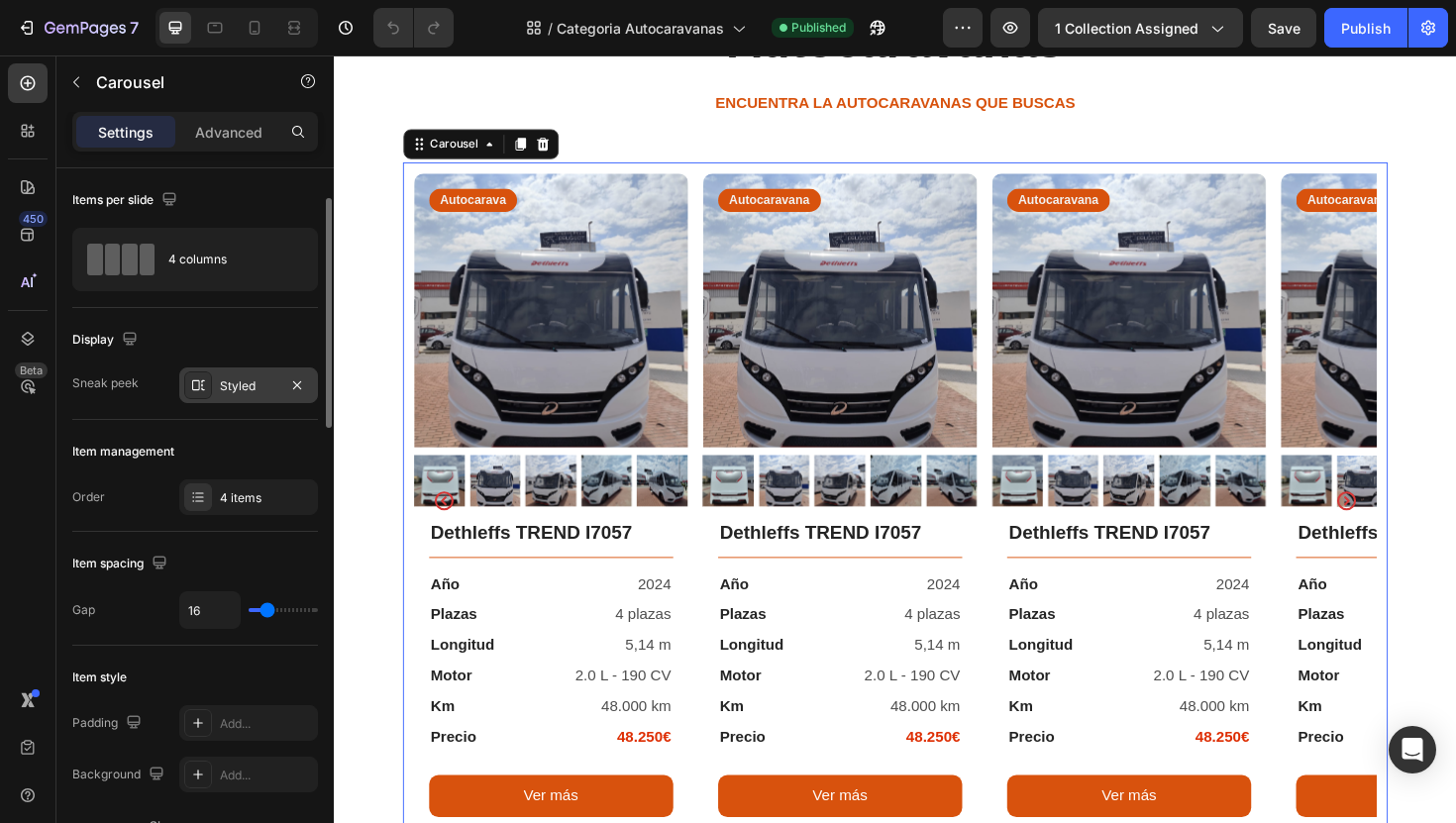 scroll, scrollTop: 44, scrollLeft: 0, axis: vertical 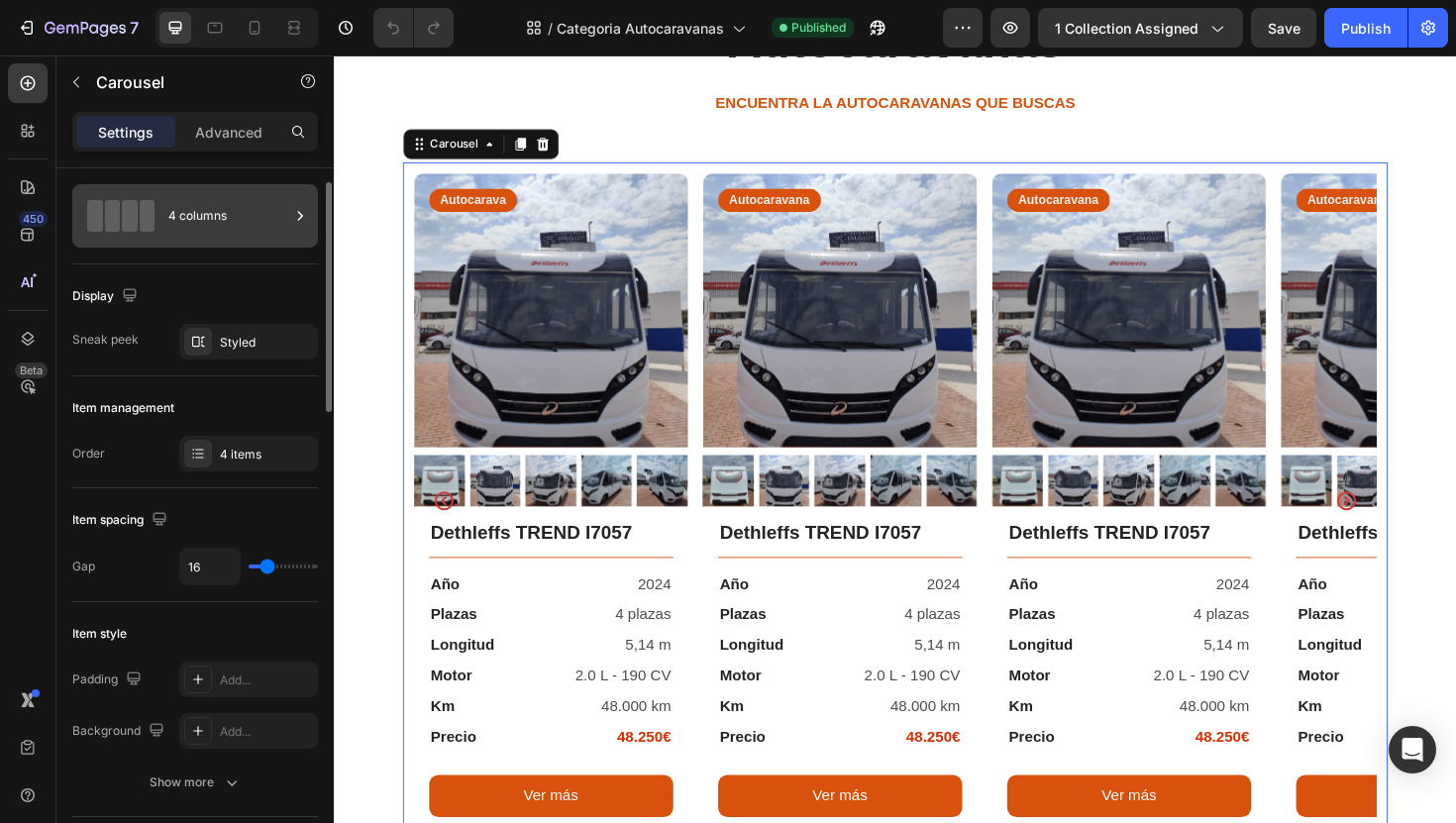 click on "4 columns" at bounding box center [229, 216] 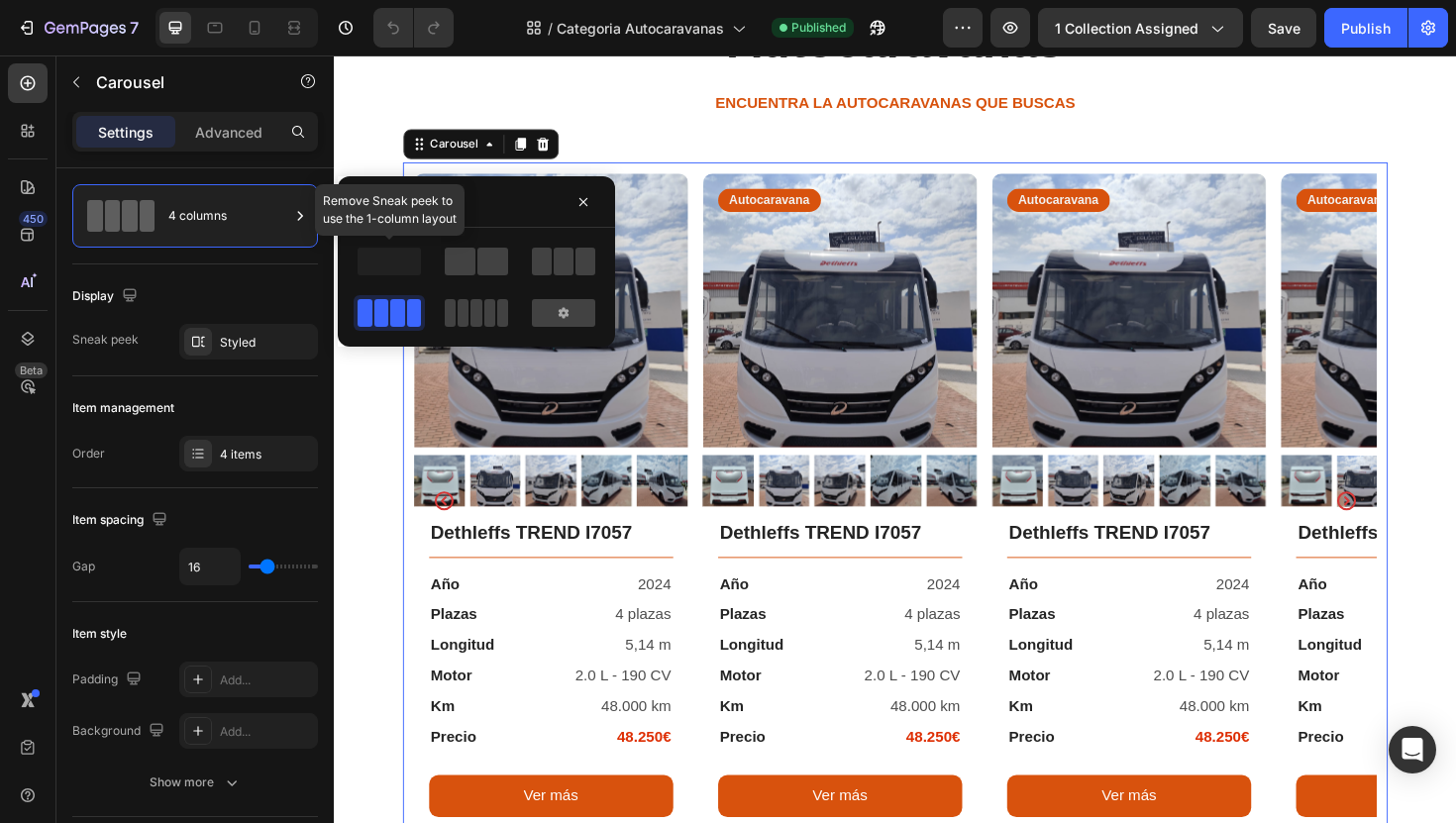 click 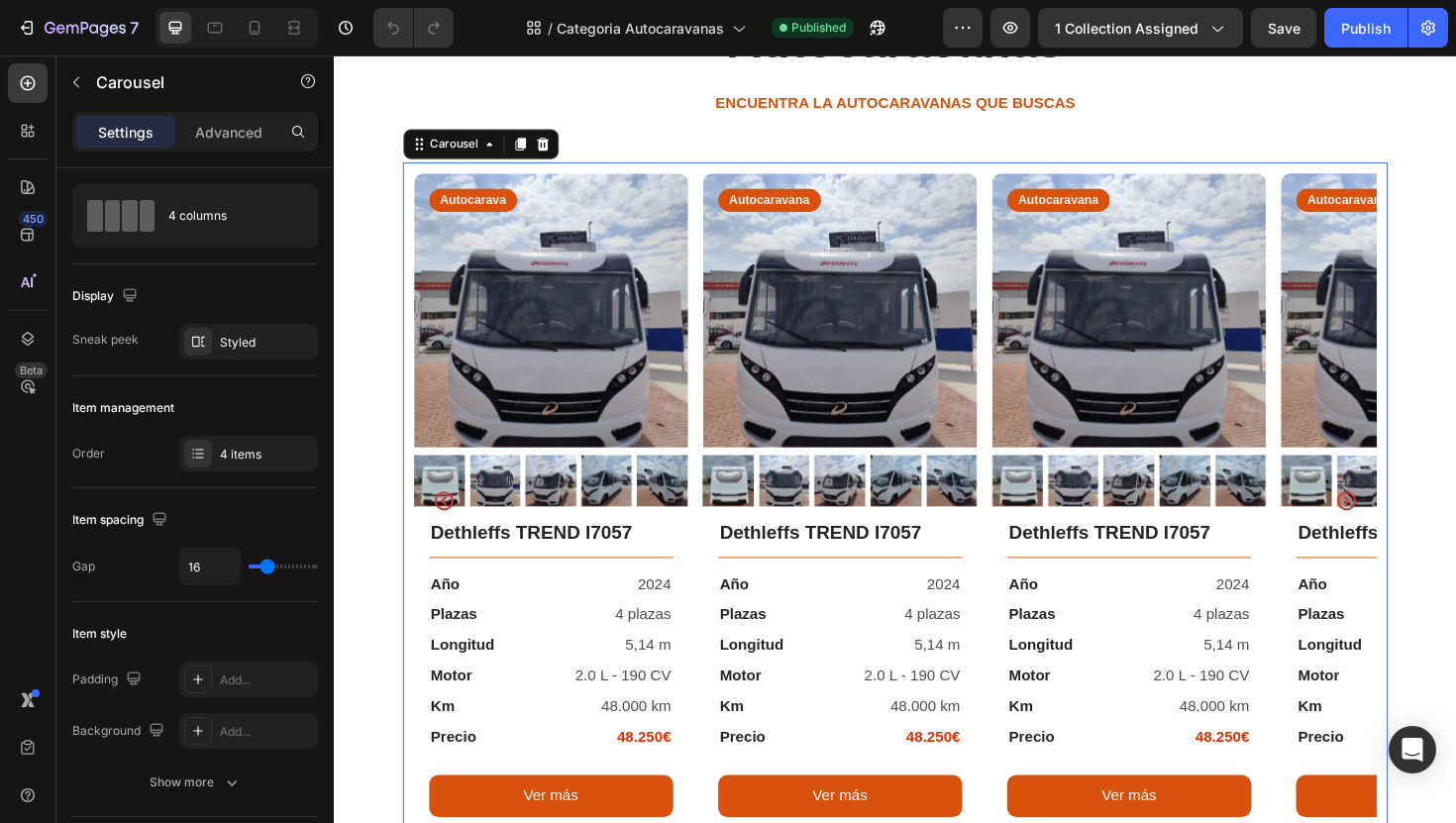 click on "Product Images Autocarava Text Block Row Dethleffs TREND I7057 Text Block                Title Line Año Text Block 2024 Text Block Row Plazas Text Block 4 plazas Text Block Row Longitud Text Block 5,14 m Text Block Row Motor Text Block 2.0 L - 190 CV Text Block Row Km Text Block 48.000 km Text Block Row Precio Text Block 48.250€ Text Block Row Row Ver más Button Row Product Product Images Autocaravana Text Block Row Dethleffs TREND I7057 Text Block                Title Line Año Text Block 2024 Text Block Row Plazas Text Block 4 plazas Text Block Row Longitud Text Block 5,14 m Text Block Row Motor Text Block 2.0 L - 190 CV Text Block Row Km Text Block 48.000 km Text Block Row Precio Text Block 48.250€ Text Block Row Row Ver más Button Row Product Product Images Autocaravana Text Block Row Dethleffs TREND I7057 Text Block                Title Line Año Text Block 2024 Text Block Row Plazas Text Block 4 plazas Text Block Row Longitud Text Block 5,14 m Text Block Row Motor Text Block 2.0 L - 190 CV Row Km" at bounding box center (928, 527) 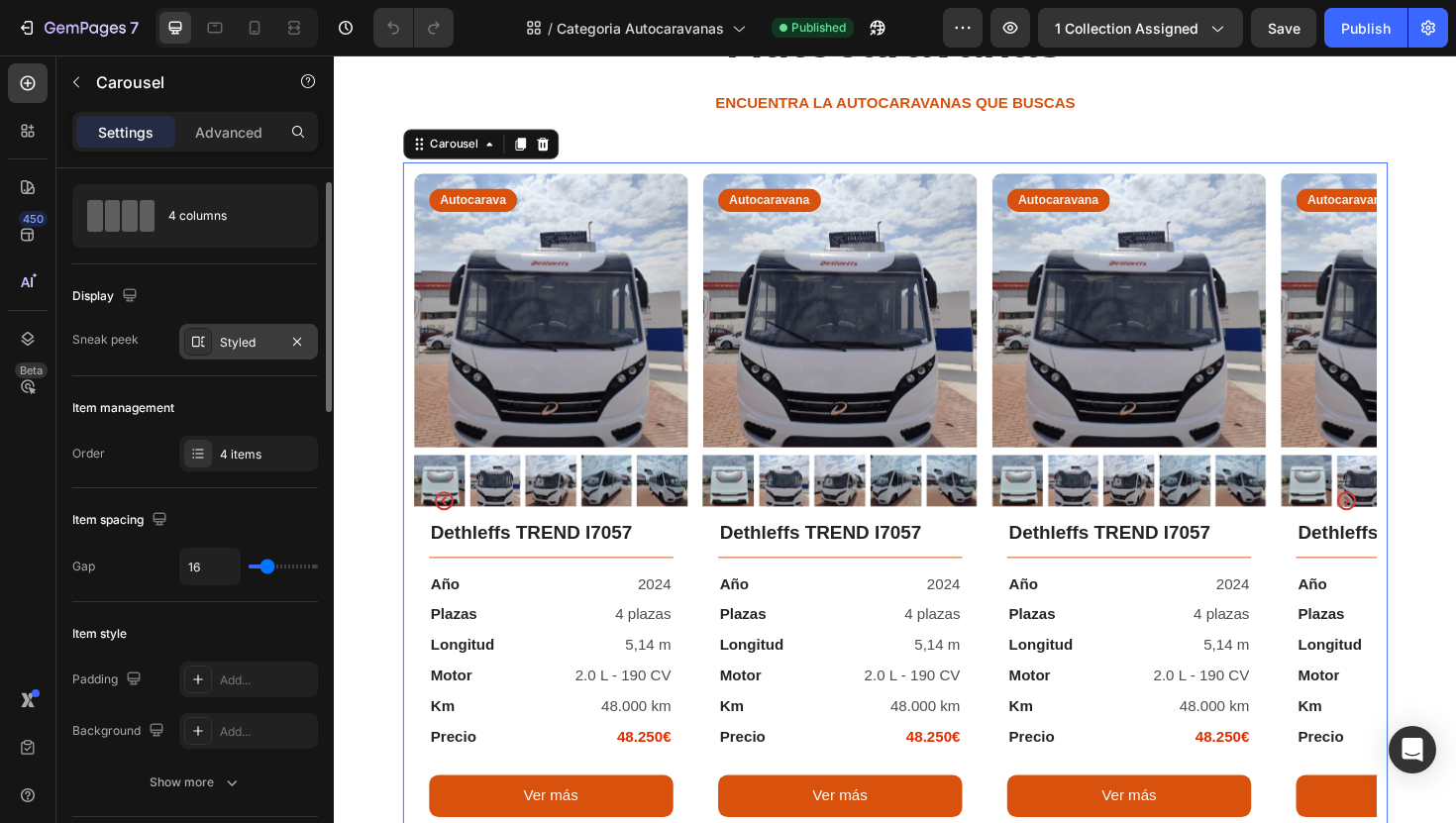 click on "Styled" at bounding box center (249, 342) 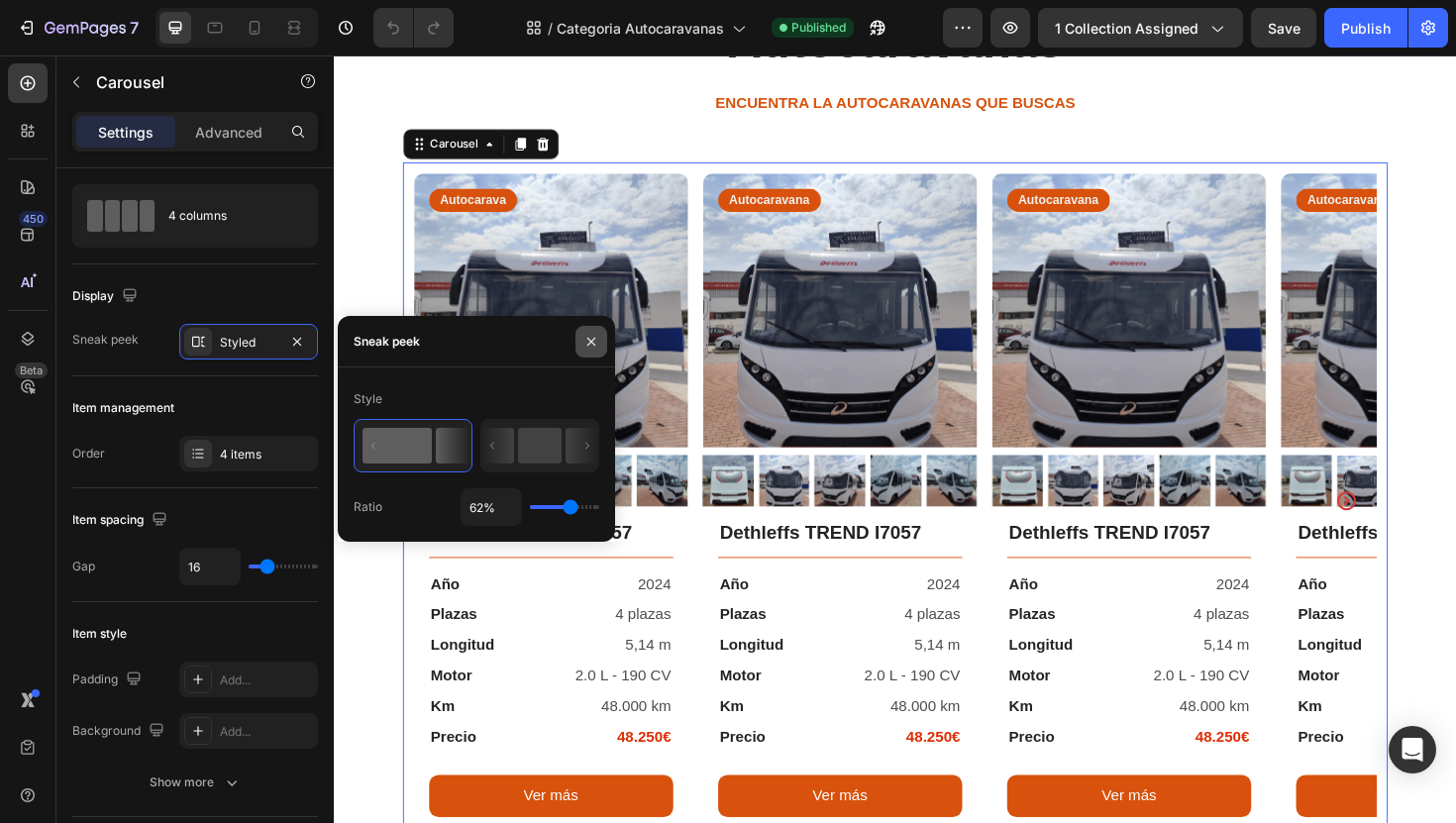 click 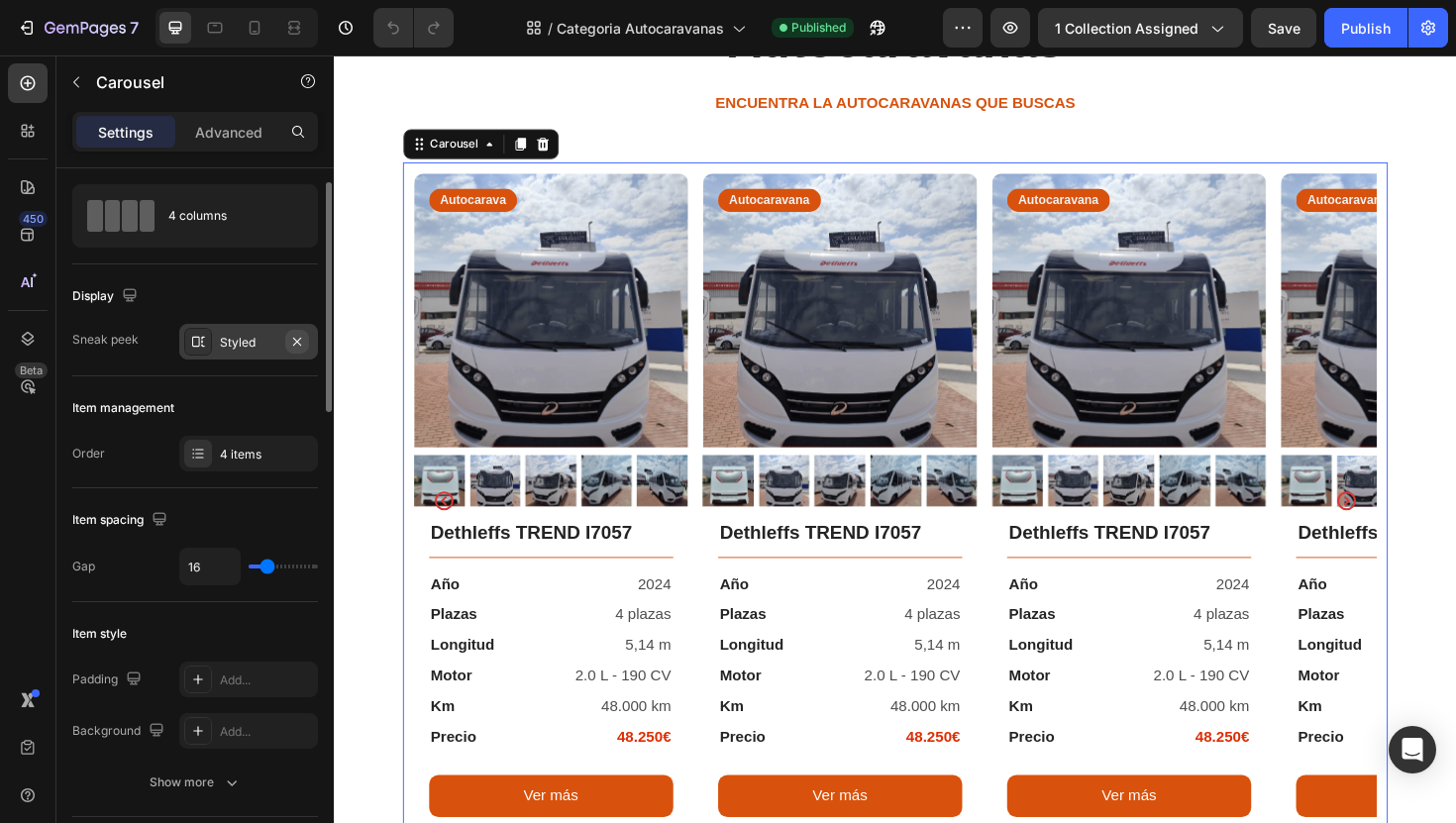 click 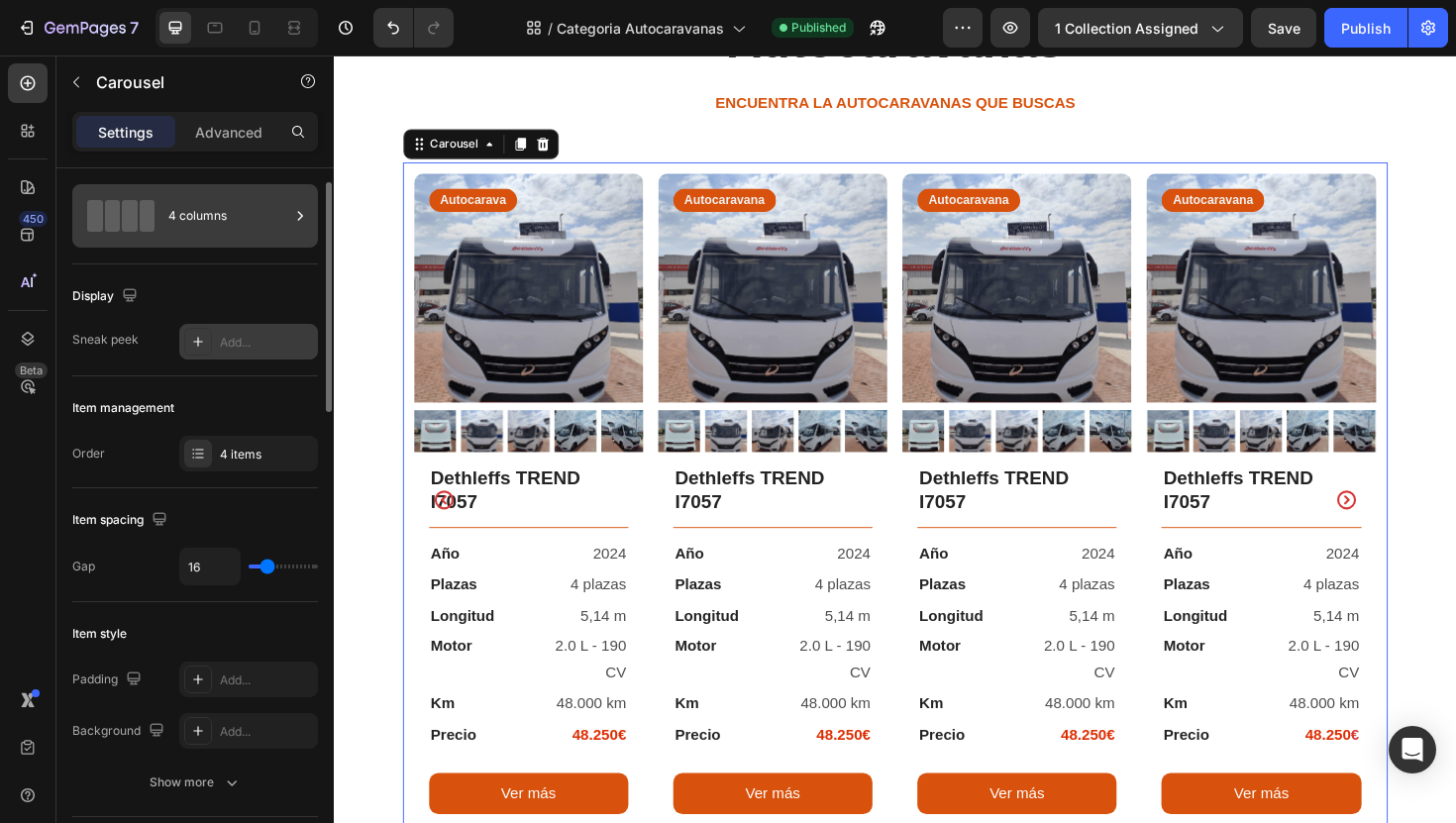 click on "4 columns" at bounding box center (229, 216) 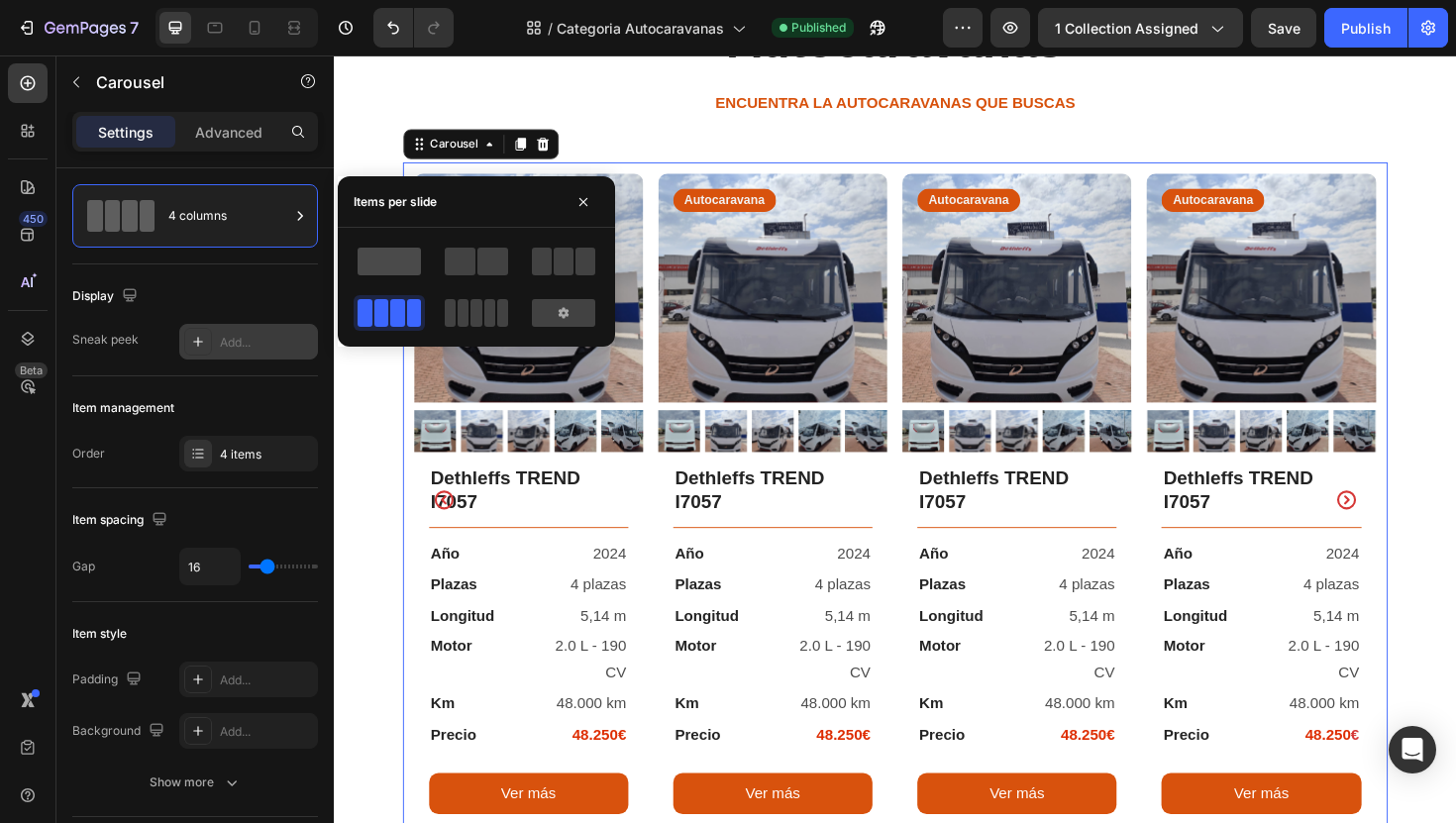 click 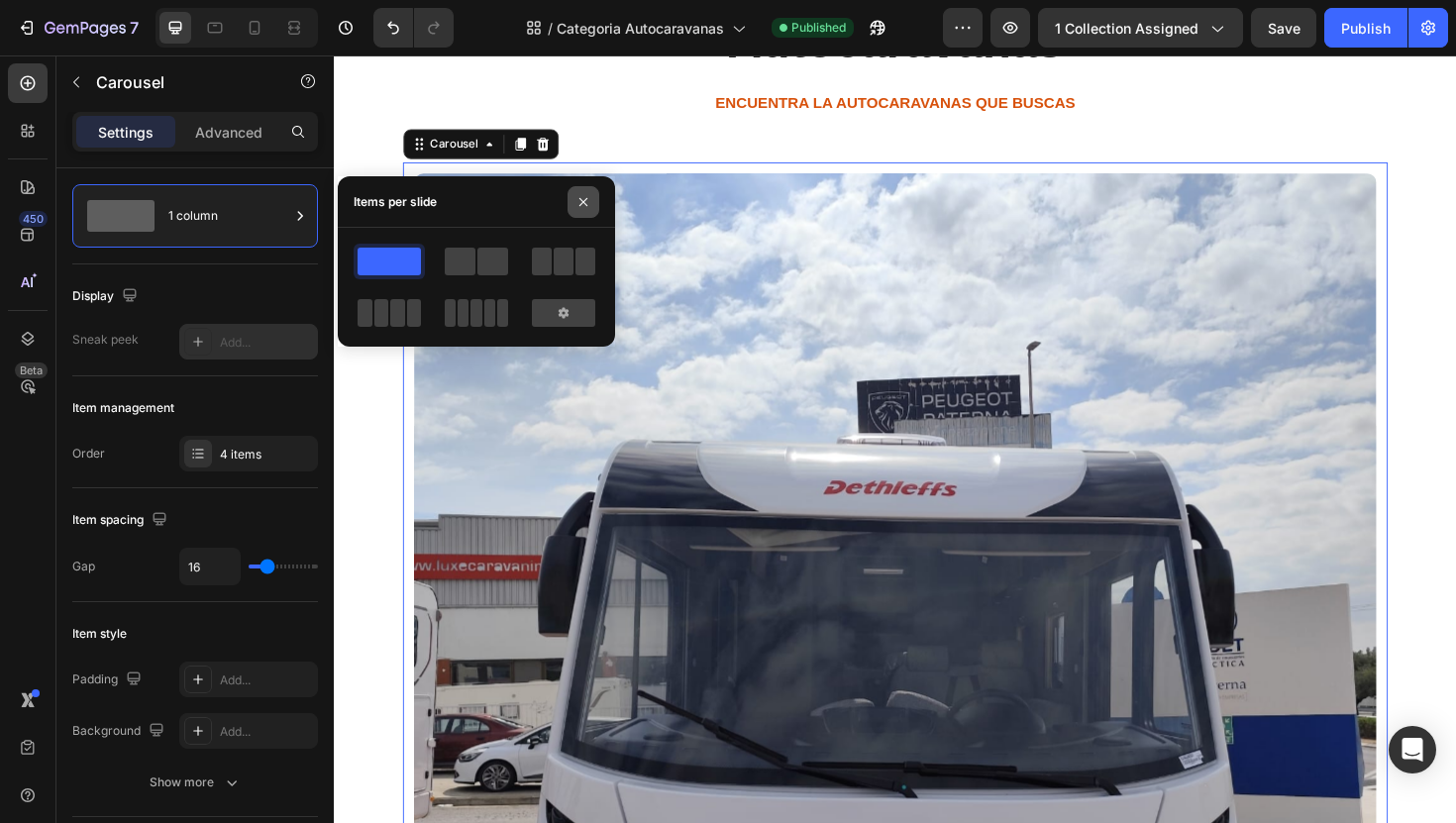 click at bounding box center (583, 202) 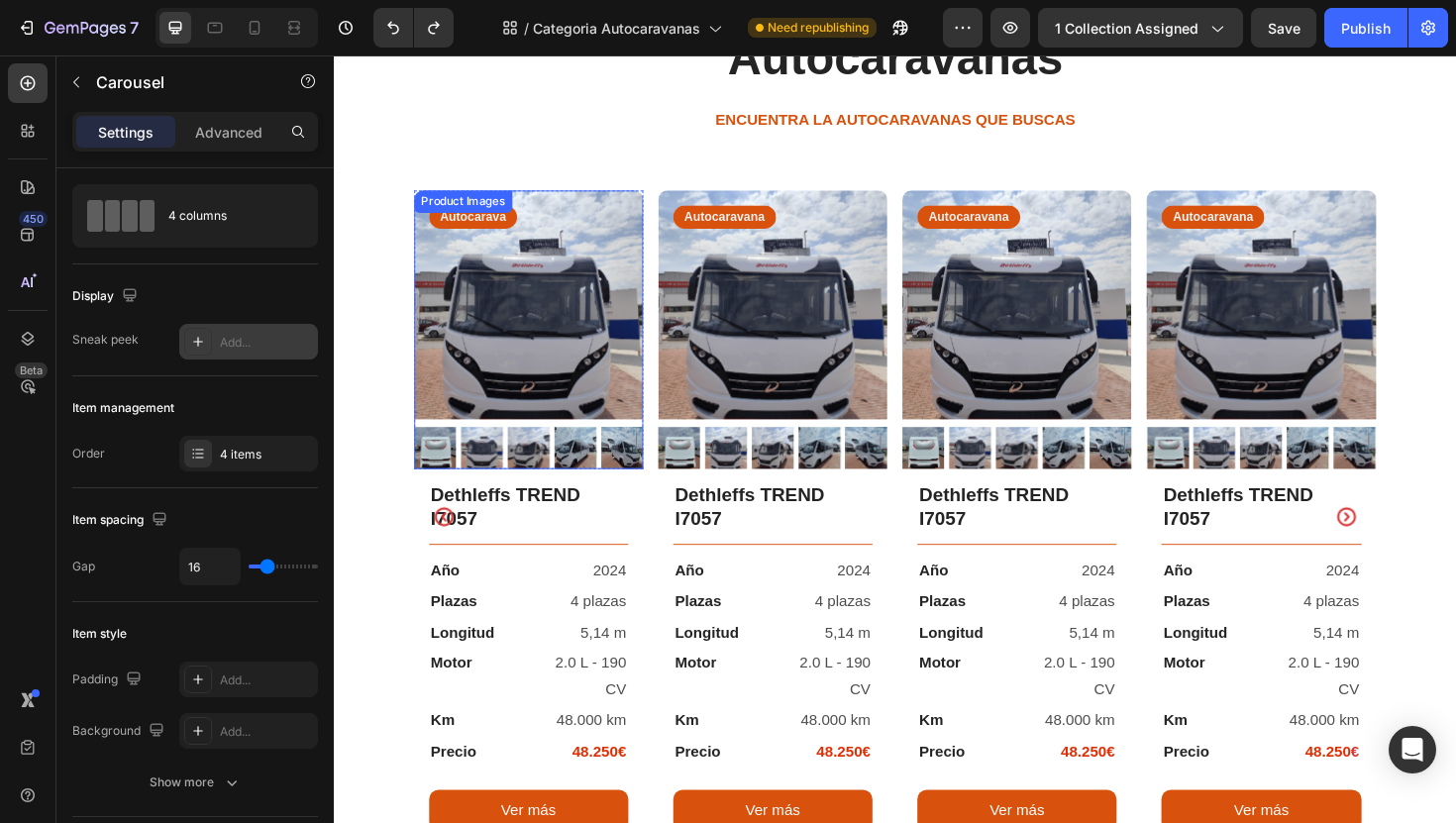 scroll, scrollTop: 119, scrollLeft: 0, axis: vertical 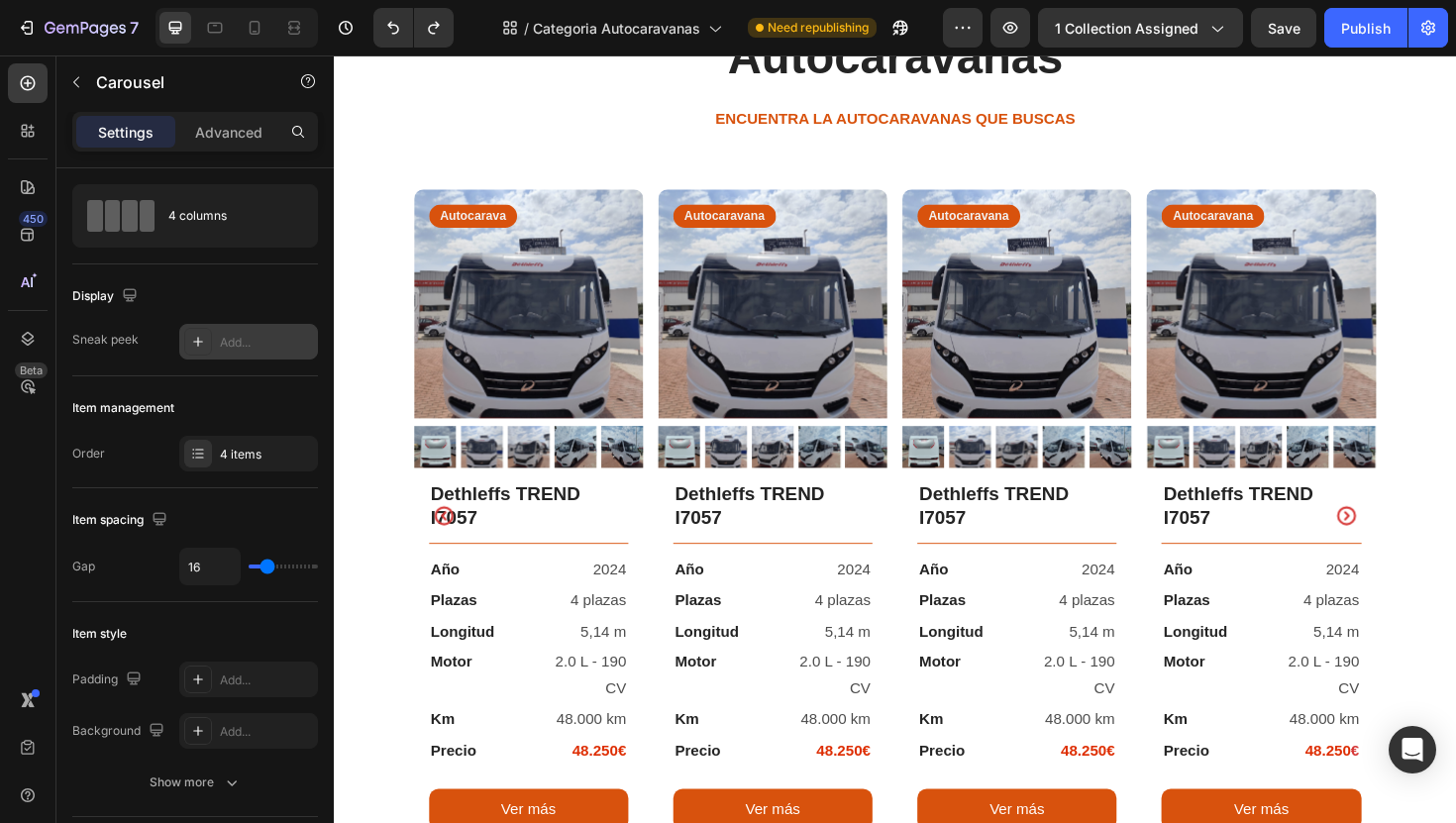 click on "Product Images Autocarava Text Block Row Dethleffs TREND I7057 Text Block                Title Line Año Text Block 2024 Text Block Row Plazas Text Block 4 plazas Text Block Row Longitud Text Block 5,14 m Text Block Row Motor Text Block 2.0 L - 190 CV Text Block Row Km Text Block 48.000 km Text Block Row Precio Text Block 48.250€ Text Block Row Row Ver más Button Row Product Product Images Autocaravana Text Block Row Dethleffs TREND I7057 Text Block                Title Line Año Text Block 2024 Text Block Row Plazas Text Block 4 plazas Text Block Row Longitud Text Block 5,14 m Text Block Row Motor Text Block 2.0 L - 190 CV Text Block Row Km Text Block 48.000 km Text Block Row Precio Text Block 48.250€ Text Block Row Row Ver más Button Row Product Product Images Autocaravana Text Block Row Dethleffs TREND I7057 Text Block                Title Line Año Text Block 2024 Text Block Row Plazas Text Block 4 plazas Text Block Row Longitud Text Block 5,14 m Text Block Row Motor Text Block 2.0 L - 190 CV Row Km" at bounding box center [928, 543] 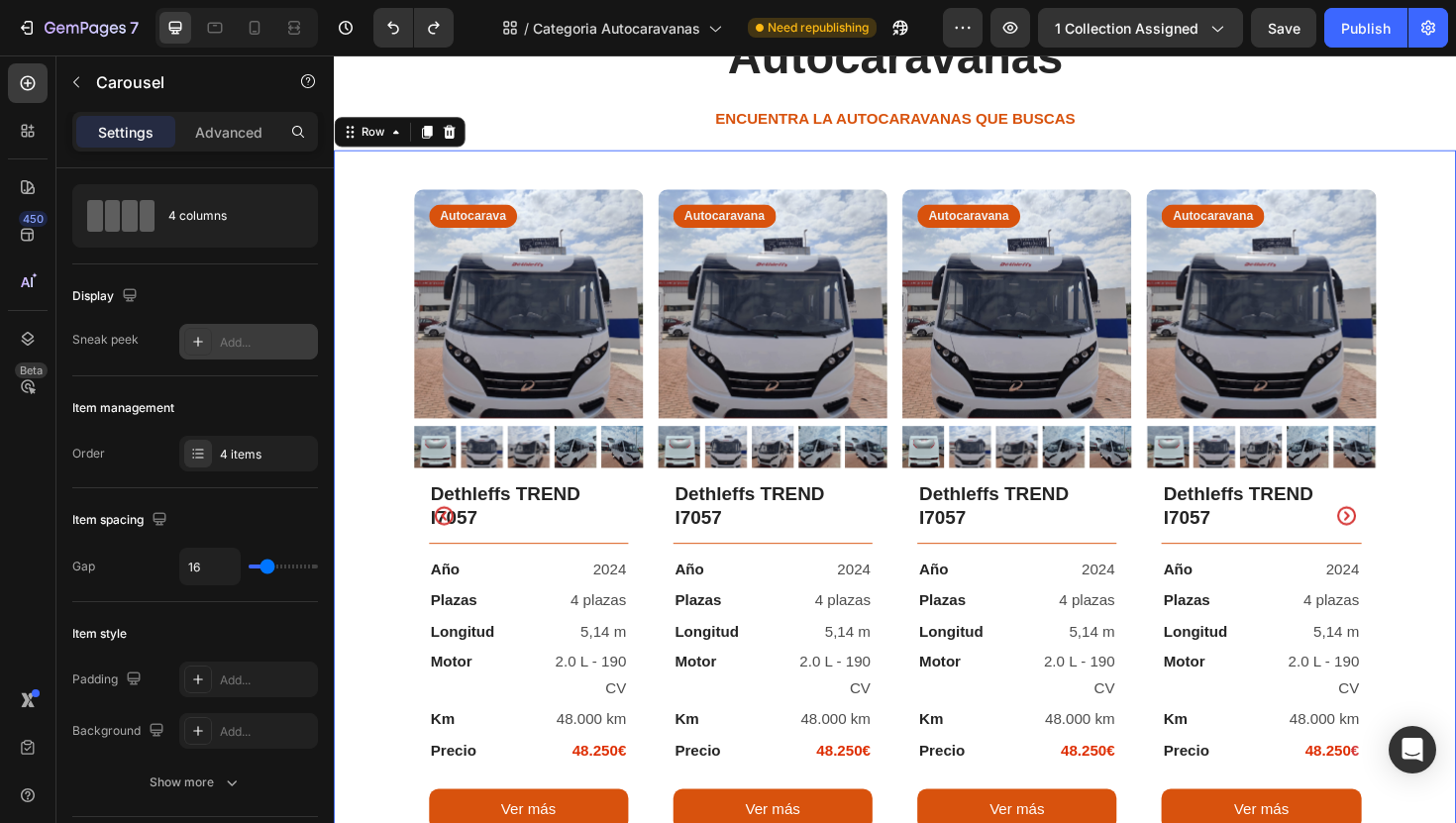 click on "Product Images Autocarava Text Block Row Dethleffs TREND I7057 Text Block                Title Line Año Text Block 2024 Text Block Row Plazas Text Block 4 plazas Text Block Row Longitud Text Block 5,14 m Text Block Row Motor Text Block 2.0 L - 190 CV Text Block Row Km Text Block 48.000 km Text Block Row Precio Text Block 48.250€ Text Block Row Row Ver más Button Row Product Product Images Autocaravana Text Block Row Dethleffs TREND I7057 Text Block                Title Line Año Text Block 2024 Text Block Row Plazas Text Block 4 plazas Text Block Row Longitud Text Block 5,14 m Text Block Row Motor Text Block 2.0 L - 190 CV Text Block Row Km Text Block 48.000 km Text Block Row Precio Text Block 48.250€ Text Block Row Row Ver más Button Row Product Product Images Autocaravana Text Block Row Dethleffs TREND I7057 Text Block                Title Line Año Text Block 2024 Text Block Row Plazas Text Block 4 plazas Text Block Row Longitud Text Block 5,14 m Text Block Row Motor Text Block Row" at bounding box center (928, 567) 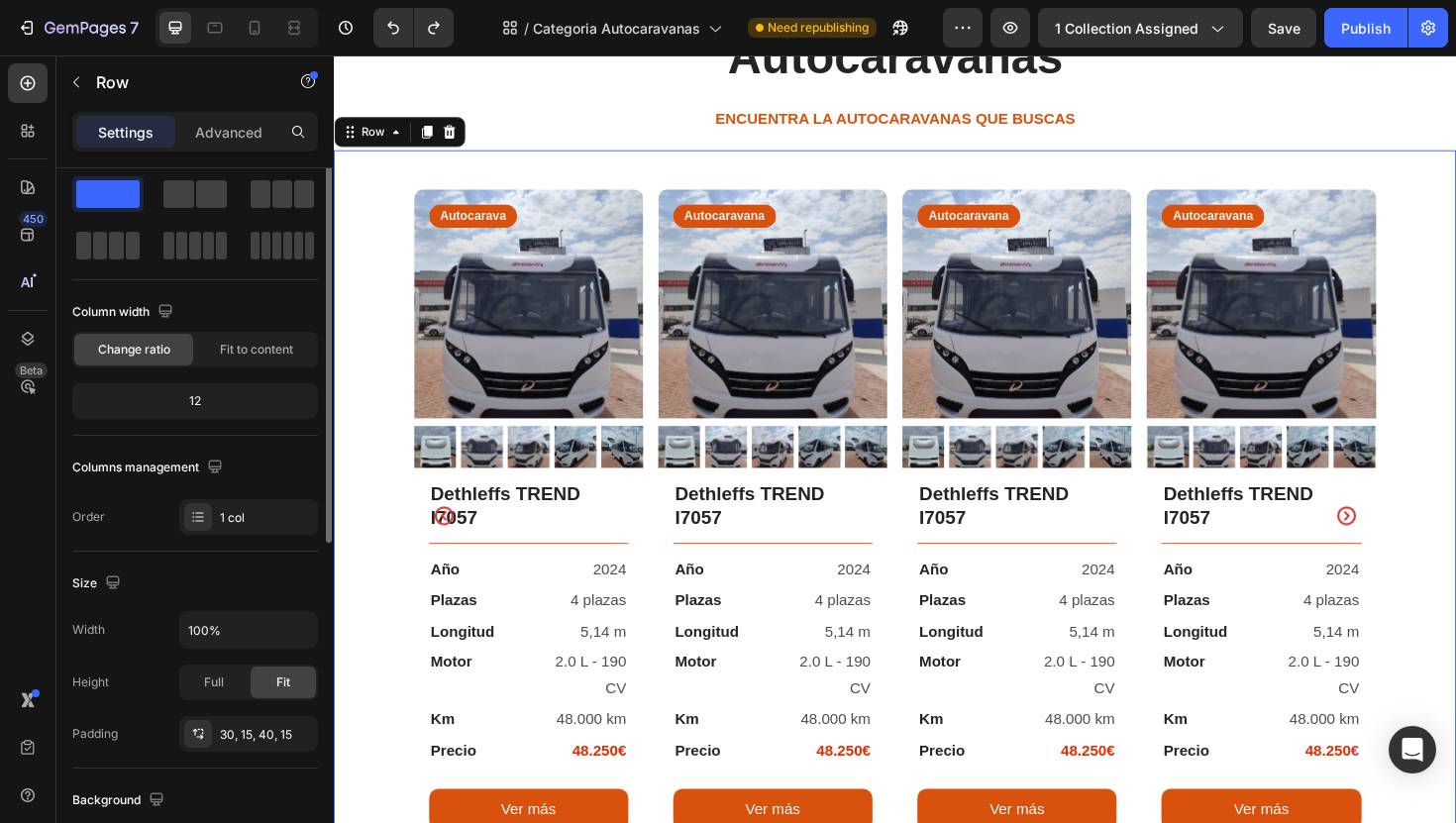 scroll, scrollTop: 0, scrollLeft: 0, axis: both 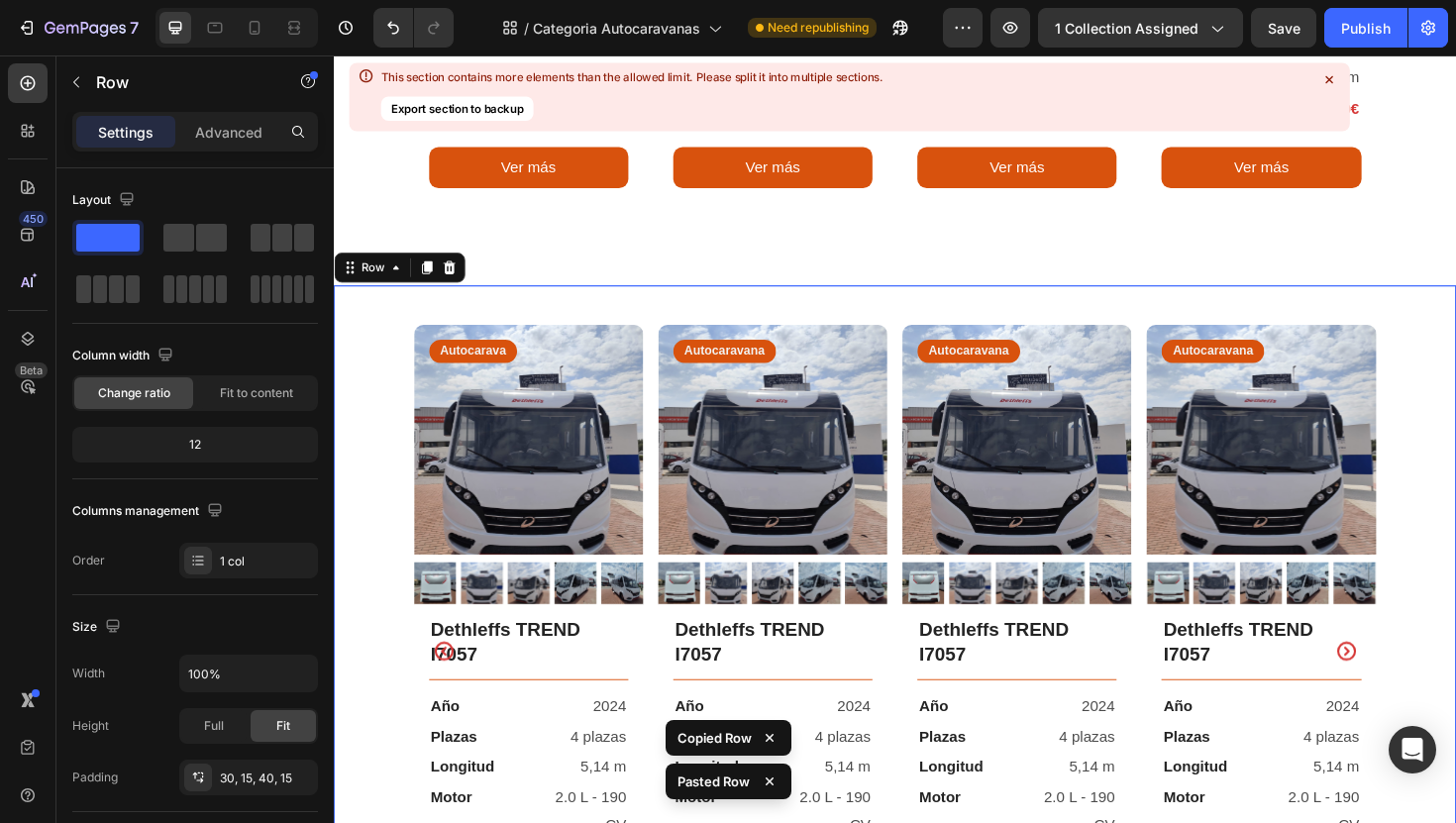 click on "Product Images Autocarava Text Block Row Dethleffs TREND I7057 Text Block                Title Line Año Text Block 2024 Text Block Row Plazas Text Block 4 plazas Text Block Row Longitud Text Block 5,14 m Text Block Row Motor Text Block 2.0 L - 190 CV Text Block Row Km Text Block 48.000 km Text Block Row Precio Text Block 48.250€ Text Block Row Row Ver más Button Row Product Product Images Autocaravana Text Block Row Dethleffs TREND I7057 Text Block                Title Line Año Text Block 2024 Text Block Row Plazas Text Block 4 plazas Text Block Row Longitud Text Block 5,14 m Text Block Row Motor Text Block 2.0 L - 190 CV Text Block Row Km Text Block 48.000 km Text Block Row Precio Text Block 48.250€ Text Block Row Row Ver más Button Row Product Product Images Autocaravana Text Block Row Dethleffs TREND I7057 Text Block                Title Line Año Text Block 2024 Text Block Row Plazas Text Block 4 plazas Text Block Row Longitud Text Block 5,14 m Text Block Row Motor Text Block Row" at bounding box center [928, 711] 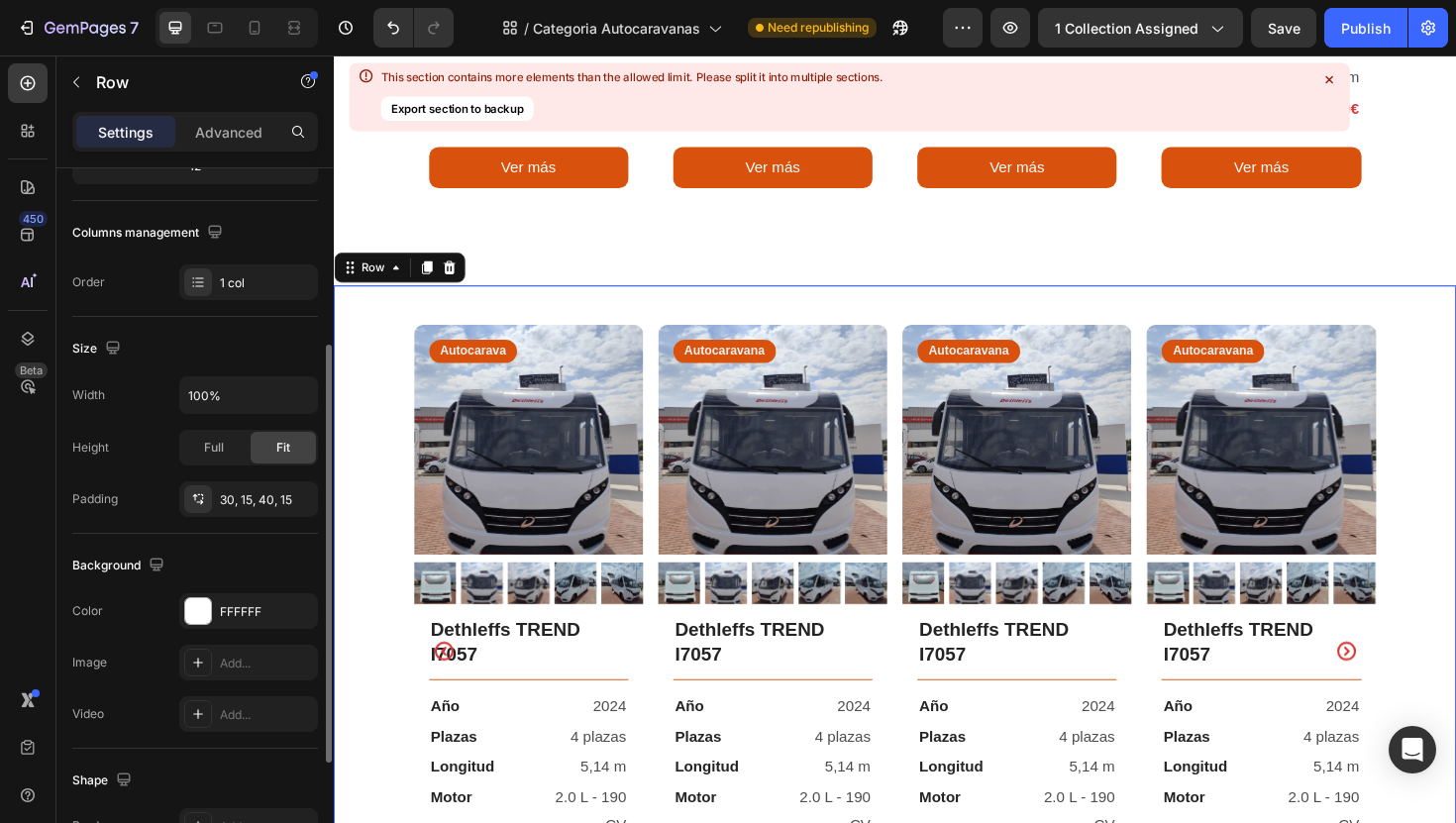 scroll, scrollTop: 286, scrollLeft: 0, axis: vertical 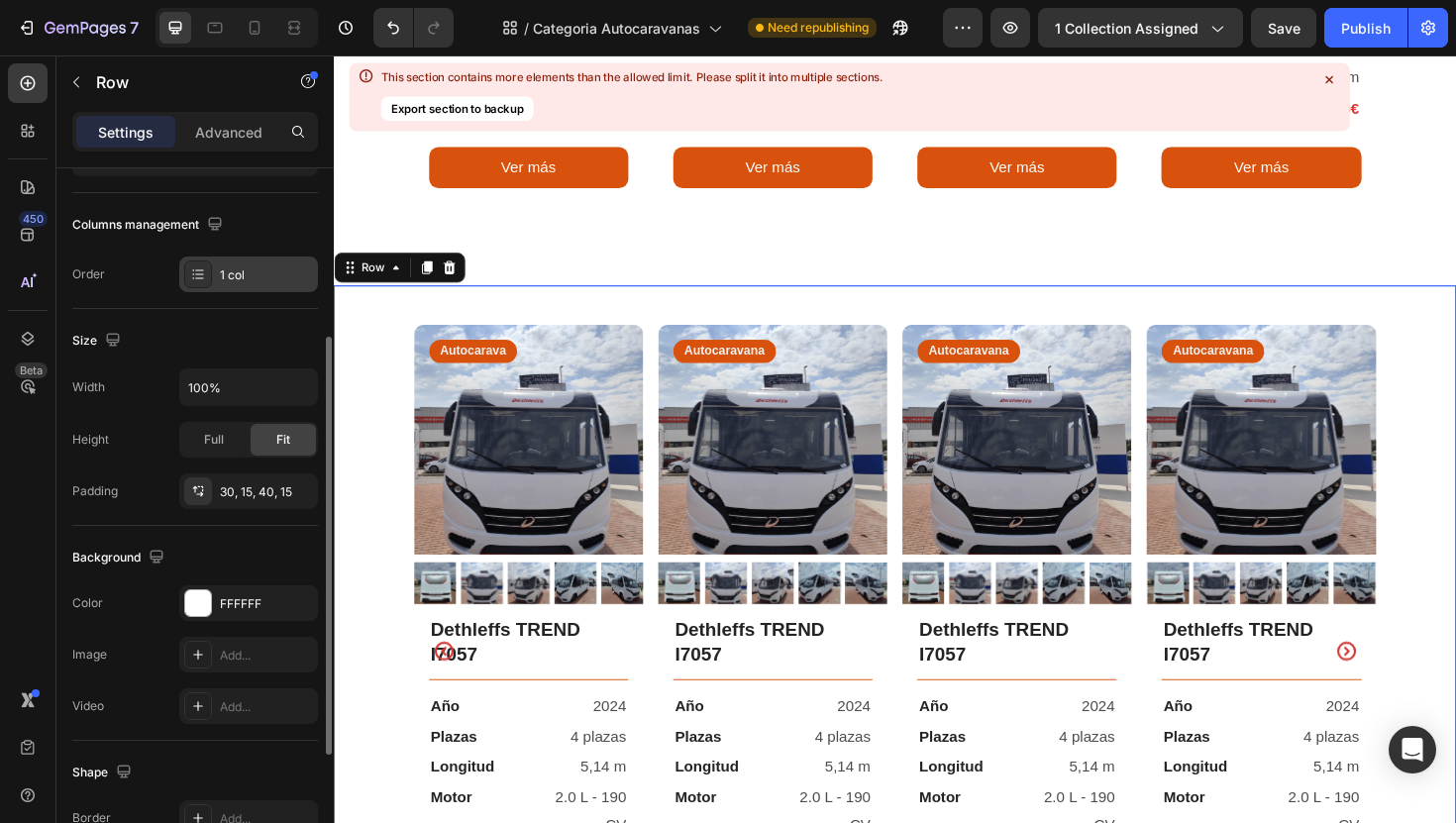 click on "1 col" at bounding box center [249, 274] 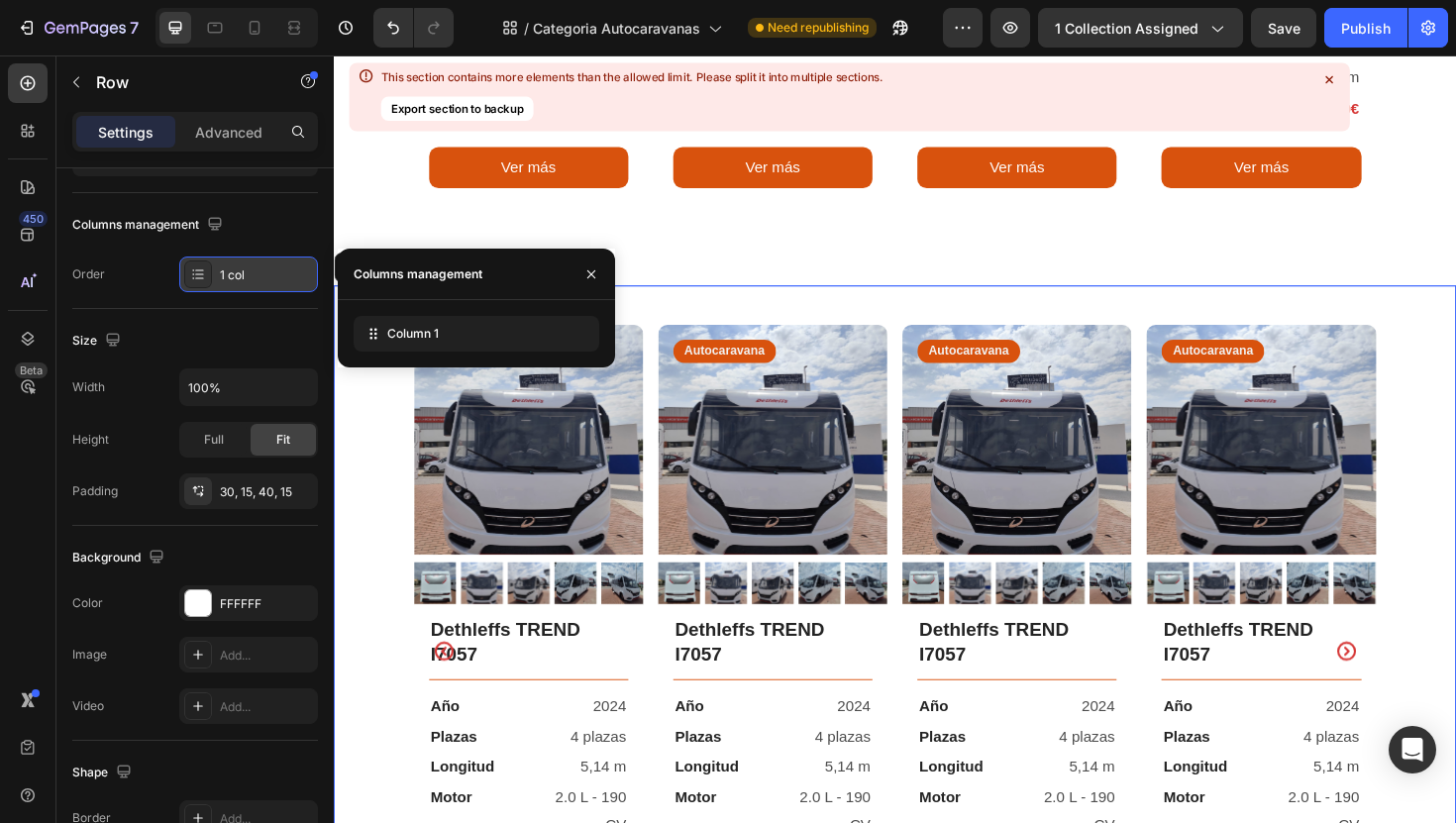 click on "1 col" at bounding box center [249, 274] 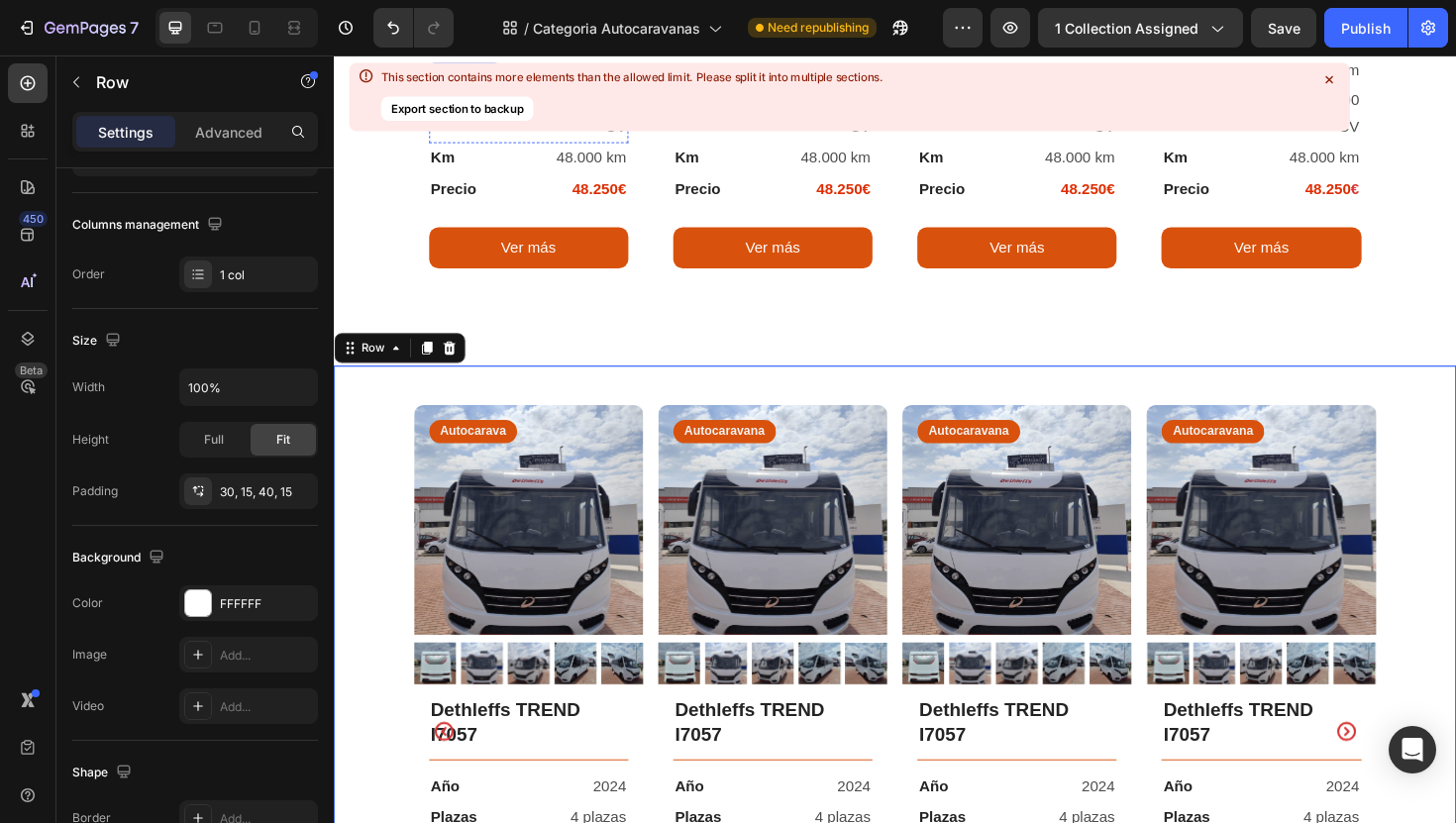 scroll, scrollTop: 720, scrollLeft: 0, axis: vertical 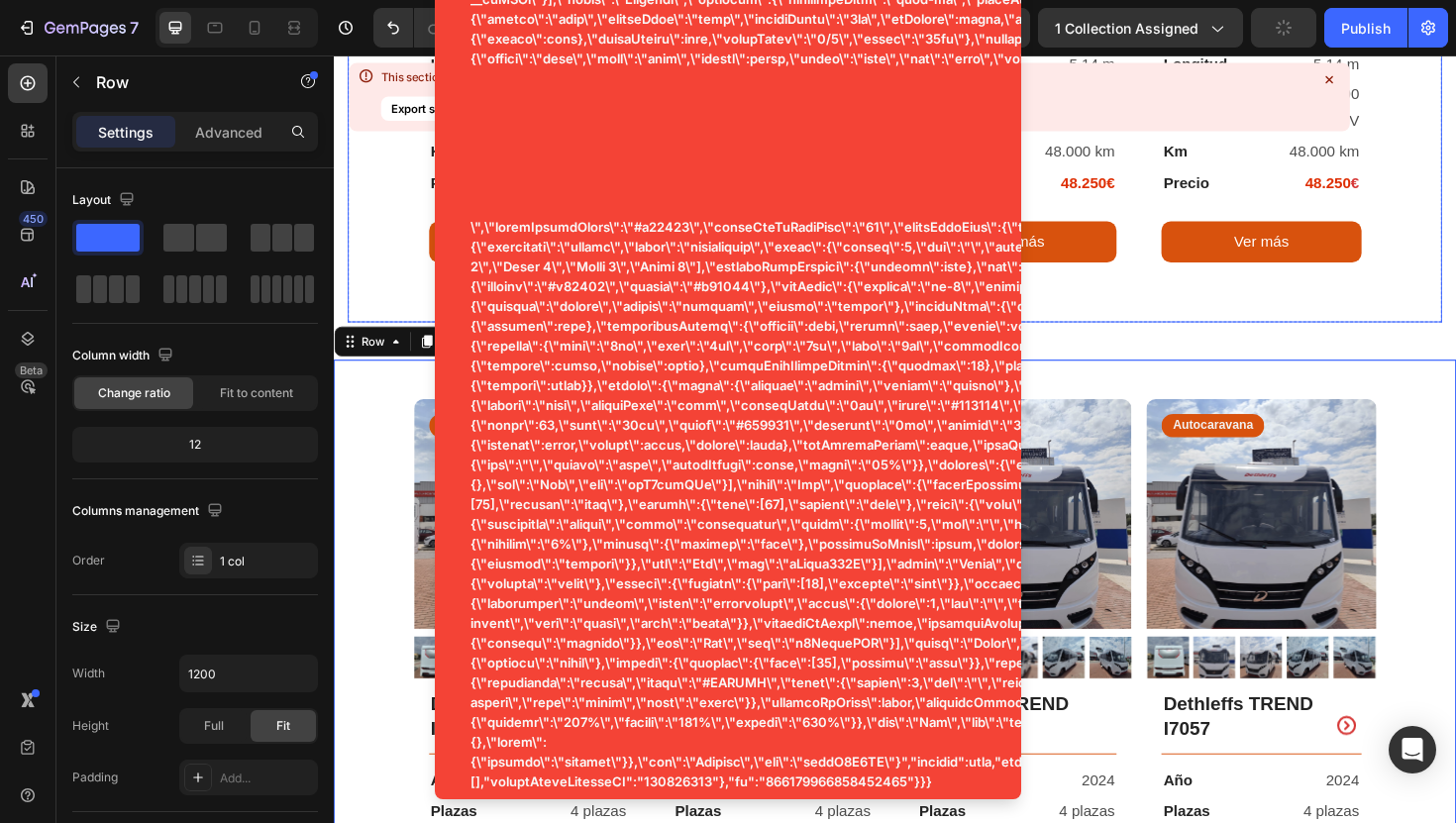 click on "Product Images Autocarava Text Block Row Dethleffs TREND I7057 Text Block                Title Line Año Text Block 2024 Text Block Row Plazas Text Block 4 plazas Text Block Row Longitud Text Block 5,14 m Text Block Row Motor Text Block 2.0 L - 190 CV Text Block Row Km Text Block 48.000 km Text Block Row Precio Text Block 48.250€ Text Block Row Row Ver más Button Row Product Product Images Autocaravana Text Block Row Dethleffs TREND I7057 Text Block                Title Line Año Text Block 2024 Text Block Row Plazas Text Block 4 plazas Text Block Row Longitud Text Block 5,14 m Text Block Row Motor Text Block 2.0 L - 190 CV Text Block Row Km Text Block 48.000 km Text Block Row Precio Text Block 48.250€ Text Block Row Row Ver más Button Row Product Product Images Autocaravana Text Block Row Dethleffs TREND I7057 Text Block                Title Line Año Text Block 2024 Text Block Row Plazas Text Block 4 plazas Text Block Row Longitud Text Block 5,14 m Text Block Row Motor Text Block Row" at bounding box center [928, -39] 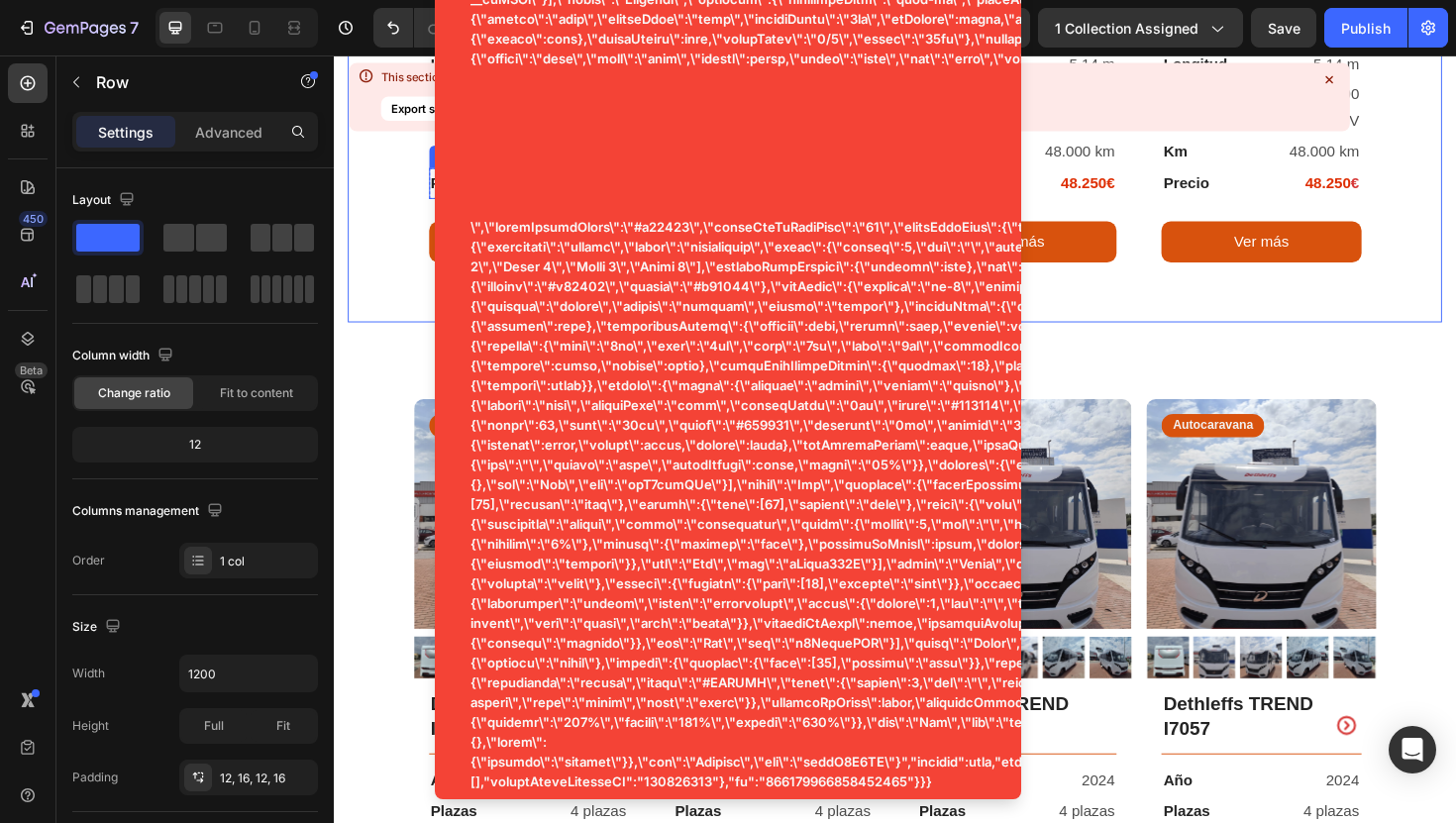 click on "Dethleffs TREND I7057 Text Block                Title Line Año Text Block 2024 Text Block Row Plazas Text Block 4 plazas Text Block Row Longitud Text Block 5,14 m Text Block Row Motor Text Block 2.0 L - 190 CV Text Block Row Km Text Block 48.000 km Text Block Row Precio Text Block 48.250€ Text Block Row Row Ver más Button Row" at bounding box center (540, 88) 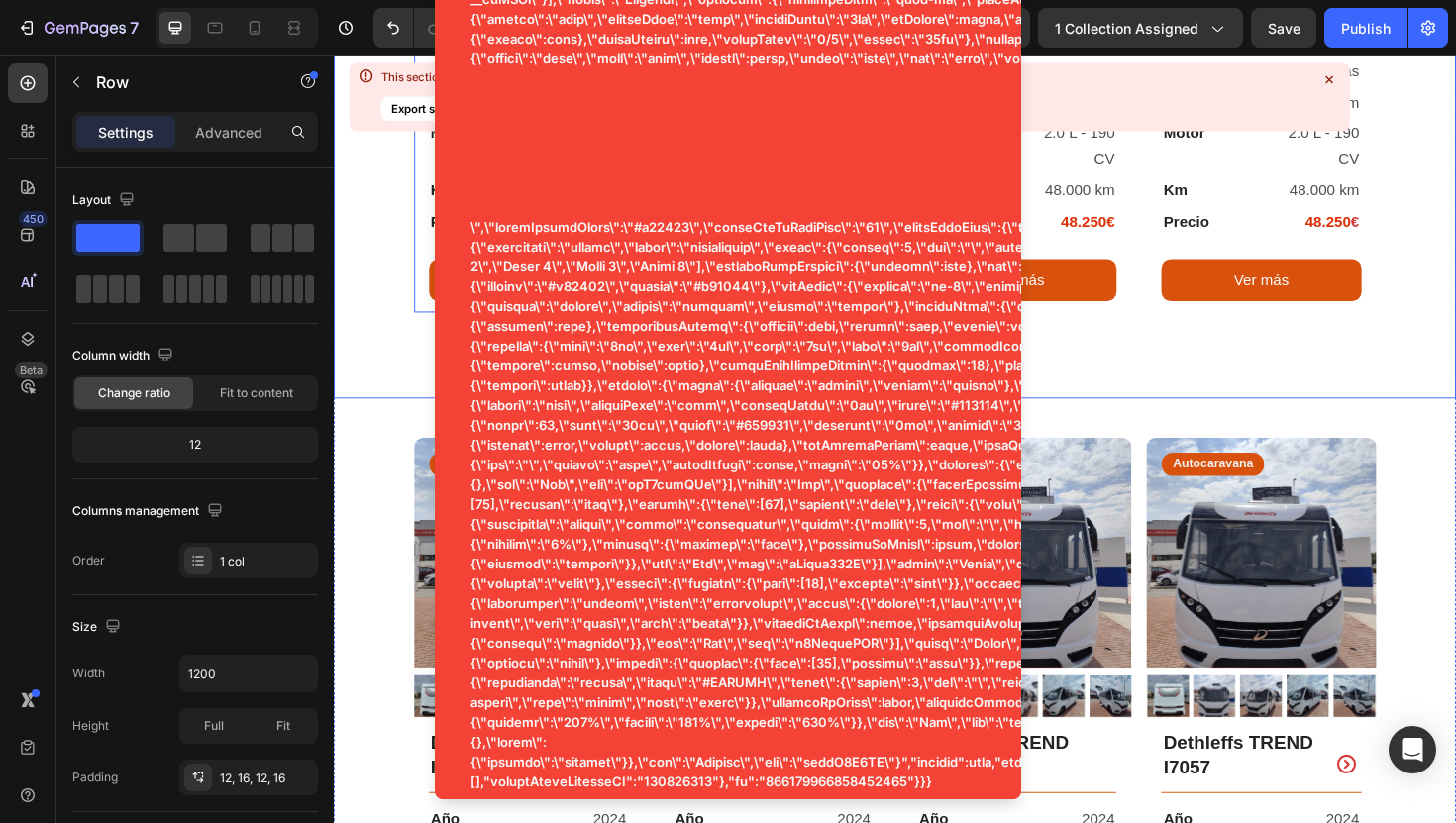 scroll, scrollTop: 0, scrollLeft: 0, axis: both 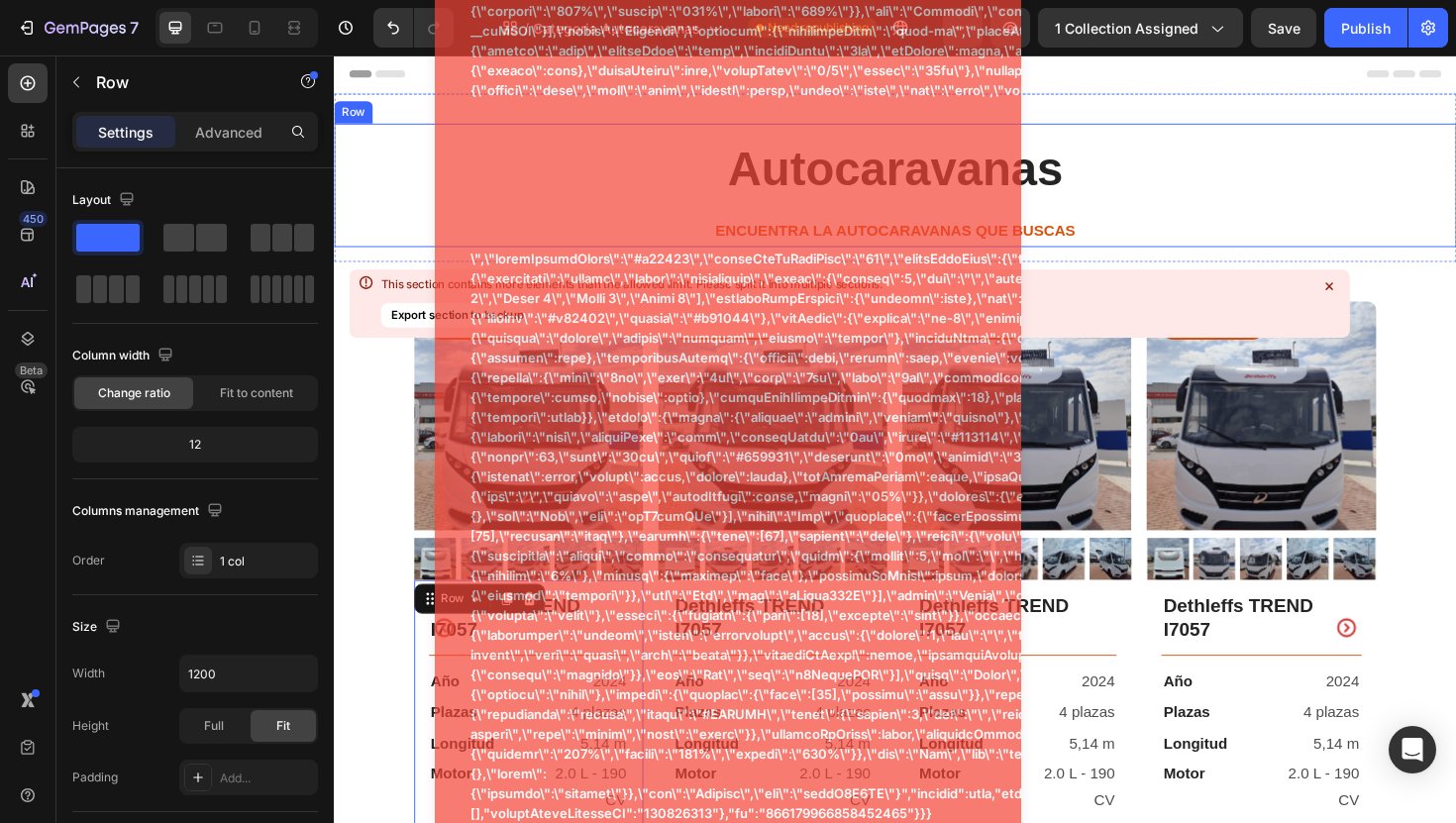 click on "Autocaravanas Heading ENCUENTRA LA AUTOCARAVANAS QUE BUSCAS Text block" at bounding box center [928, 193] 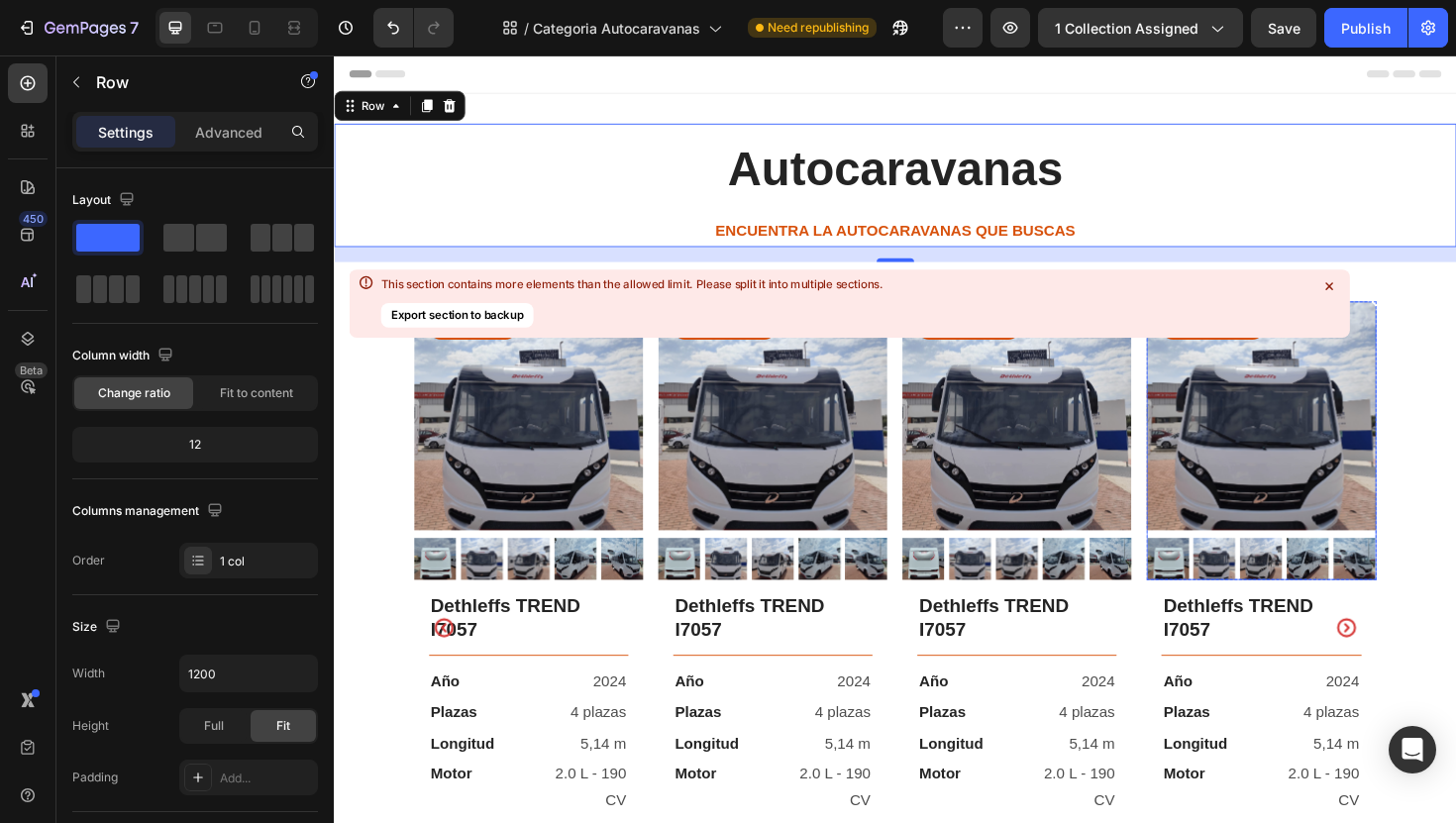 click 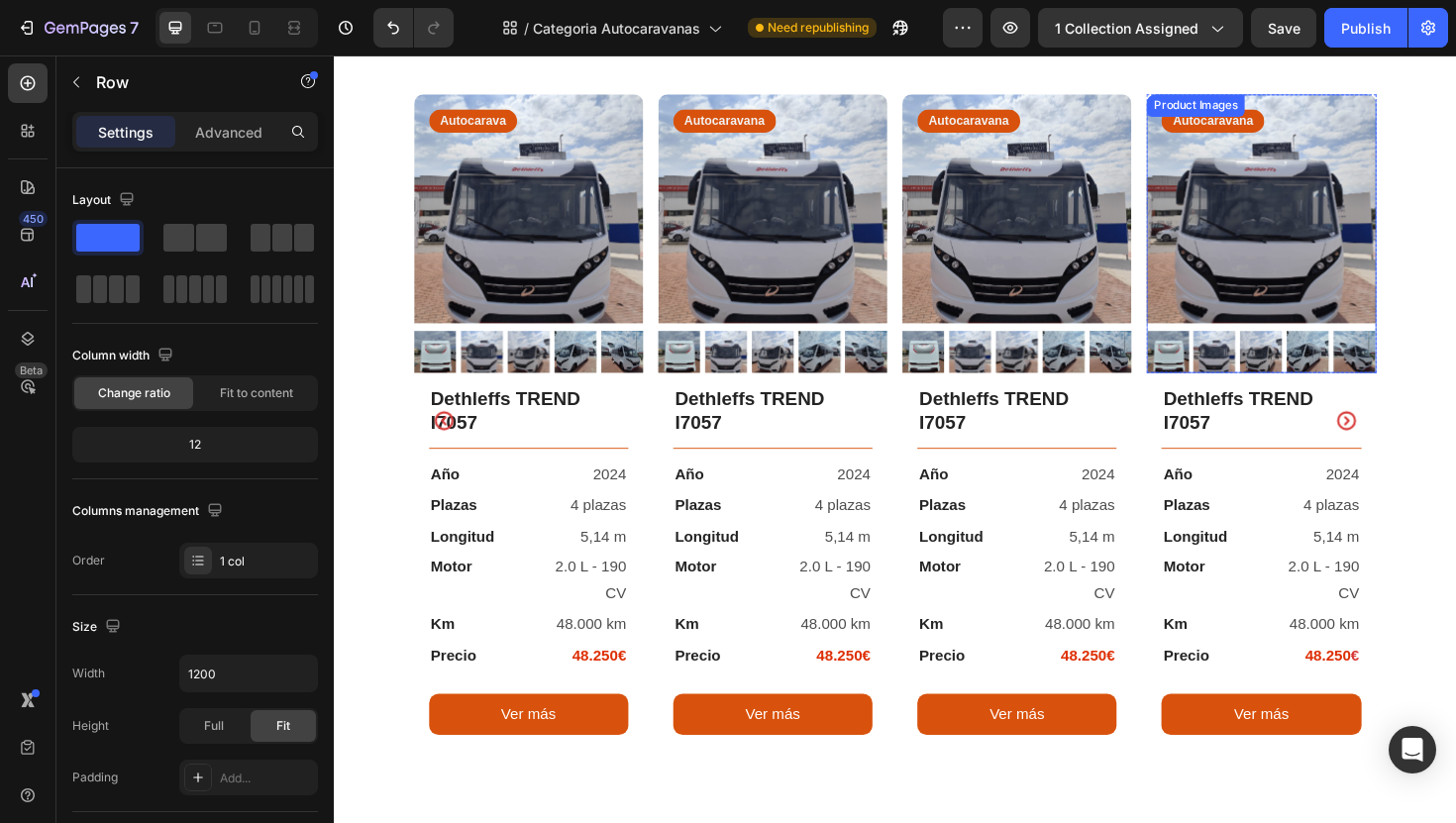 scroll, scrollTop: 0, scrollLeft: 0, axis: both 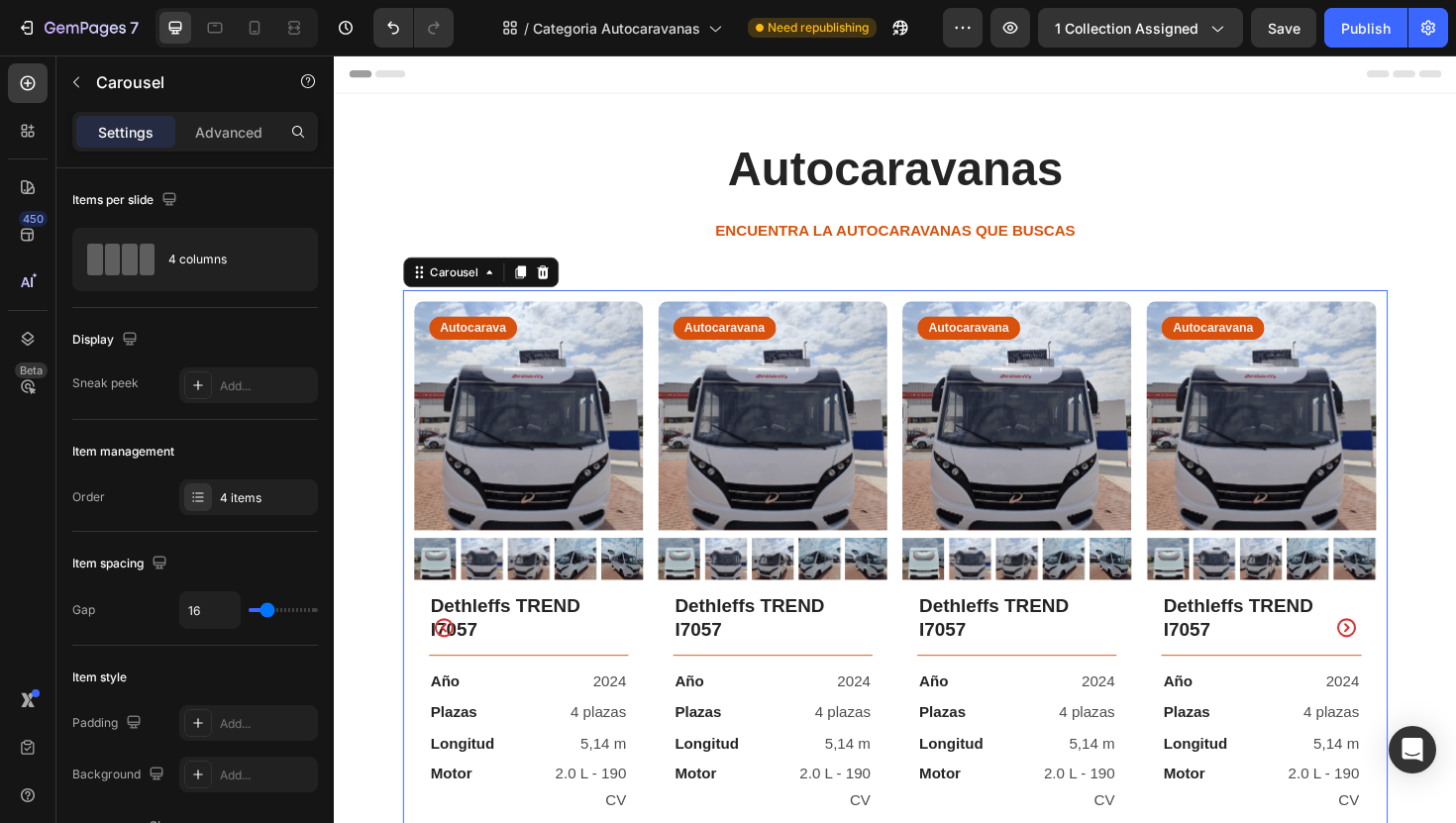 click on "Product Images Autocarava Text Block Row Dethleffs TREND I7057 Text Block                Title Line Año Text Block 2024 Text Block Row Plazas Text Block 4 plazas Text Block Row Longitud Text Block 5,14 m Text Block Row Motor Text Block 2.0 L - 190 CV Text Block Row Km Text Block 48.000 km Text Block Row Precio Text Block 48.250€ Text Block Row Row Ver más Button Row Product Product Images Autocaravana Text Block Row Dethleffs TREND I7057 Text Block                Title Line Año Text Block 2024 Text Block Row Plazas Text Block 4 plazas Text Block Row Longitud Text Block 5,14 m Text Block Row Motor Text Block 2.0 L - 190 CV Text Block Row Km Text Block 48.000 km Text Block Row Precio Text Block 48.250€ Text Block Row Row Ver más Button Row Product Product Images Autocaravana Text Block Row Dethleffs TREND I7057 Text Block                Title Line Año Text Block 2024 Text Block Row Plazas Text Block 4 plazas Text Block Row Longitud Text Block 5,14 m Text Block Row Motor Text Block 2.0 L - 190 CV Row Km" at bounding box center (928, 662) 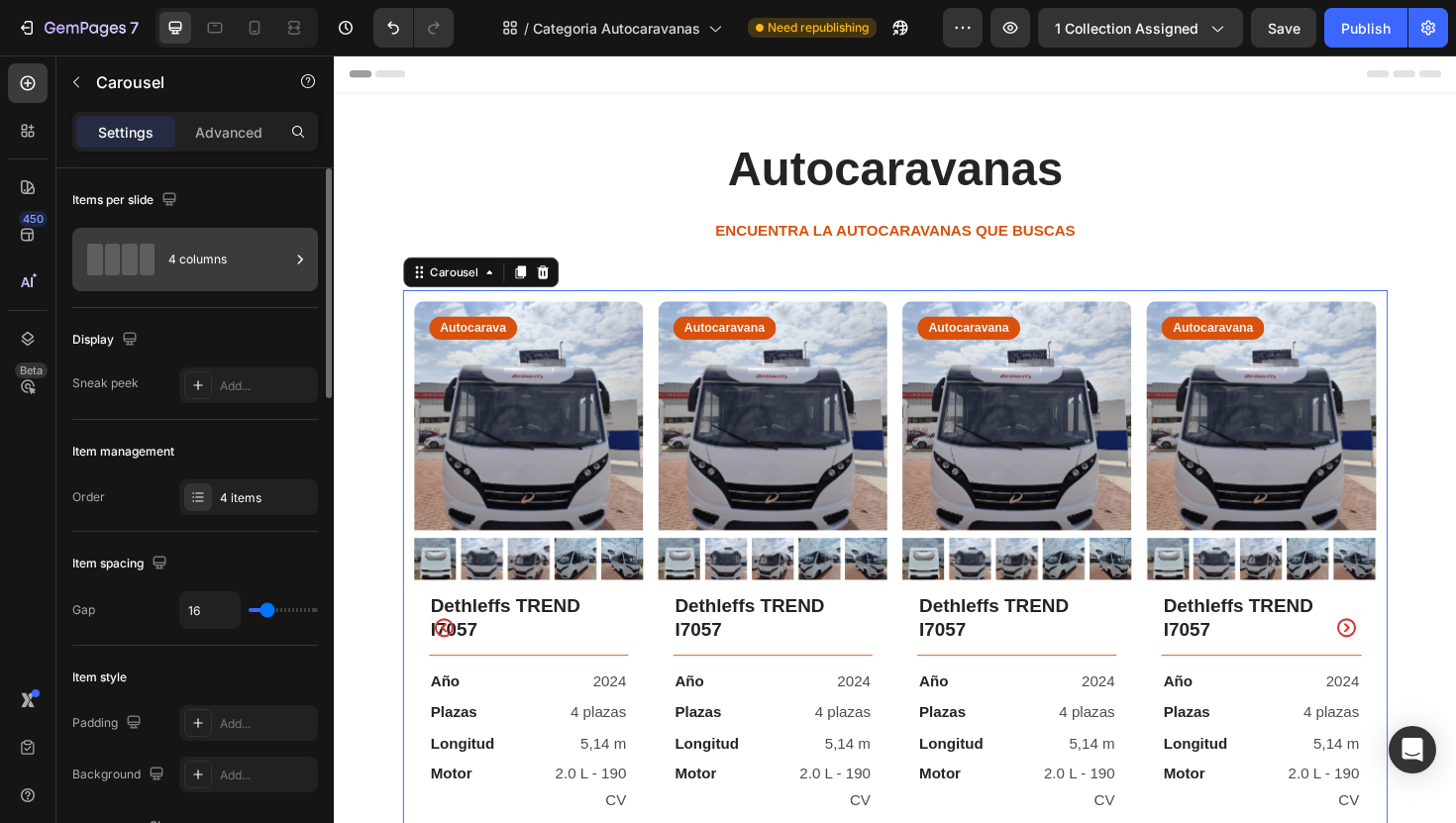 click 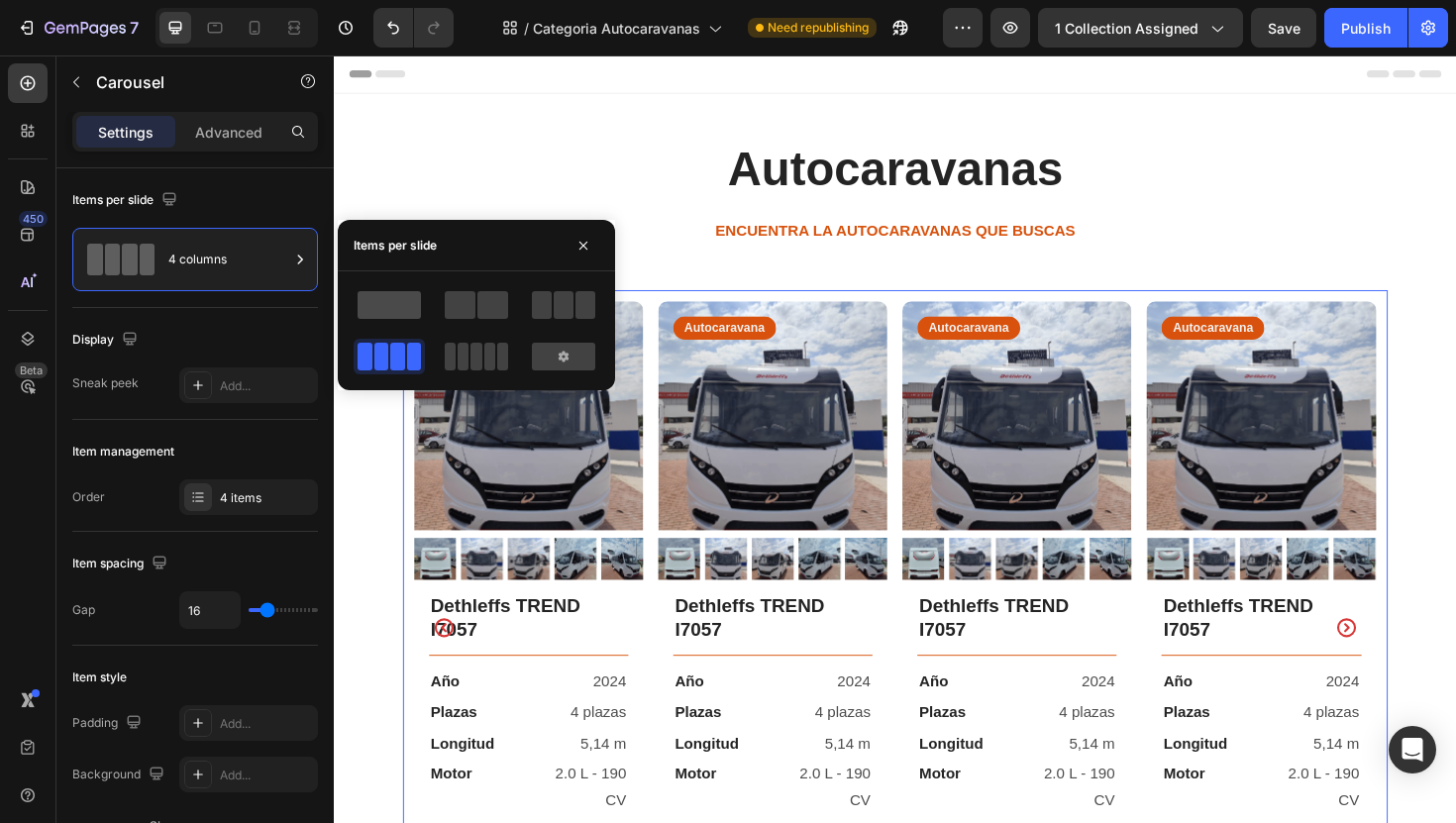 click 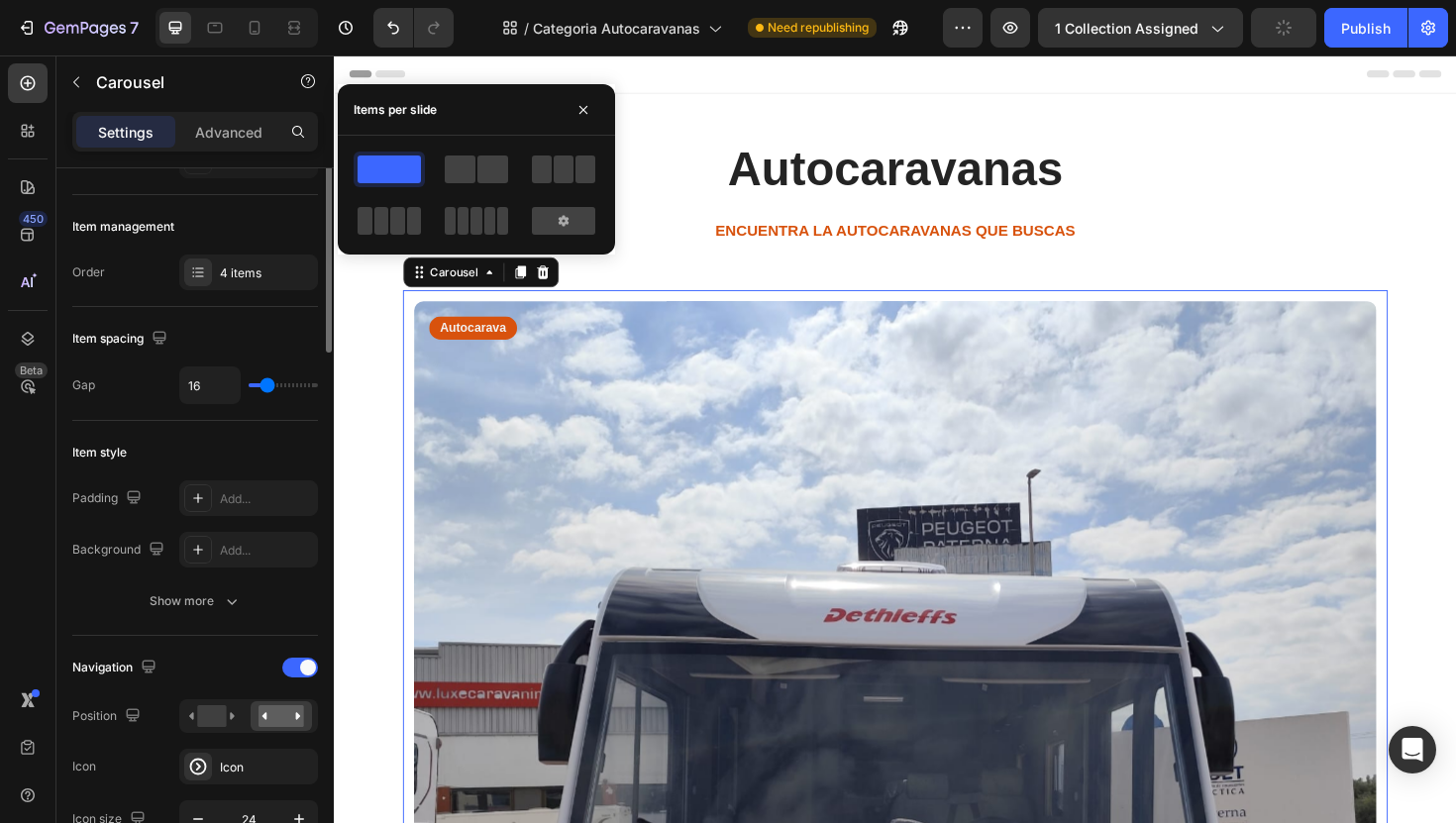 scroll, scrollTop: 238, scrollLeft: 0, axis: vertical 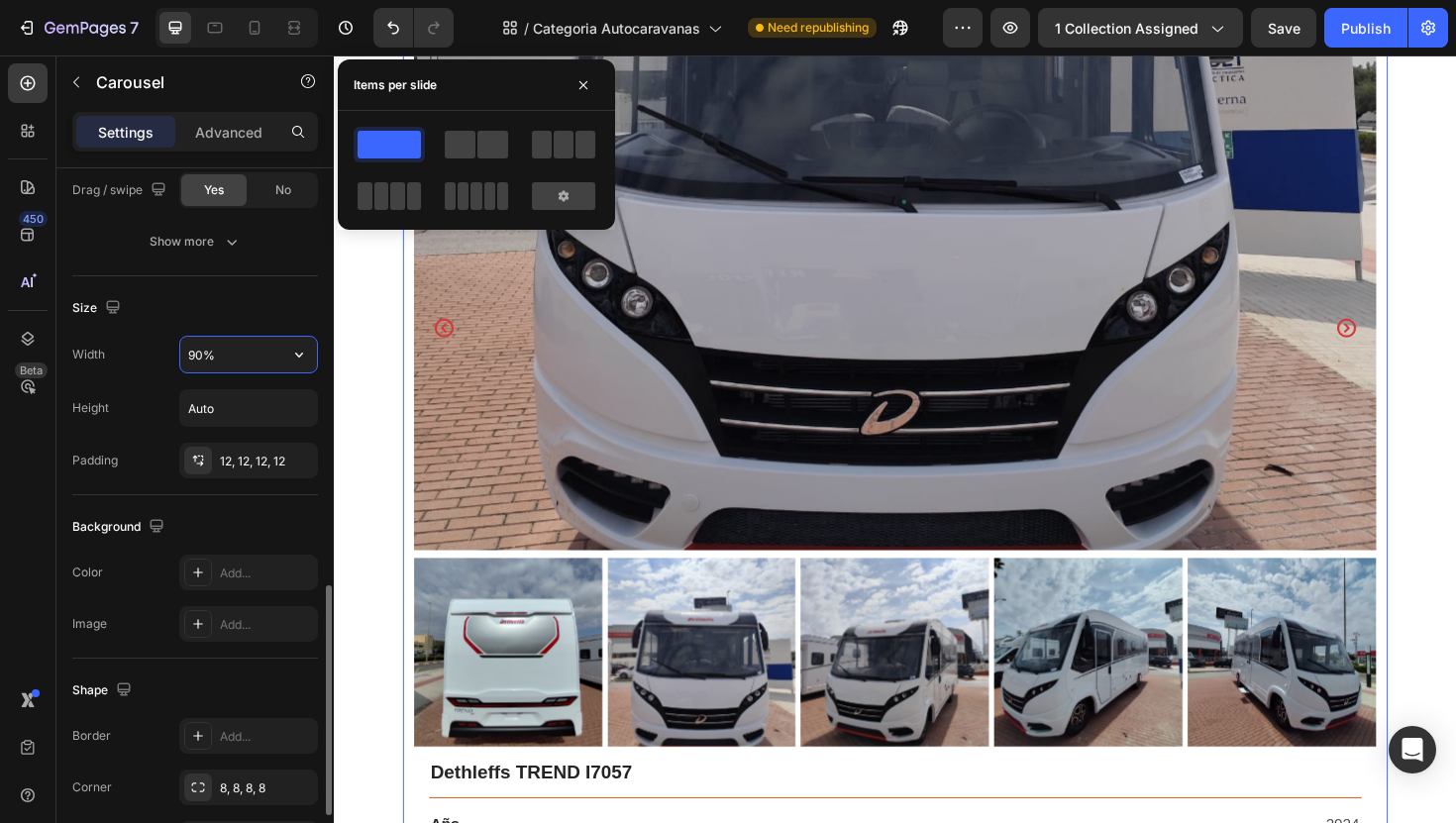 click on "90%" at bounding box center [249, 355] 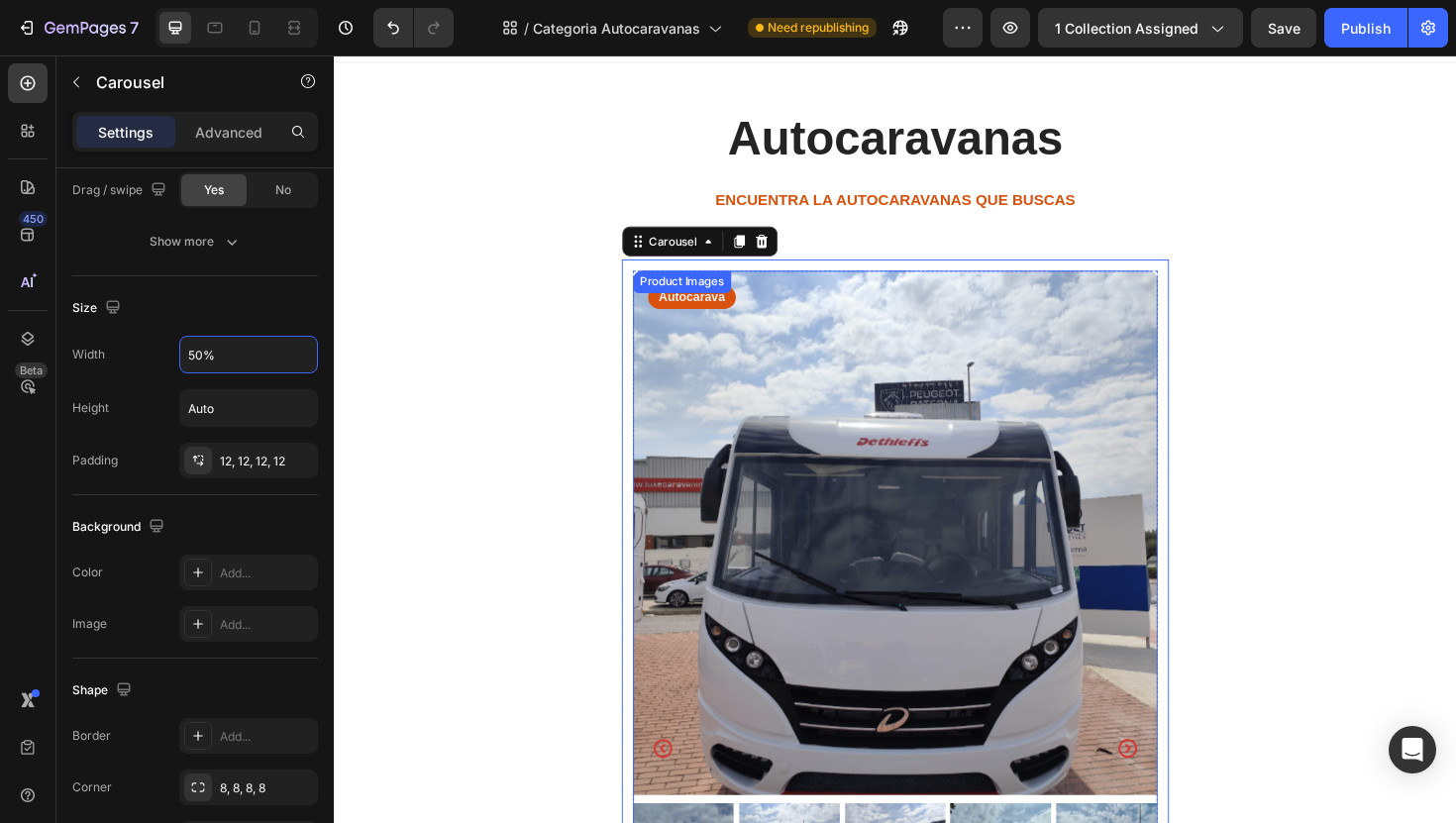 scroll, scrollTop: 0, scrollLeft: 0, axis: both 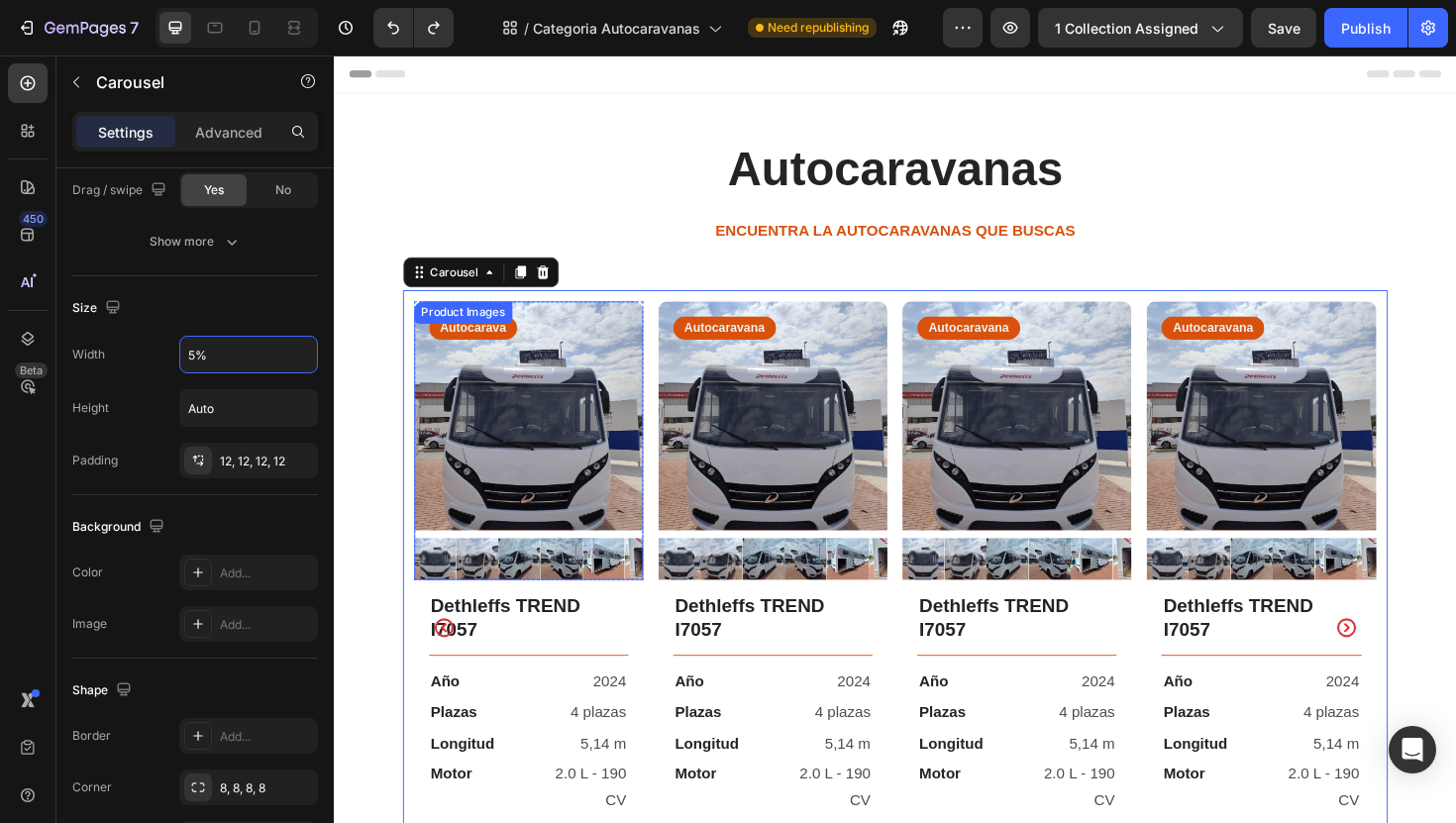 type on "90%" 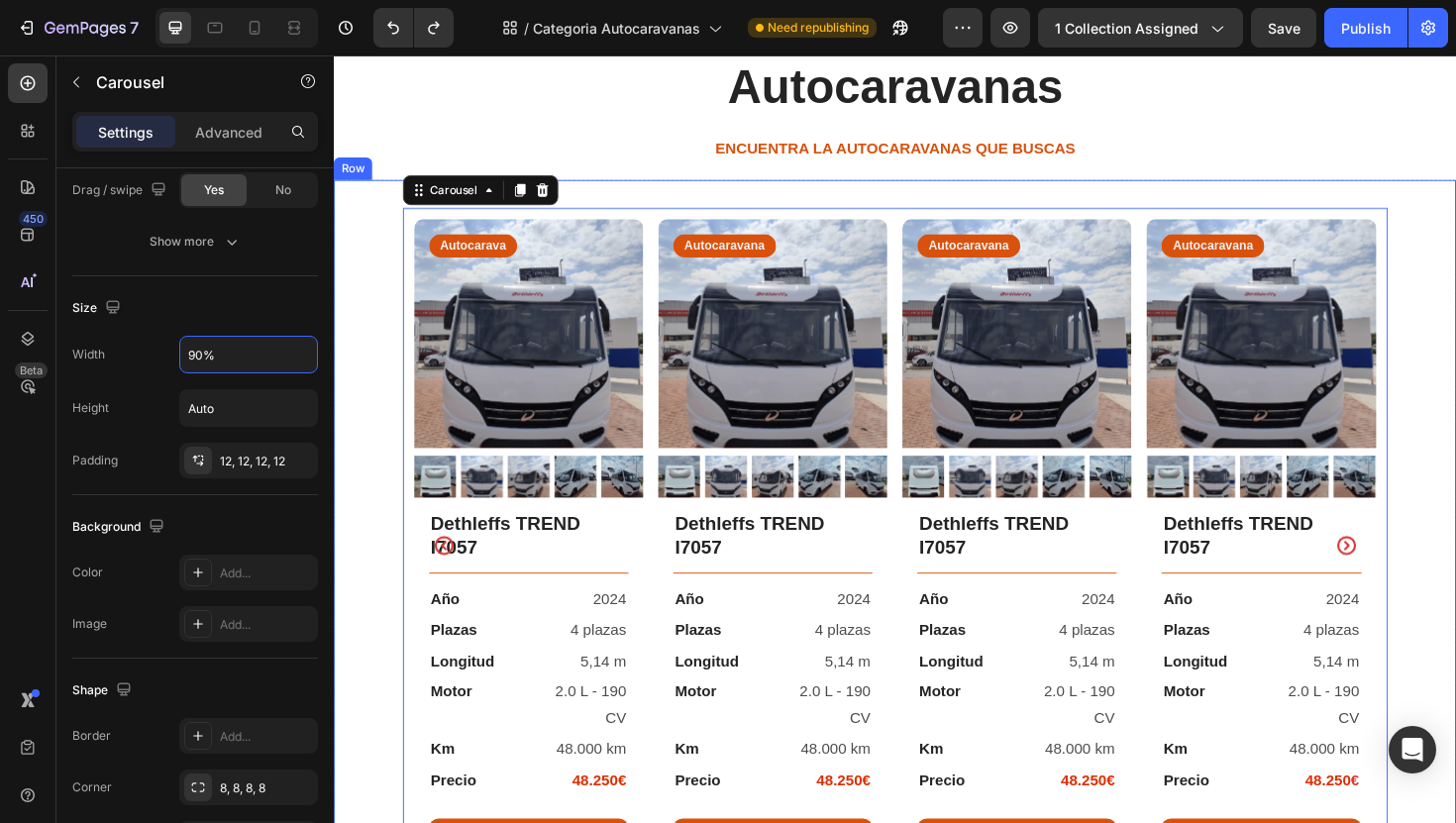 scroll, scrollTop: 89, scrollLeft: 0, axis: vertical 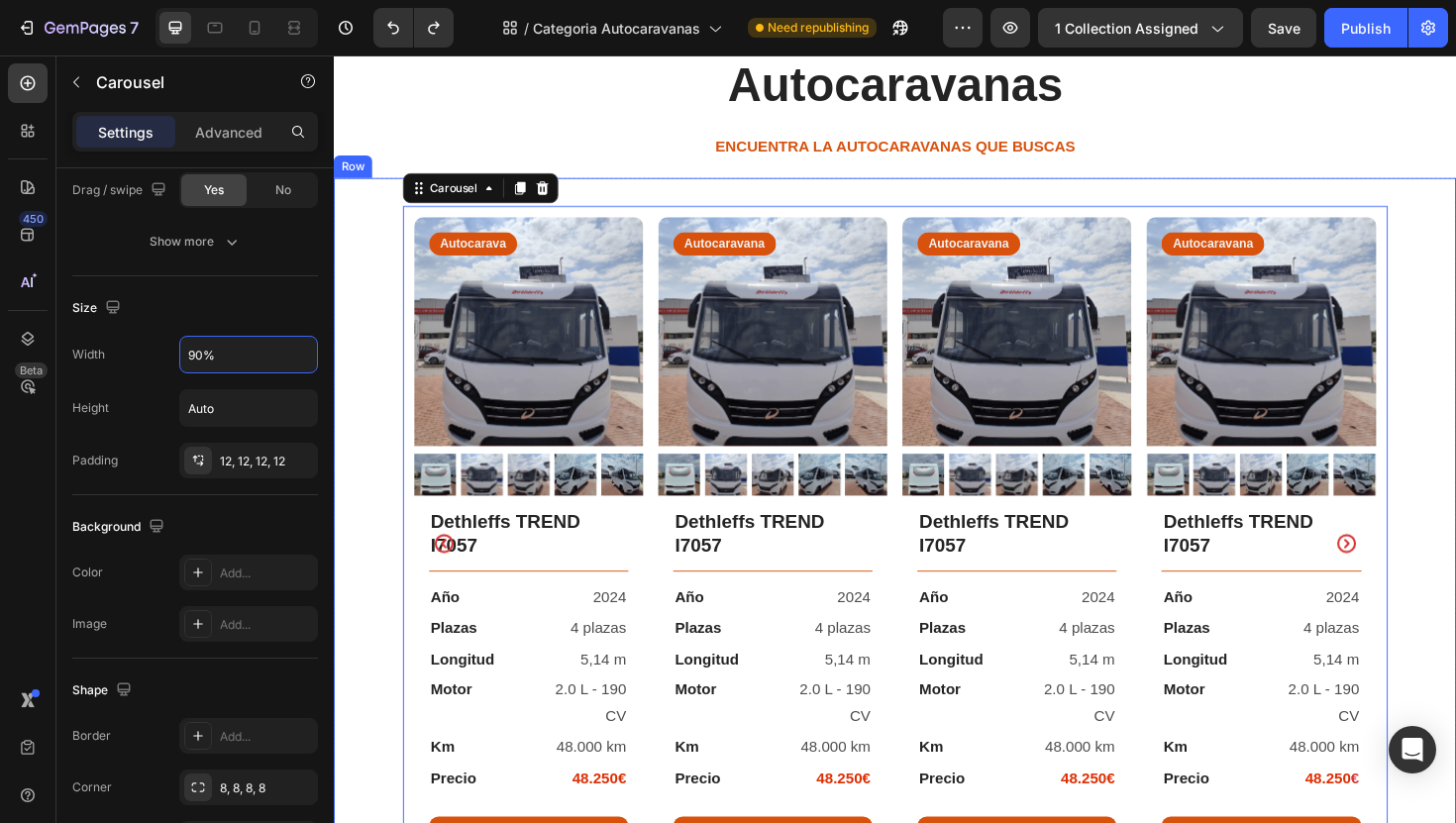 click on "Product Images Autocarava Text Block Row Dethleffs TREND I7057 Text Block                Title Line Año Text Block 2024 Text Block Row Plazas Text Block 4 plazas Text Block Row Longitud Text Block 5,14 m Text Block Row Motor Text Block 2.0 L - 190 CV Text Block Row Km Text Block 48.000 km Text Block Row Precio Text Block 48.250€ Text Block Row Row Ver más Button Row Product Product Images Autocaravana Text Block Row Dethleffs TREND I7057 Text Block                Title Line Año Text Block 2024 Text Block Row Plazas Text Block 4 plazas Text Block Row Longitud Text Block 5,14 m Text Block Row Motor Text Block 2.0 L - 190 CV Text Block Row Km Text Block 48.000 km Text Block Row Precio Text Block 48.250€ Text Block Row Row Ver más Button Row Product Product Images Autocaravana Text Block Row Dethleffs TREND I7057 Text Block                Title Line Año Text Block 2024 Text Block Row Plazas Text Block 4 plazas Text Block Row Longitud Text Block 5,14 m Text Block Row Motor Text Block Row" at bounding box center [928, 597] 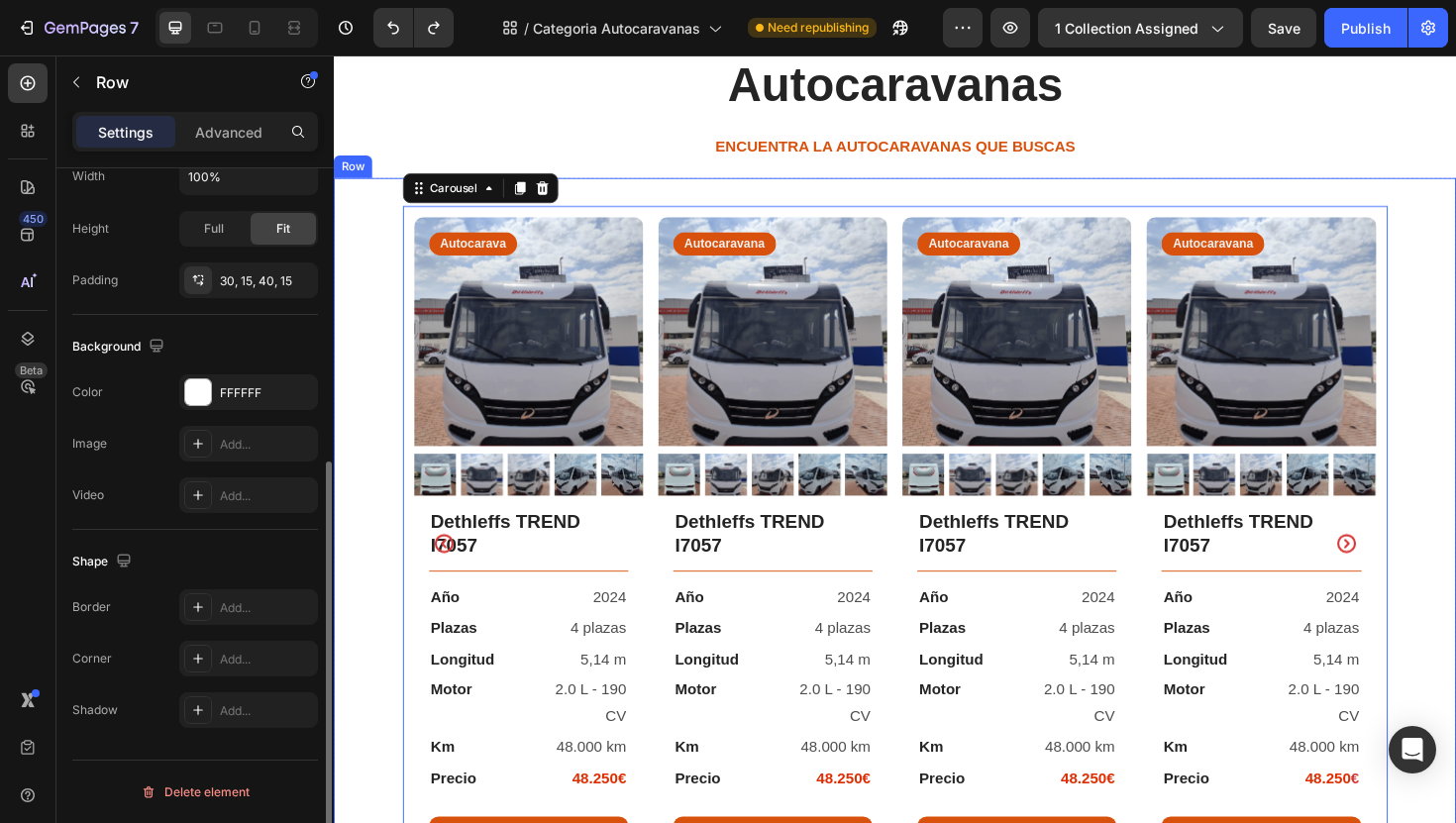 scroll, scrollTop: 0, scrollLeft: 0, axis: both 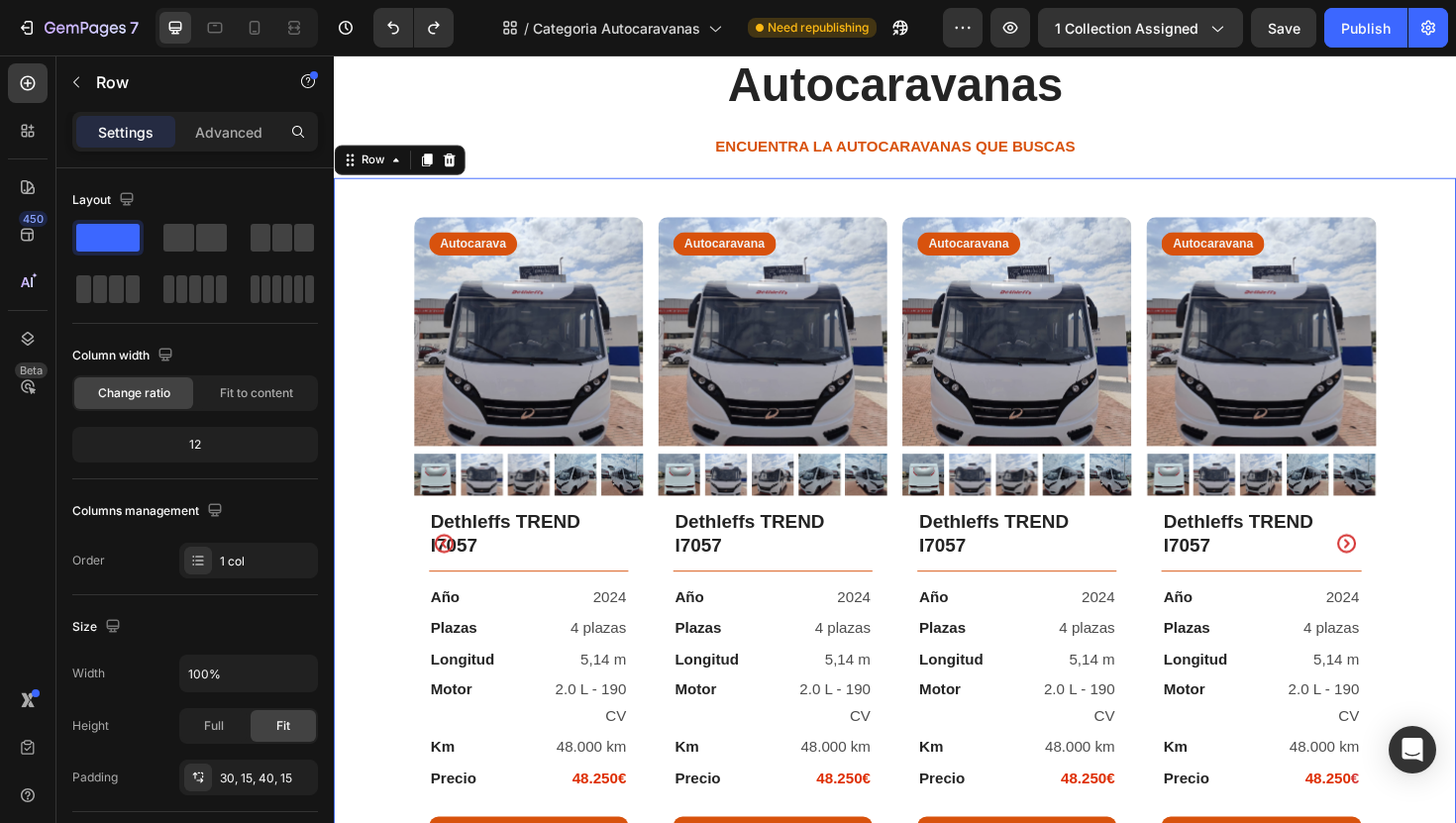 click on "Product Images Autocarava Text Block Row Dethleffs TREND I7057 Text Block                Title Line Año Text Block 2024 Text Block Row Plazas Text Block 4 plazas Text Block Row Longitud Text Block 5,14 m Text Block Row Motor Text Block 2.0 L - 190 CV Text Block Row Km Text Block 48.000 km Text Block Row Precio Text Block 48.250€ Text Block Row Row Ver más Button Row Product Product Images Autocaravana Text Block Row Dethleffs TREND I7057 Text Block                Title Line Año Text Block 2024 Text Block Row Plazas Text Block 4 plazas Text Block Row Longitud Text Block 5,14 m Text Block Row Motor Text Block 2.0 L - 190 CV Text Block Row Km Text Block 48.000 km Text Block Row Precio Text Block 48.250€ Text Block Row Row Ver más Button Row Product Product Images Autocaravana Text Block Row Dethleffs TREND I7057 Text Block                Title Line Año Text Block 2024 Text Block Row Plazas Text Block 4 plazas Text Block Row Longitud Text Block 5,14 m Text Block Row Motor Text Block Row" at bounding box center (928, 597) 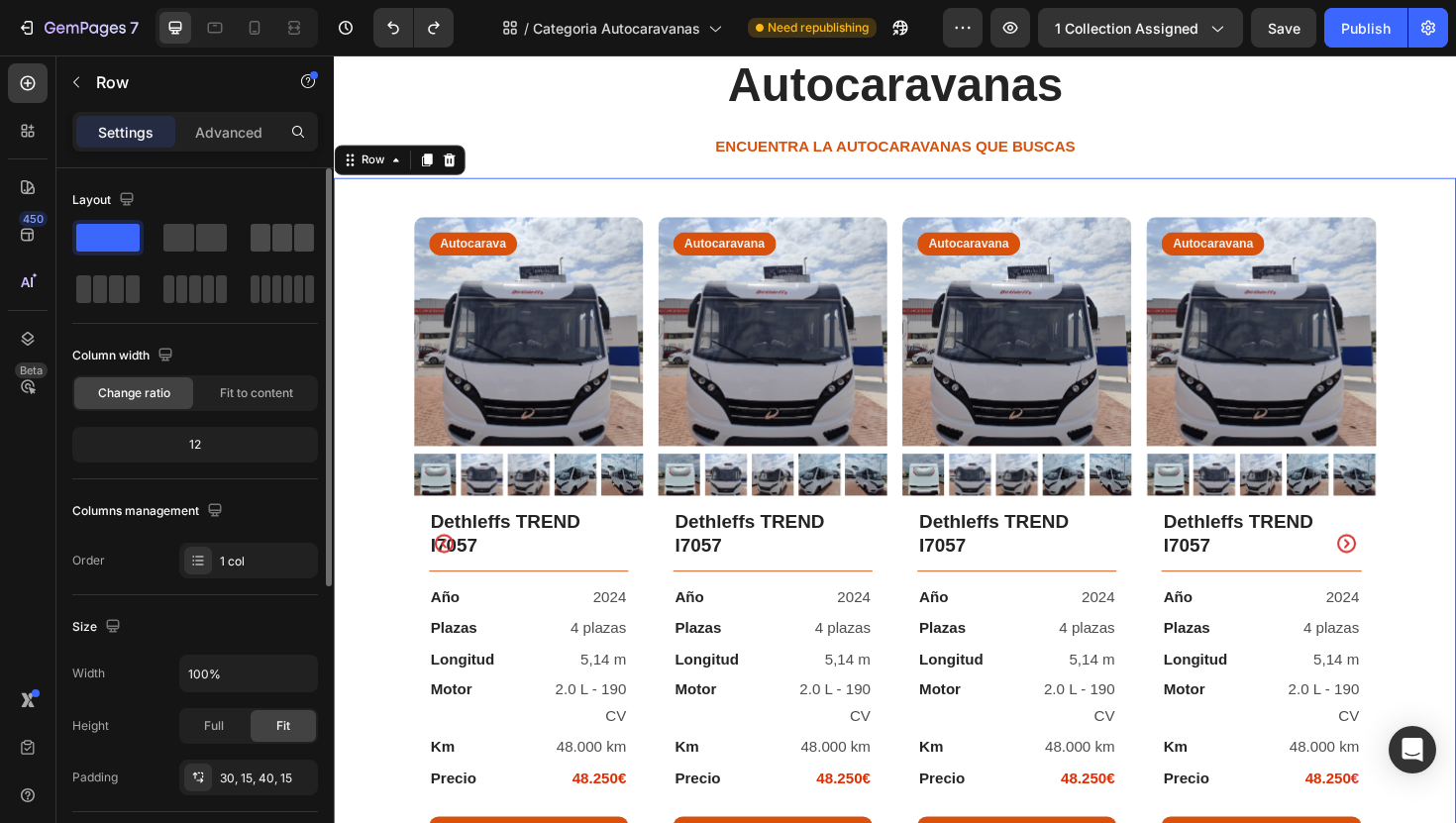 click 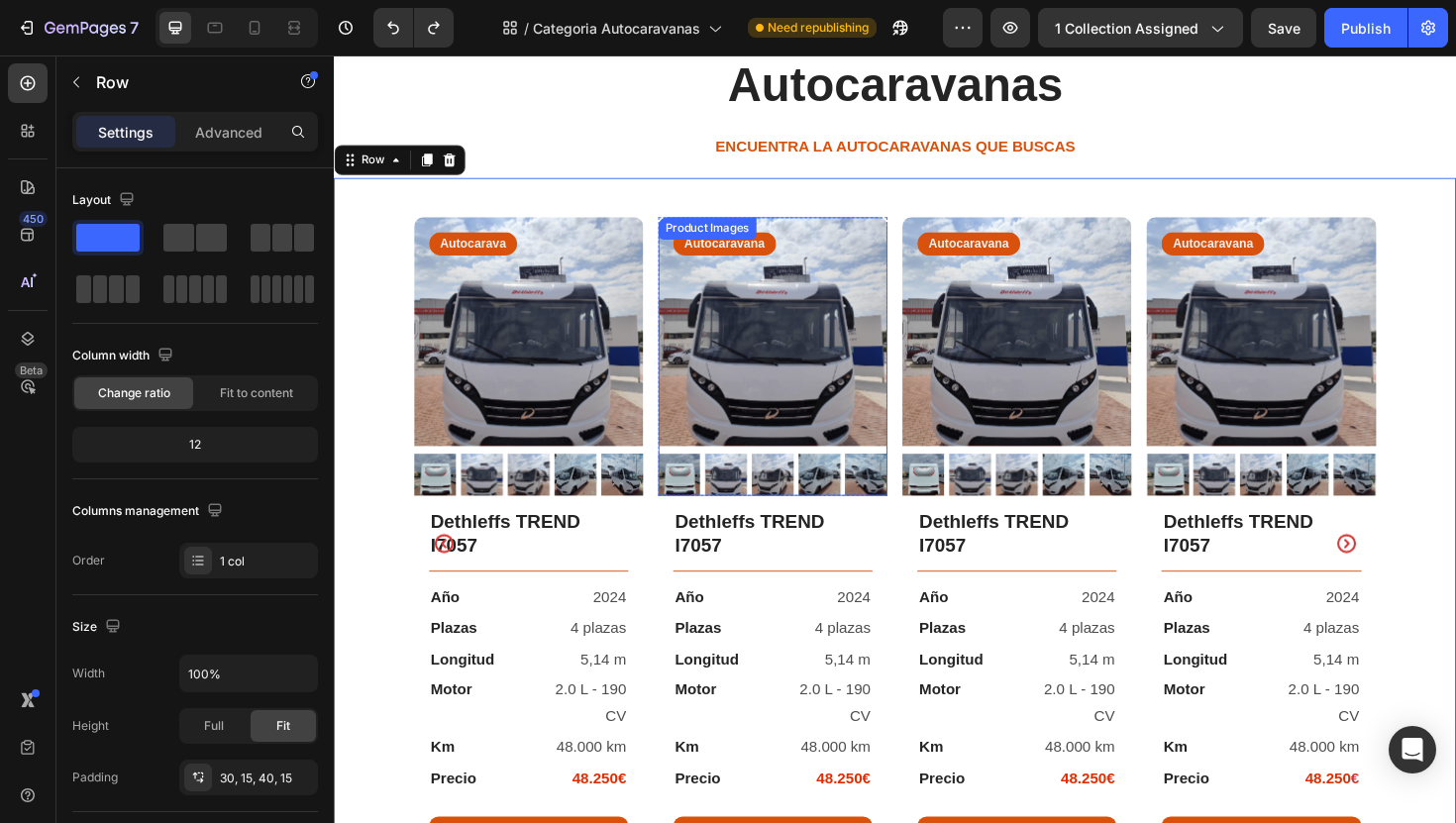 scroll, scrollTop: 0, scrollLeft: 0, axis: both 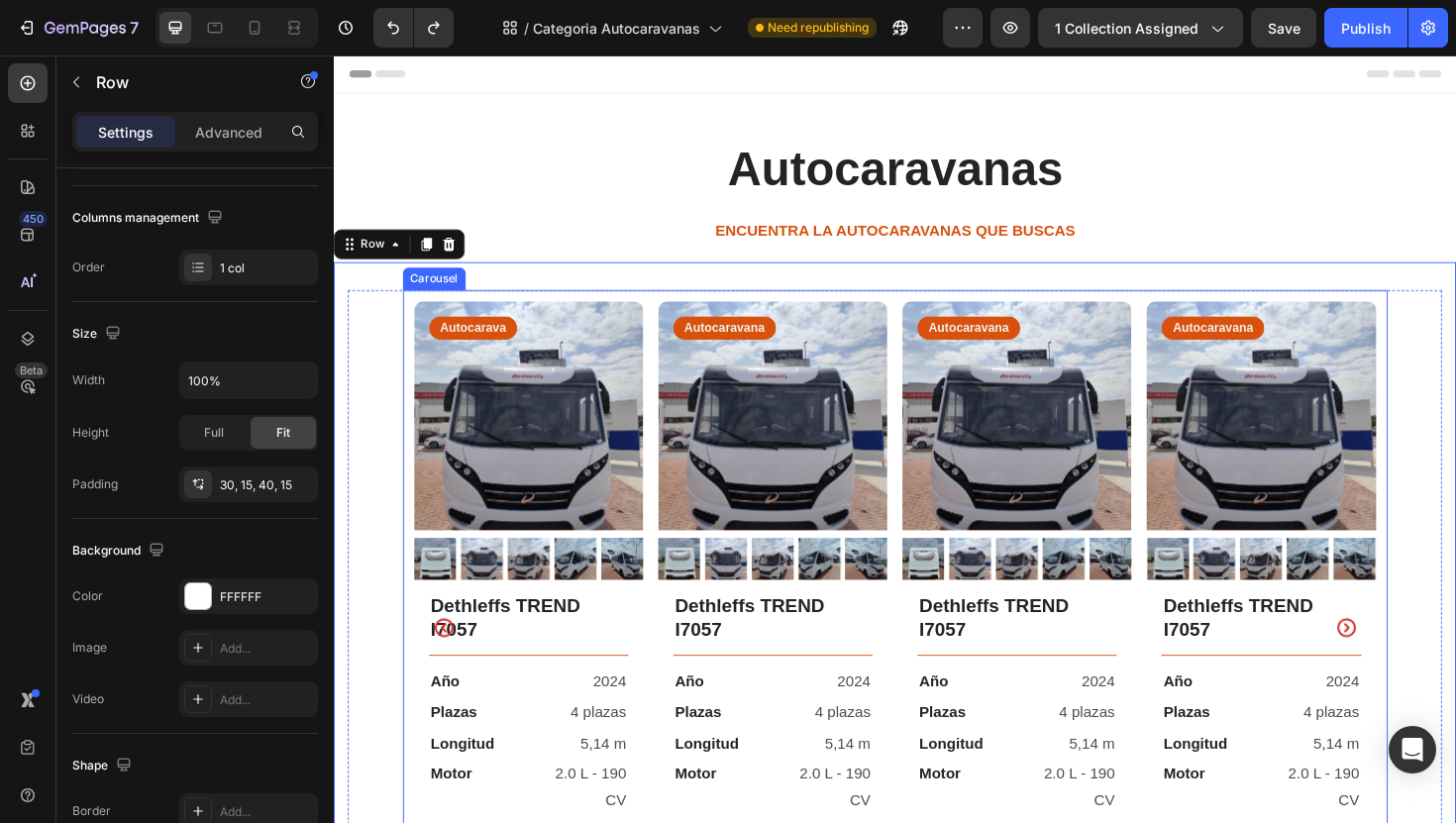 click on "Product Images Autocarava Text Block Row Dethleffs TREND I7057 Text Block                Title Line Año Text Block 2024 Text Block Row Plazas Text Block 4 plazas Text Block Row Longitud Text Block 5,14 m Text Block Row Motor Text Block 2.0 L - 190 CV Text Block Row Km Text Block 48.000 km Text Block Row Precio Text Block 48.250€ Text Block Row Row Ver más Button Row Product Product Images Autocaravana Text Block Row Dethleffs TREND I7057 Text Block                Title Line Año Text Block 2024 Text Block Row Plazas Text Block 4 plazas Text Block Row Longitud Text Block 5,14 m Text Block Row Motor Text Block 2.0 L - 190 CV Text Block Row Km Text Block 48.000 km Text Block Row Precio Text Block 48.250€ Text Block Row Row Ver más Button Row Product Product Images Autocaravana Text Block Row Dethleffs TREND I7057 Text Block                Title Line Año Text Block 2024 Text Block Row Plazas Text Block 4 plazas Text Block Row Longitud Text Block 5,14 m Text Block Row Motor Text Block 2.0 L - 190 CV Row Km" at bounding box center (928, 662) 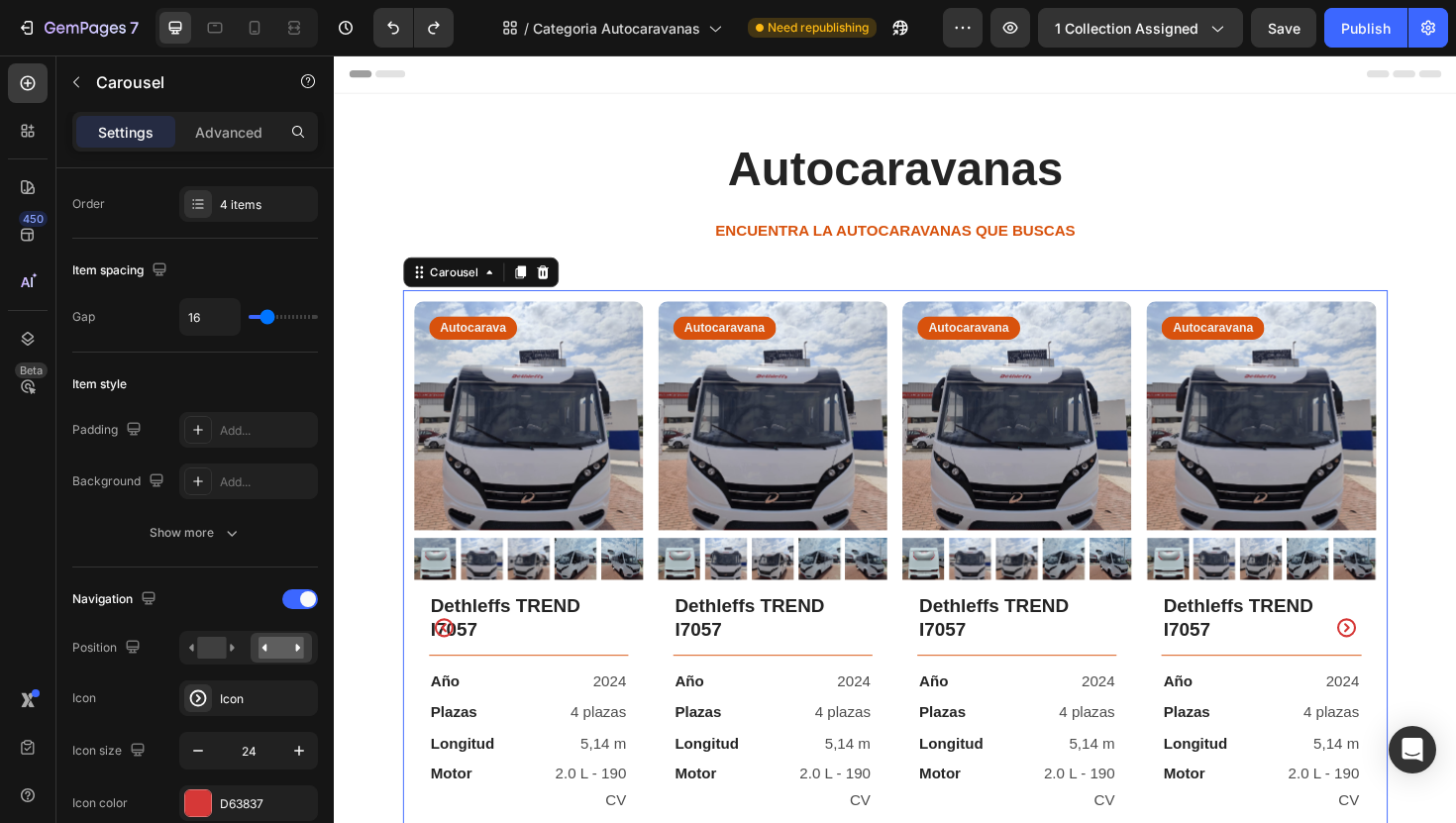 scroll, scrollTop: 0, scrollLeft: 0, axis: both 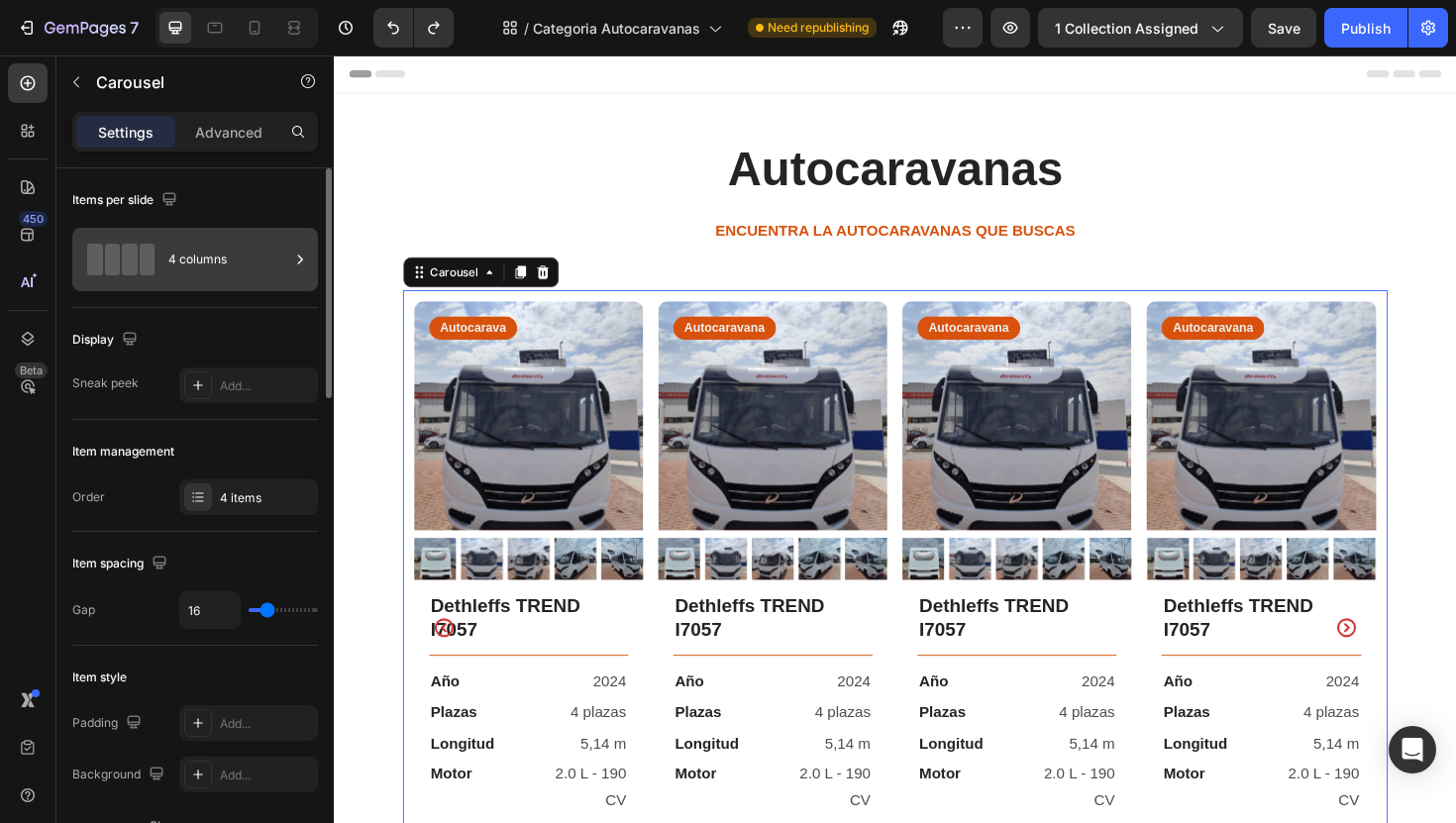 click 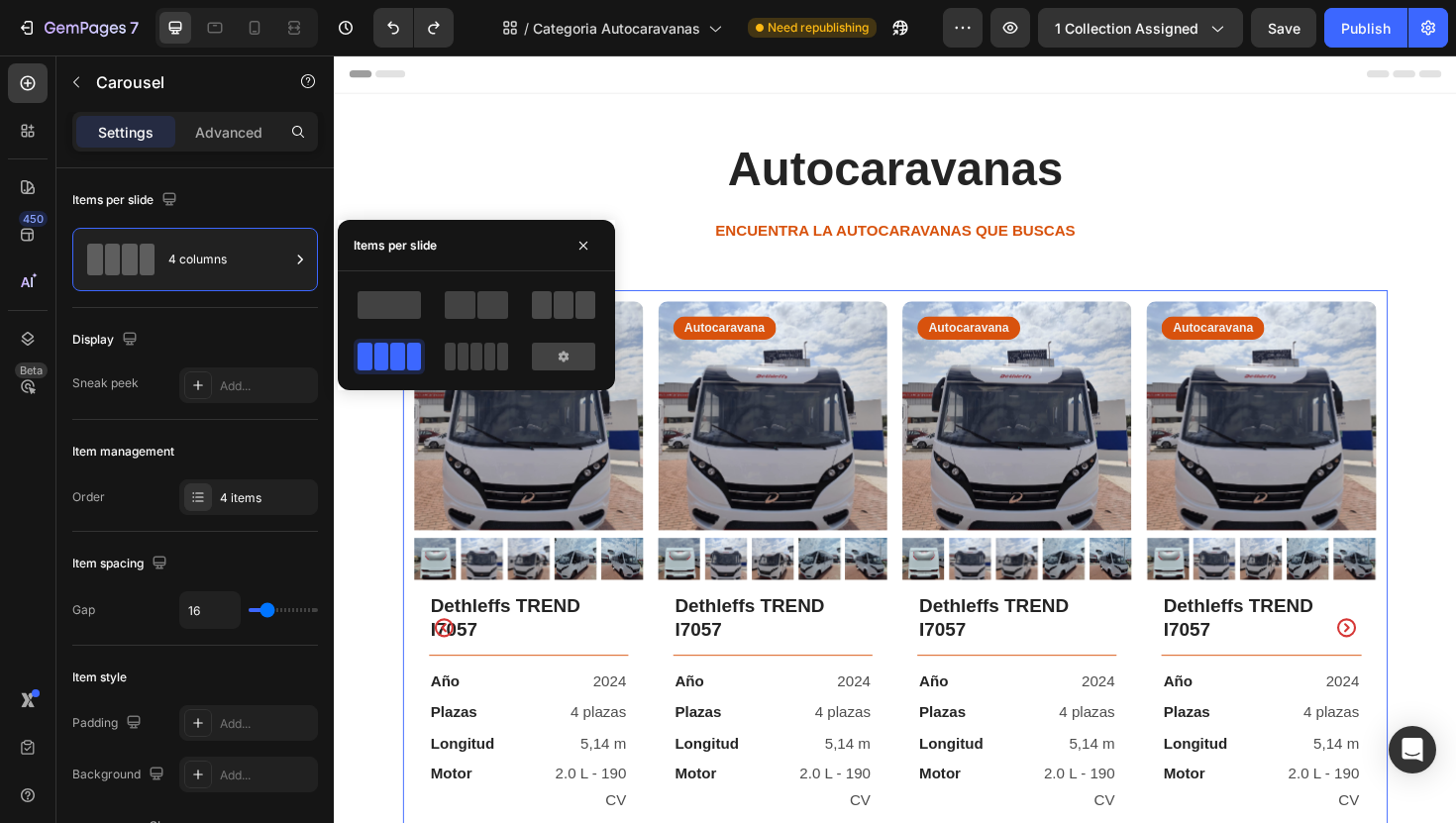 click 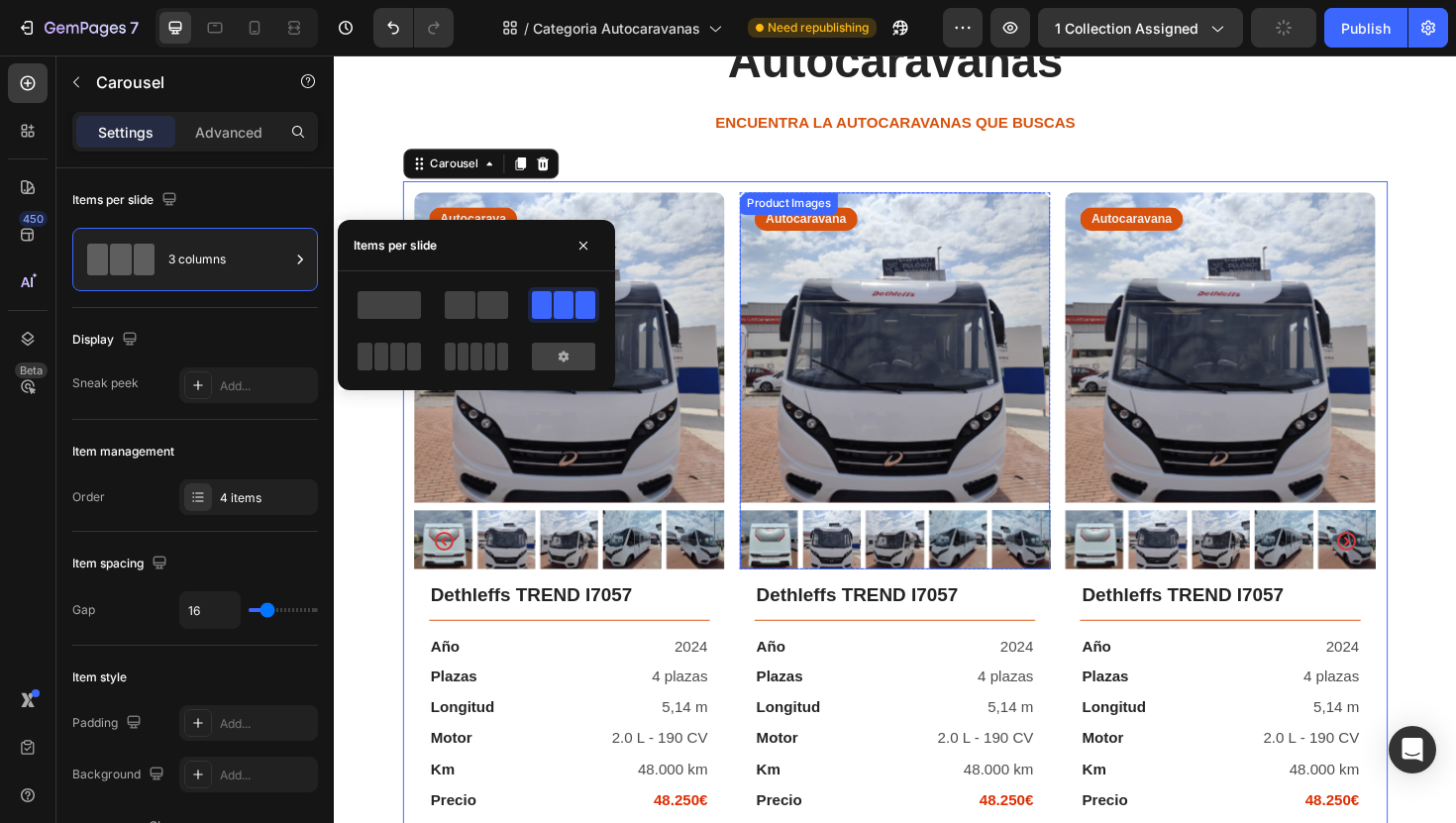 scroll, scrollTop: 364, scrollLeft: 0, axis: vertical 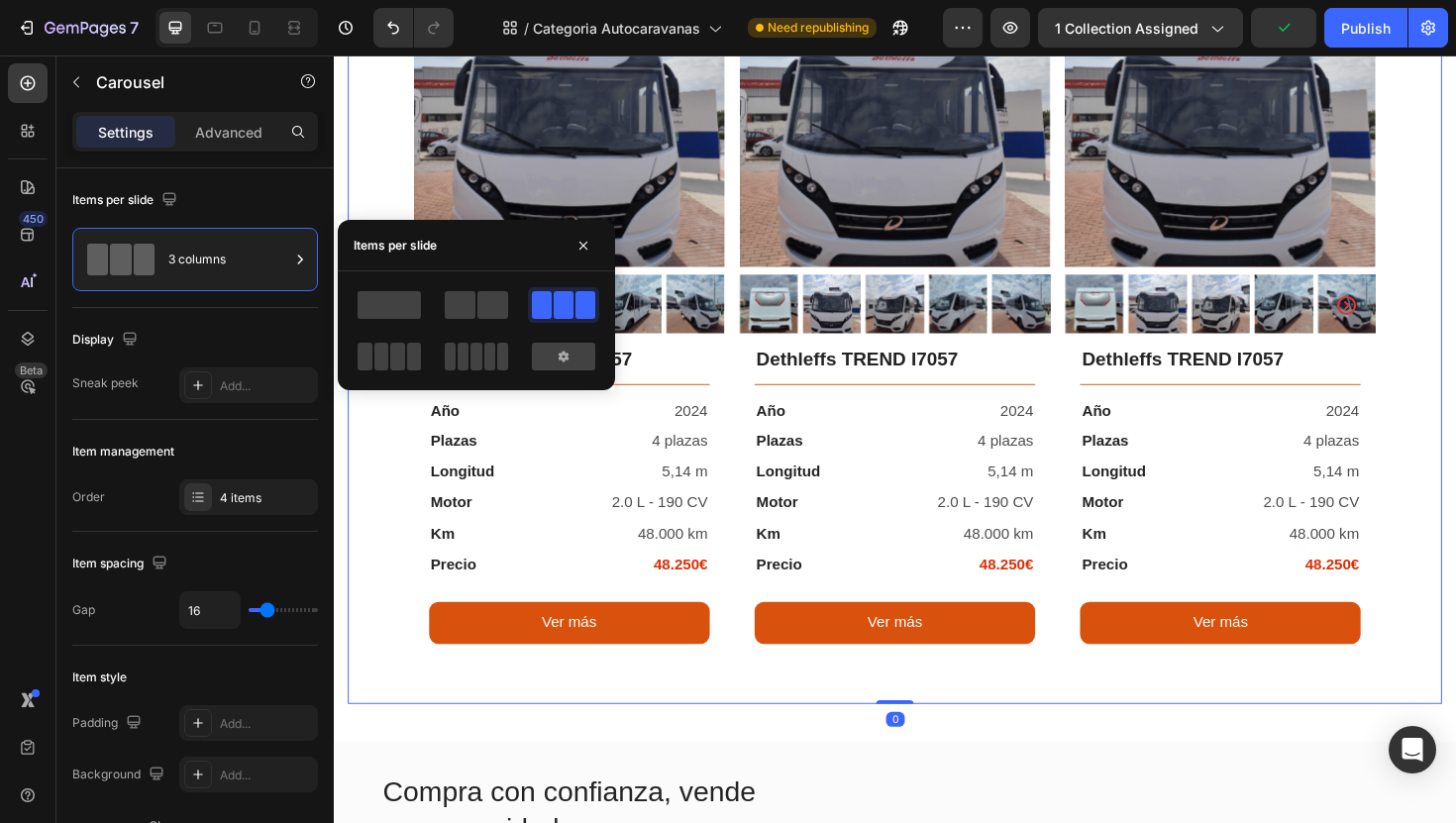 click on "Product Images Autocarava Text Block Row Dethleffs TREND I7057 Text Block                Title Line Año Text Block 2024 Text Block Row Plazas Text Block 4 plazas Text Block Row Longitud Text Block 5,14 m Text Block Row Motor Text Block 2.0 L - 190 CV Text Block Row Km Text Block 48.000 km Text Block Row Precio Text Block 48.250€ Text Block Row Row Ver más Button Row Product Product Images Autocaravana Text Block Row Dethleffs TREND I7057 Text Block                Title Line Año Text Block 2024 Text Block Row Plazas Text Block 4 plazas Text Block Row Longitud Text Block 5,14 m Text Block Row Motor Text Block 2.0 L - 190 CV Text Block Row Km Text Block 48.000 km Text Block Row Precio Text Block 48.250€ Text Block Row Row Ver más Button Row Product Product Images Autocaravana Text Block Row Dethleffs TREND I7057 Text Block                Title Line Año Text Block 2024 Text Block Row Plazas Text Block 4 plazas Text Block Row Longitud Text Block 5,14 m Text Block Row Motor Text Block Row" at bounding box center [928, 341] 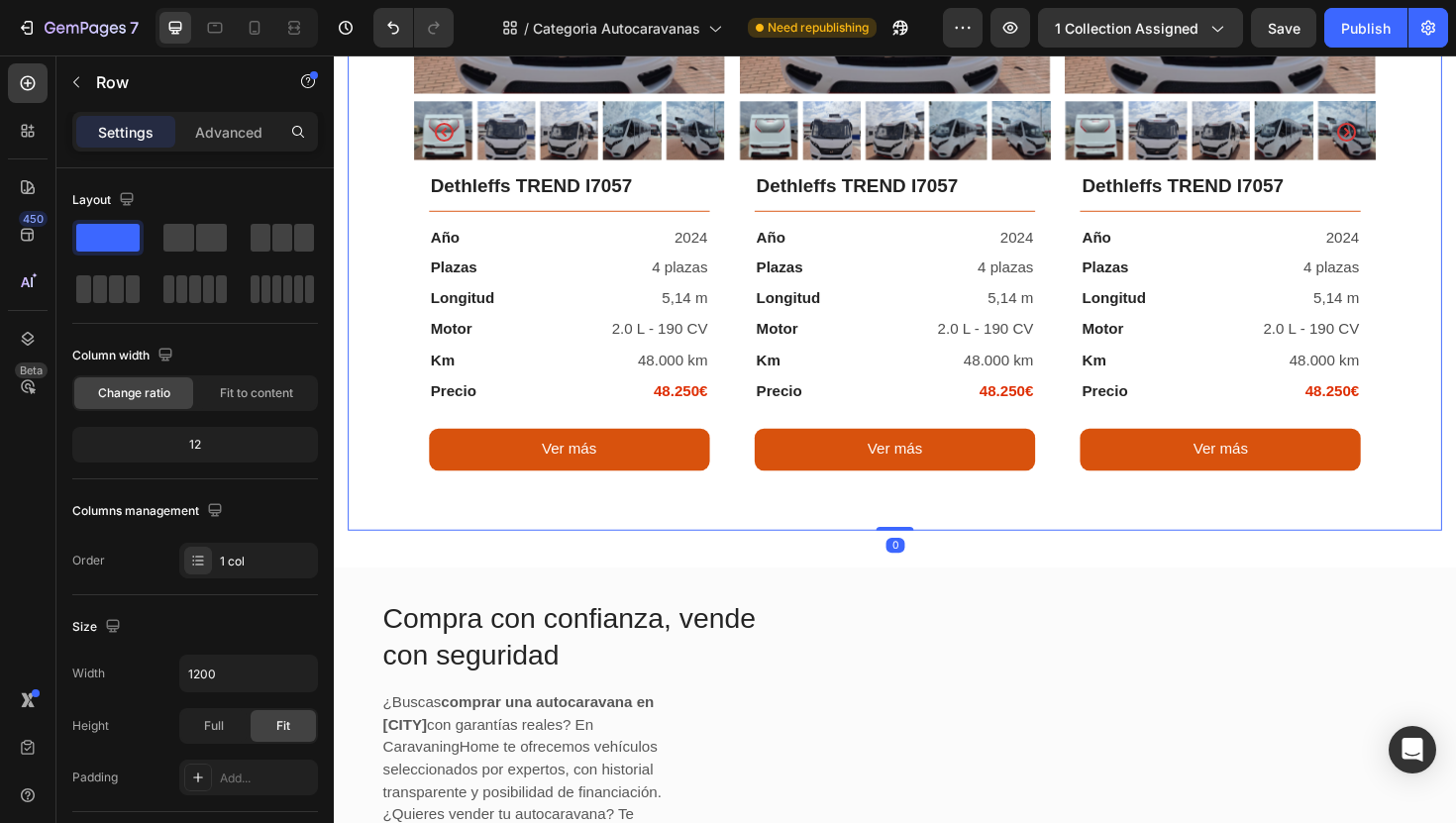 scroll, scrollTop: 390, scrollLeft: 0, axis: vertical 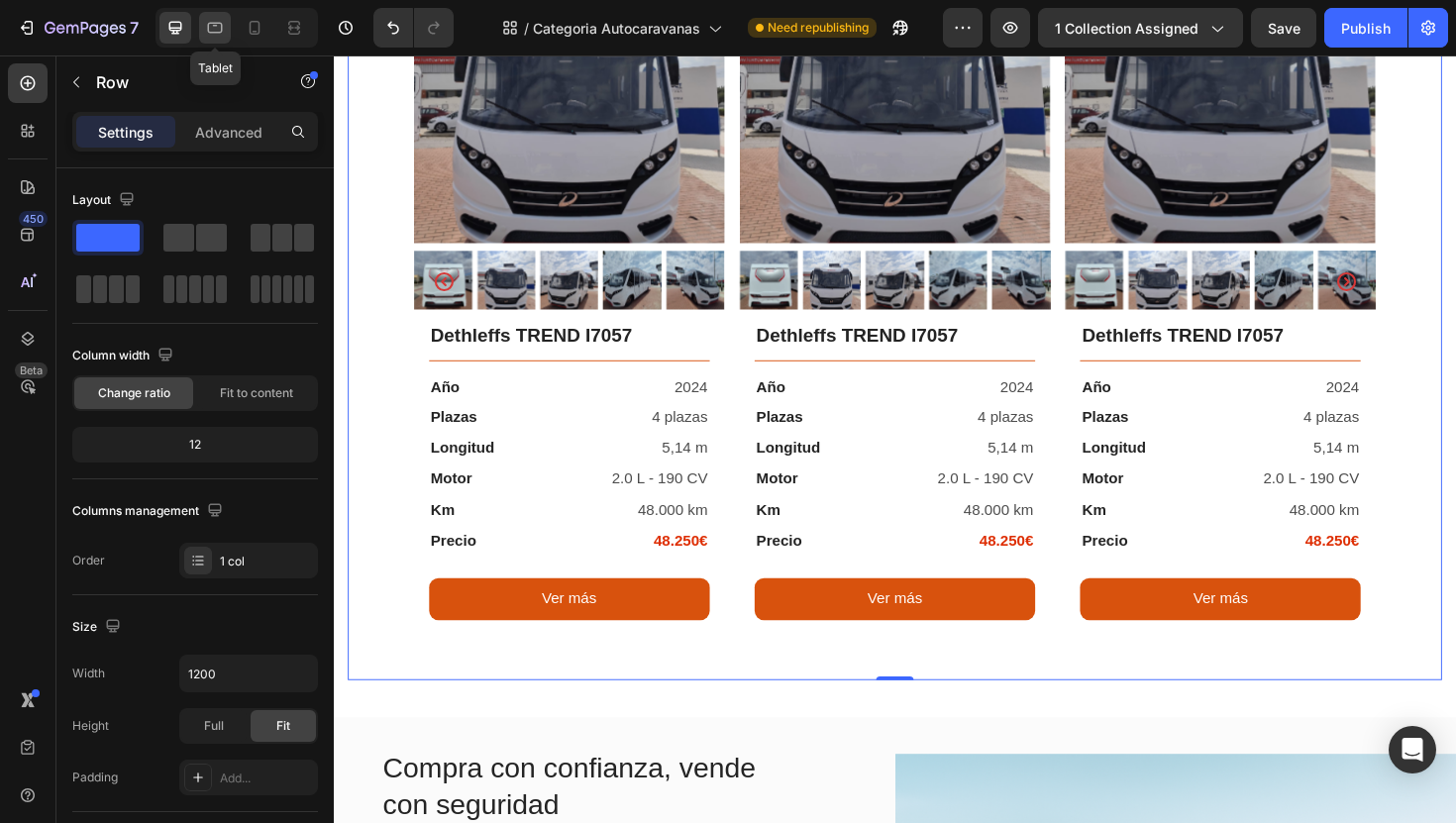 click 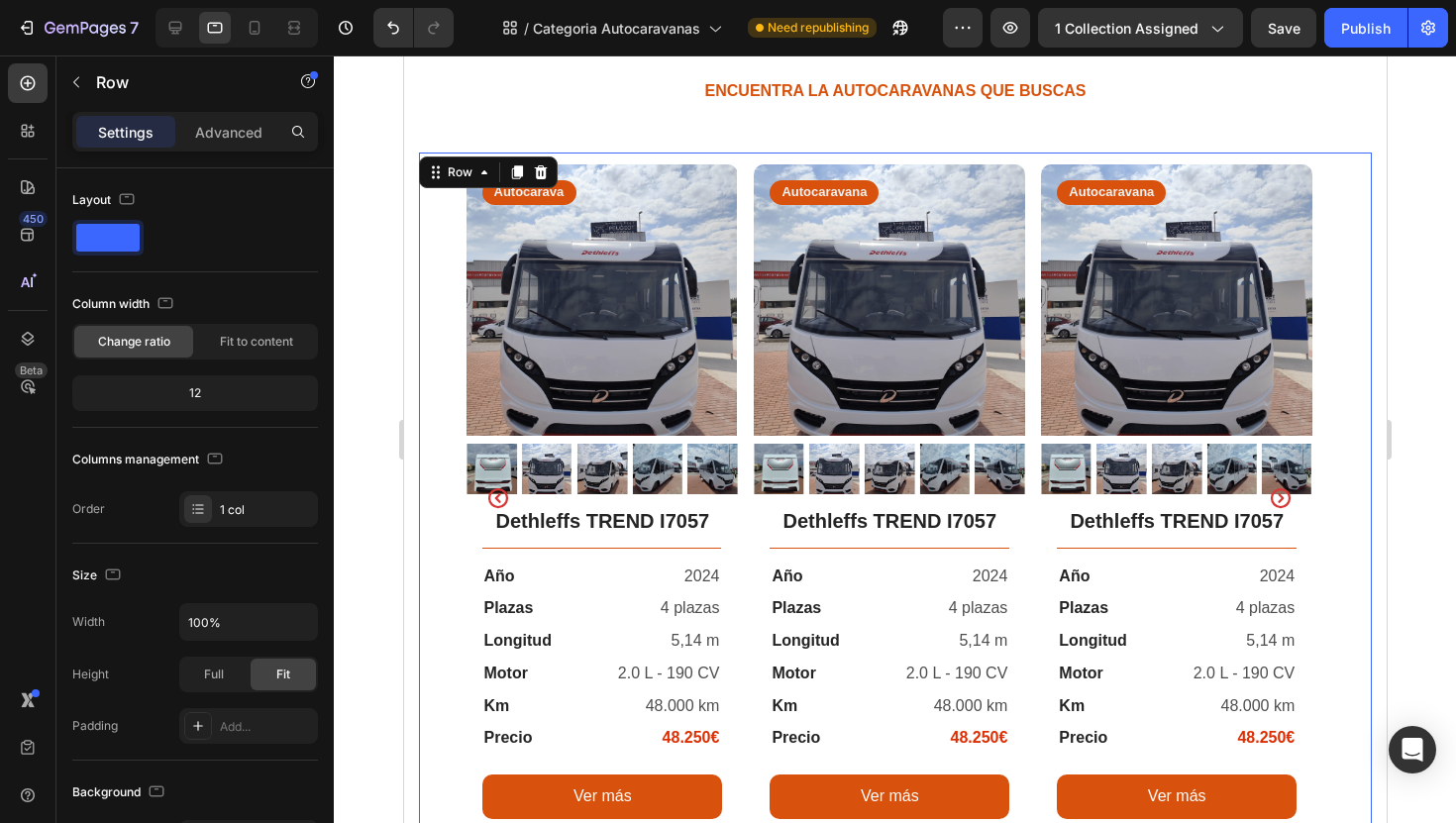scroll, scrollTop: 124, scrollLeft: 0, axis: vertical 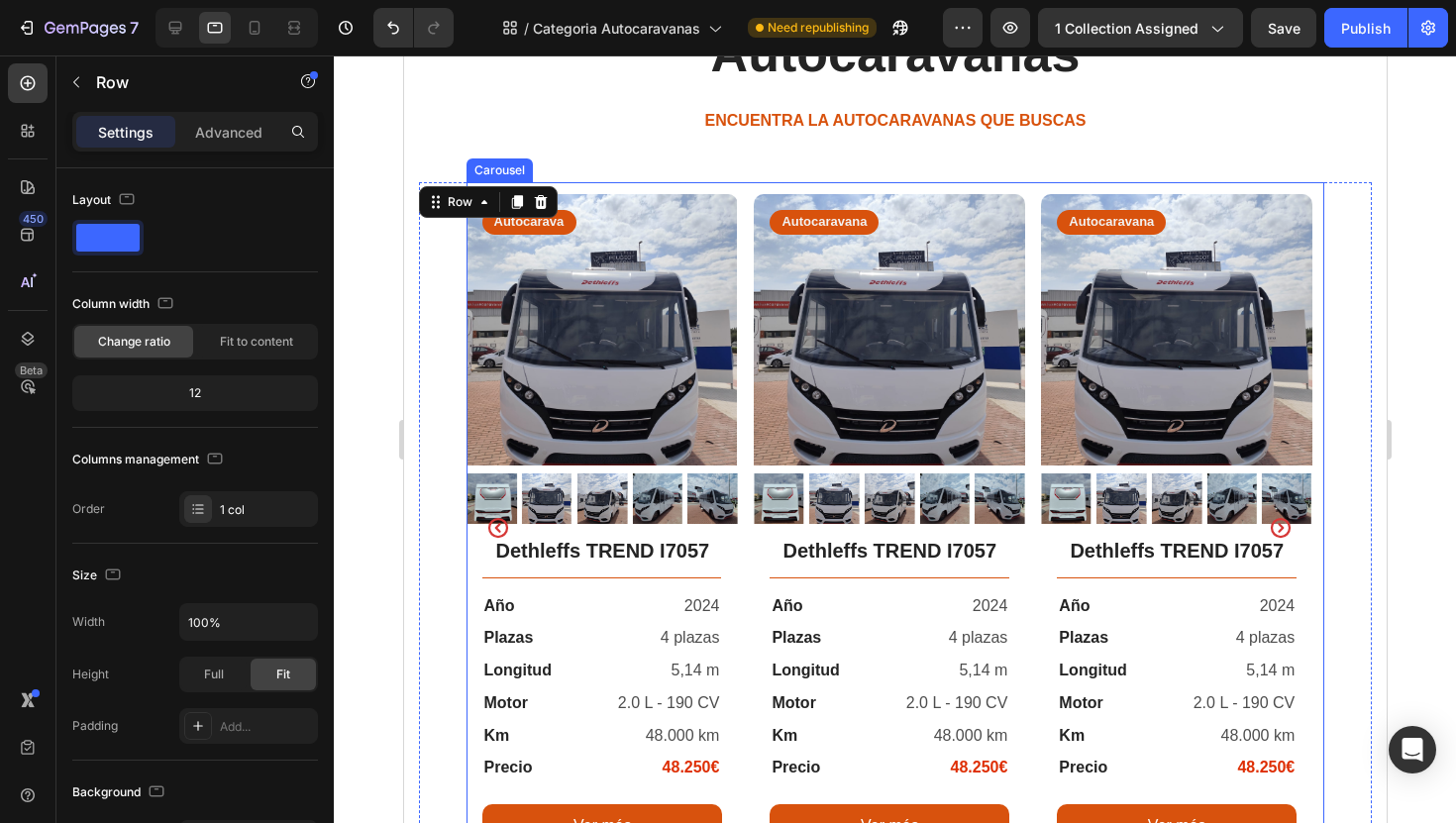 click on "Product Images Autocarava Text Block Row Dethleffs TREND I7057 Text Block                Title Line Año Text Block 2024 Text Block Row Plazas Text Block 4 plazas Text Block Row Longitud Text Block 5,14 m Text Block Row Motor Text Block 2.0 L - 190 CV Text Block Row Km Text Block 48.000 km Text Block Row Precio Text Block 48.250€ Text Block Row Row Ver más Button Row Product Product Images Autocaravana Text Block Row Dethleffs TREND I7057 Text Block                Title Line Año Text Block 2024 Text Block Row Plazas Text Block 4 plazas Text Block Row Longitud Text Block 5,14 m Text Block Row Motor Text Block 2.0 L - 190 CV Text Block Row Km Text Block 48.000 km Text Block Row Precio Text Block 48.250€ Text Block Row Row Ver más Button Row Product Product Images Autocaravana Text Block Row Dethleffs TREND I7057 Text Block                Title Line Año Text Block 2024 Text Block Row Plazas Text Block 4 plazas Text Block Row Longitud Text Block 5,14 m Text Block Row Motor Text Block 2.0 L - 190 CV Row Km" at bounding box center (888, 527) 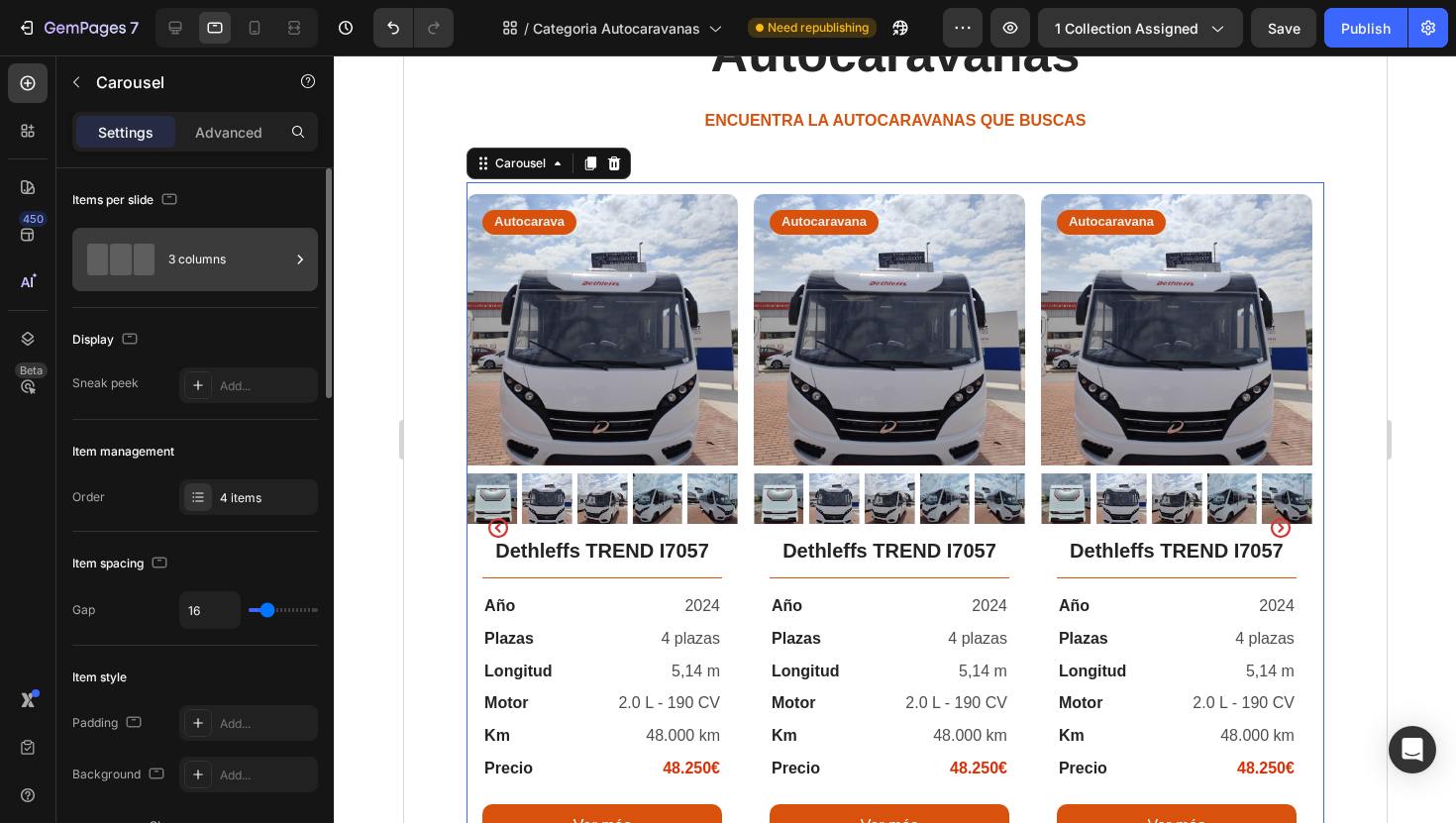 click on "3 columns" at bounding box center [229, 259] 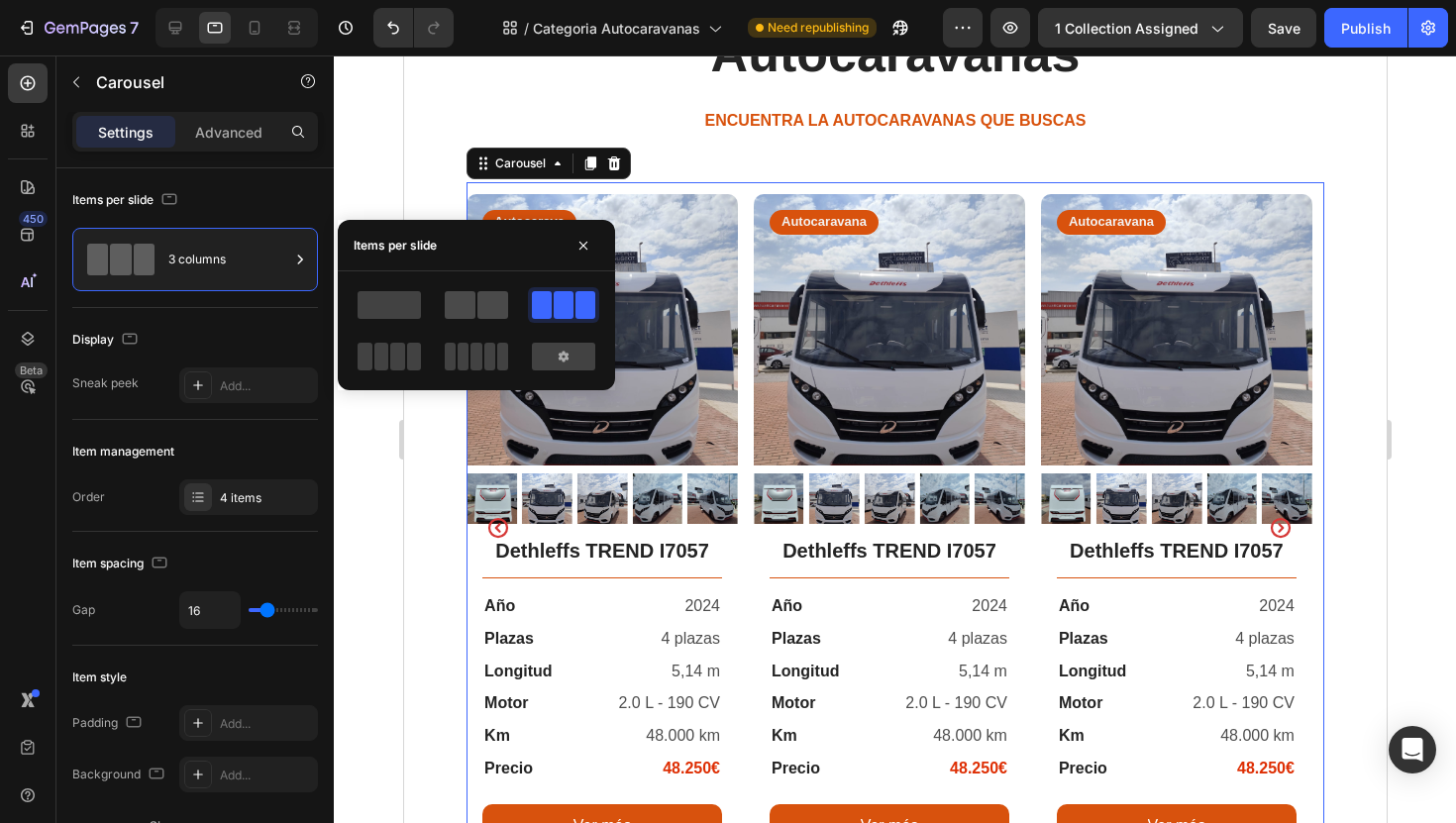 click 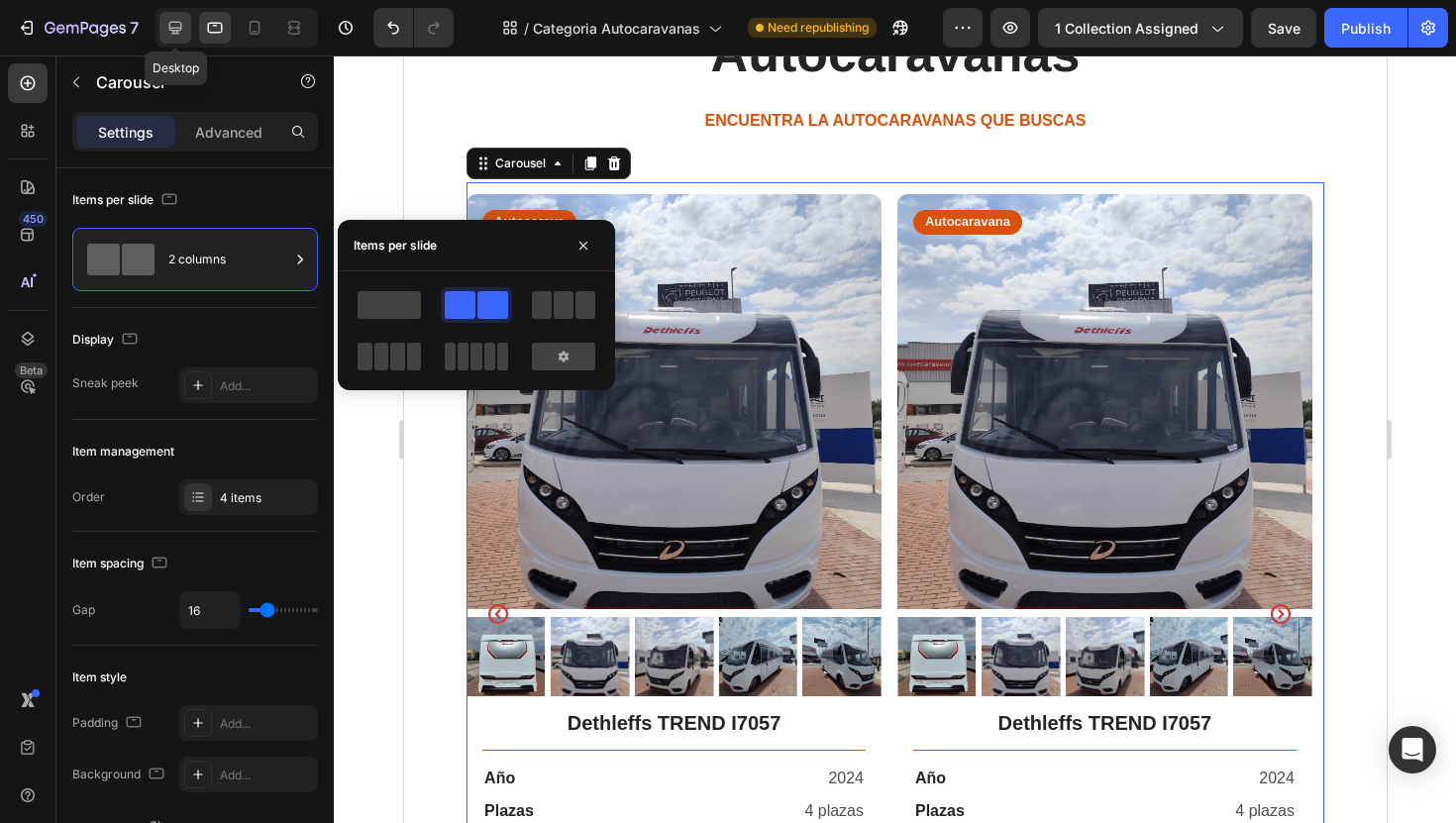 click 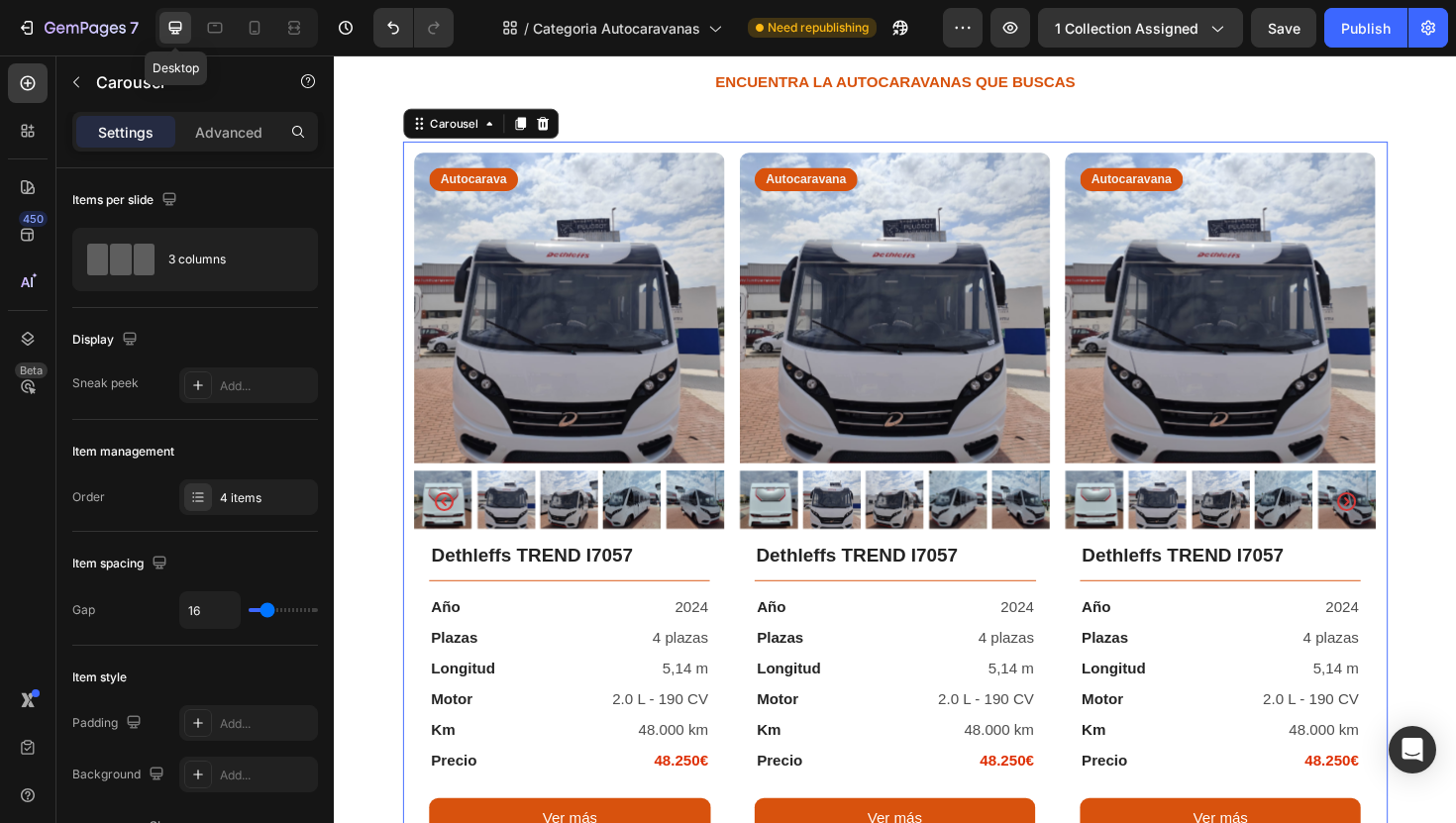 scroll, scrollTop: 179, scrollLeft: 0, axis: vertical 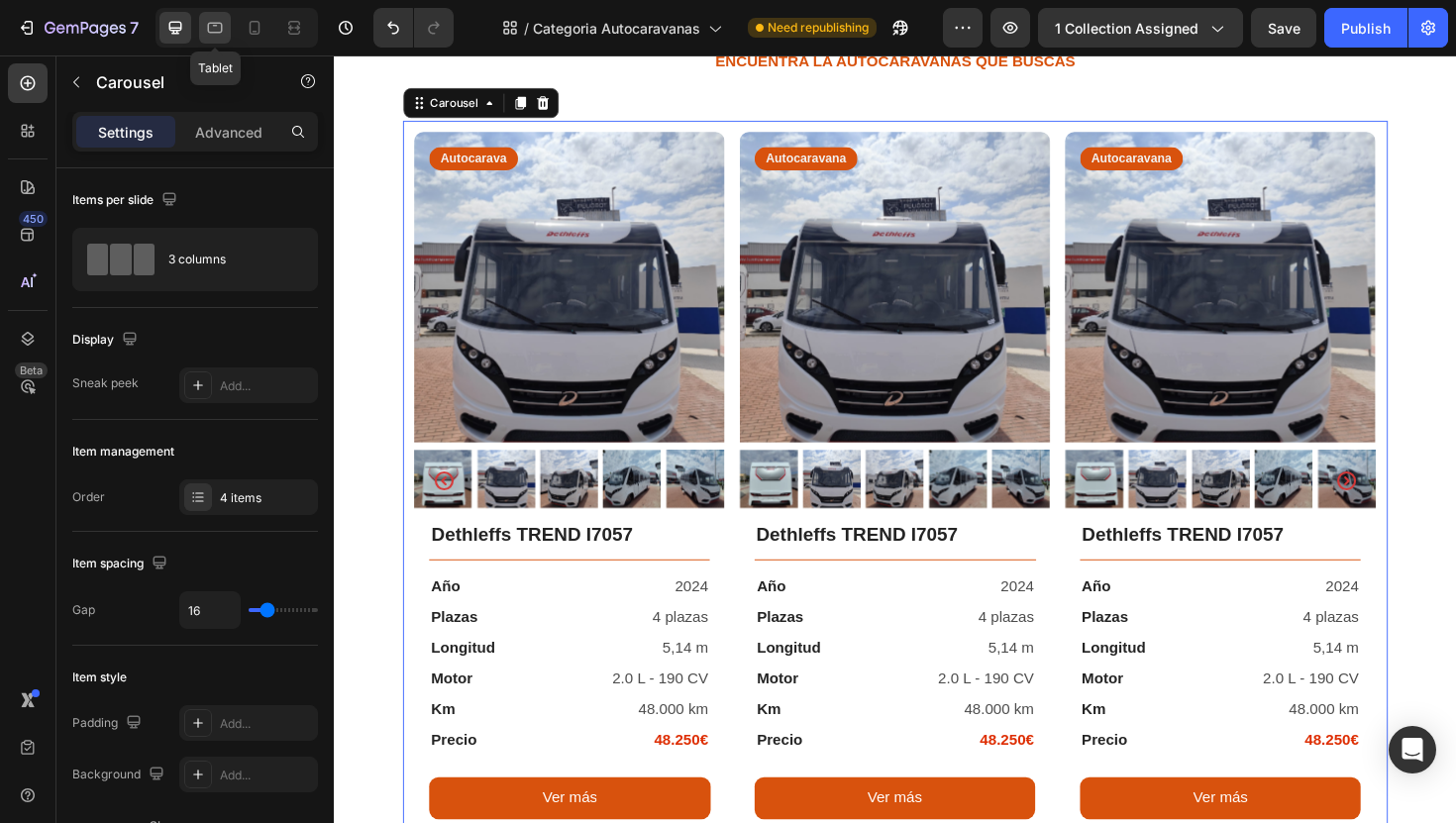 click 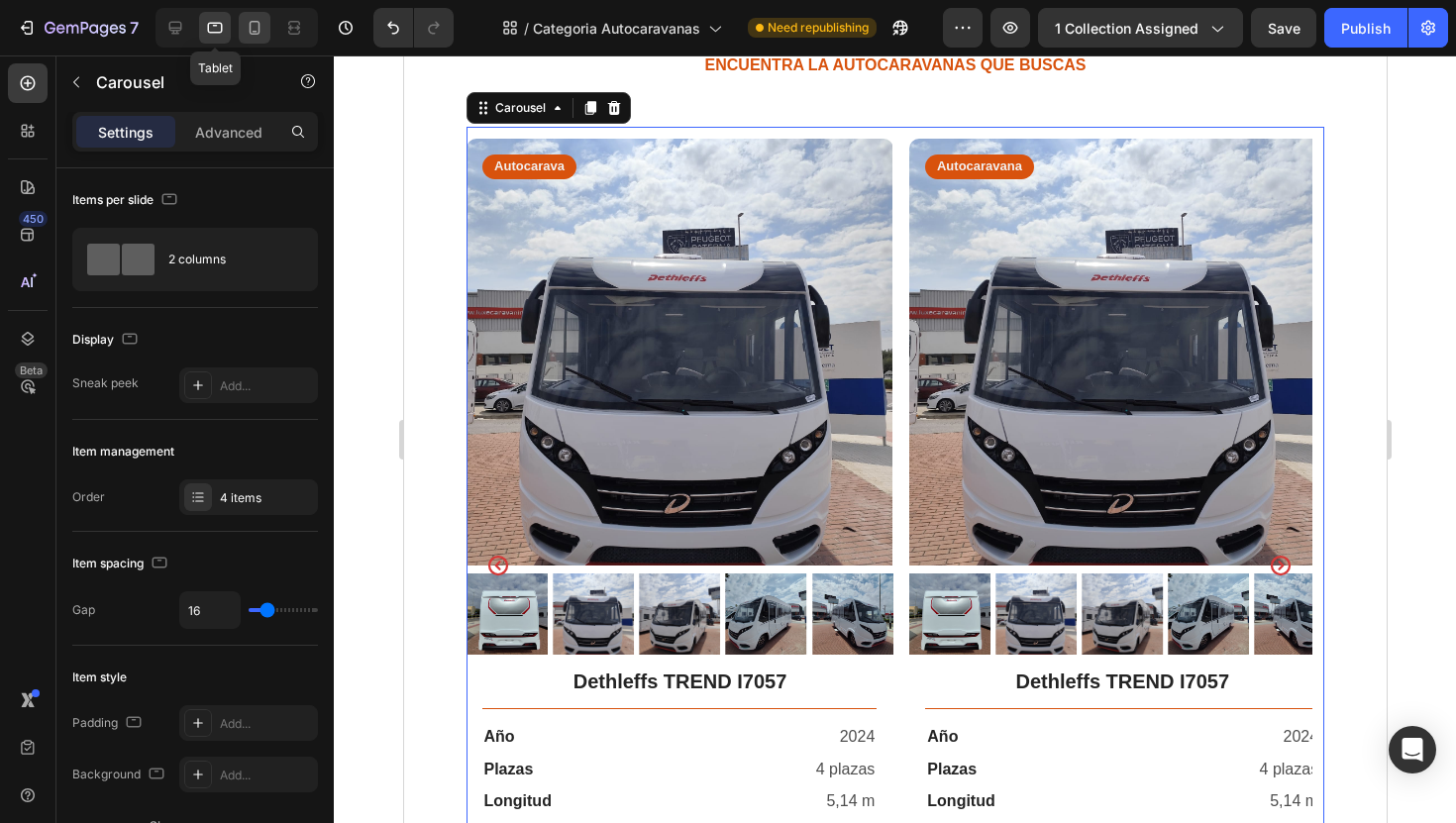 scroll, scrollTop: 181, scrollLeft: 0, axis: vertical 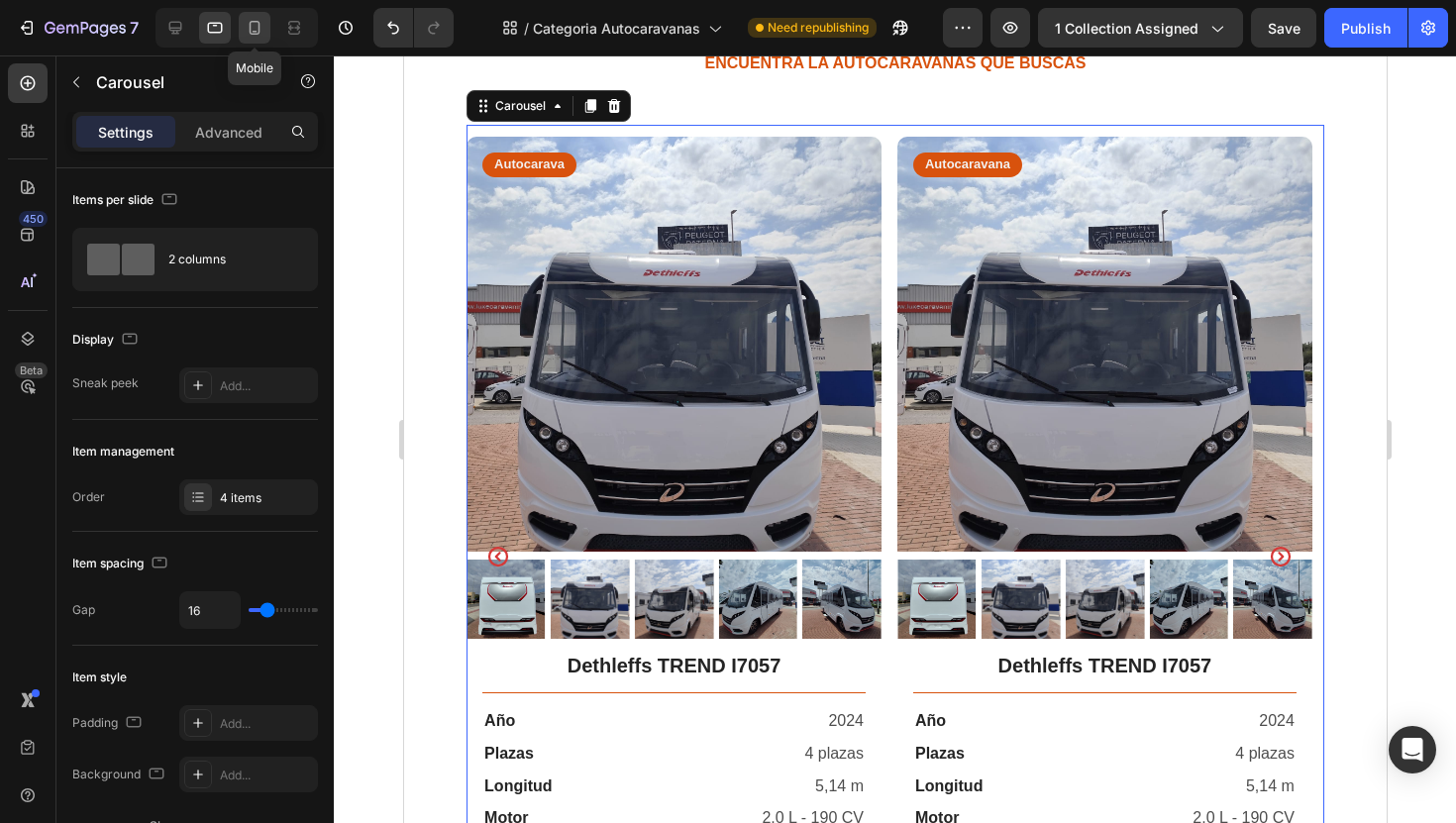 click 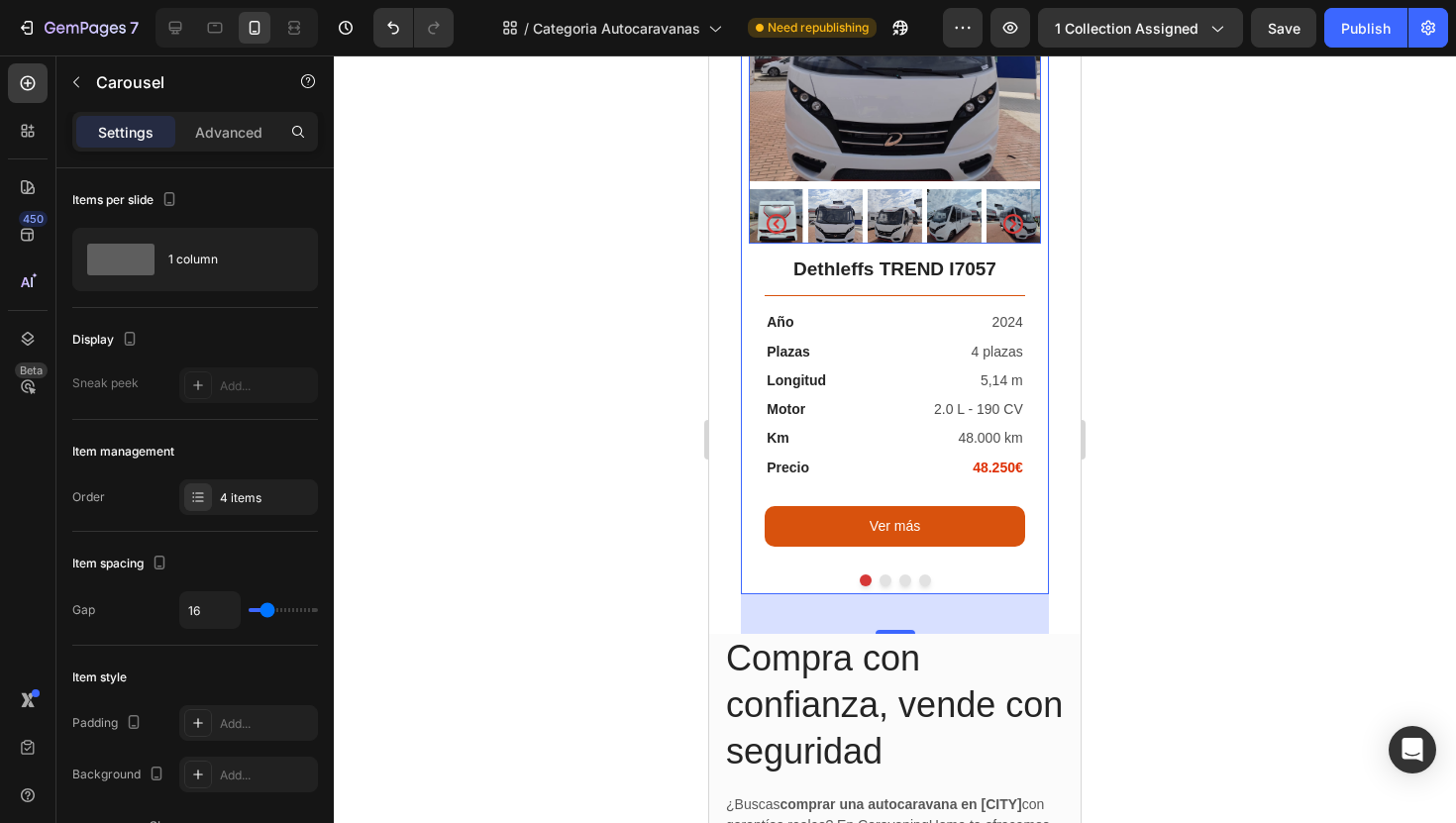 scroll, scrollTop: 386, scrollLeft: 0, axis: vertical 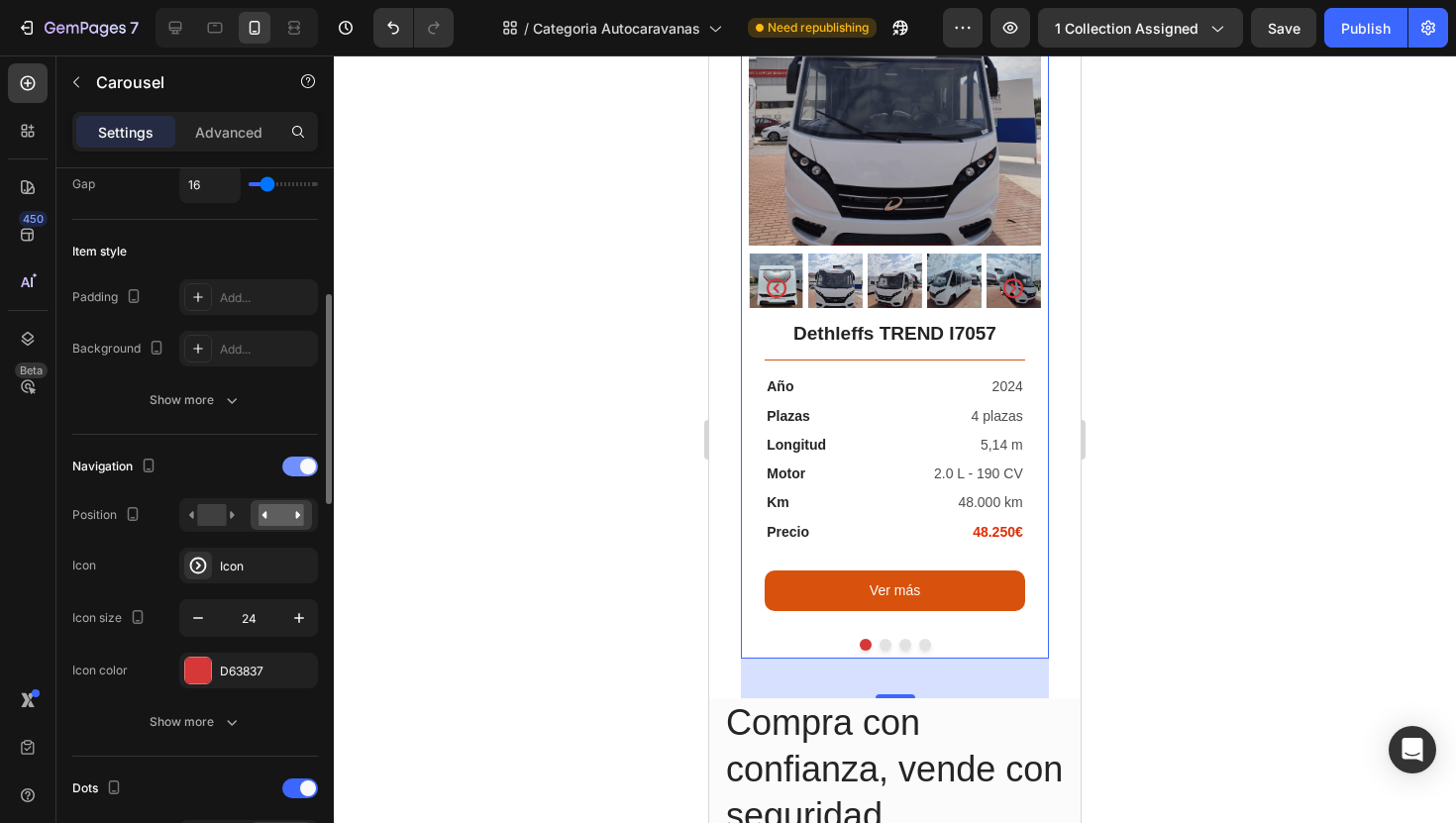 click at bounding box center [308, 466] 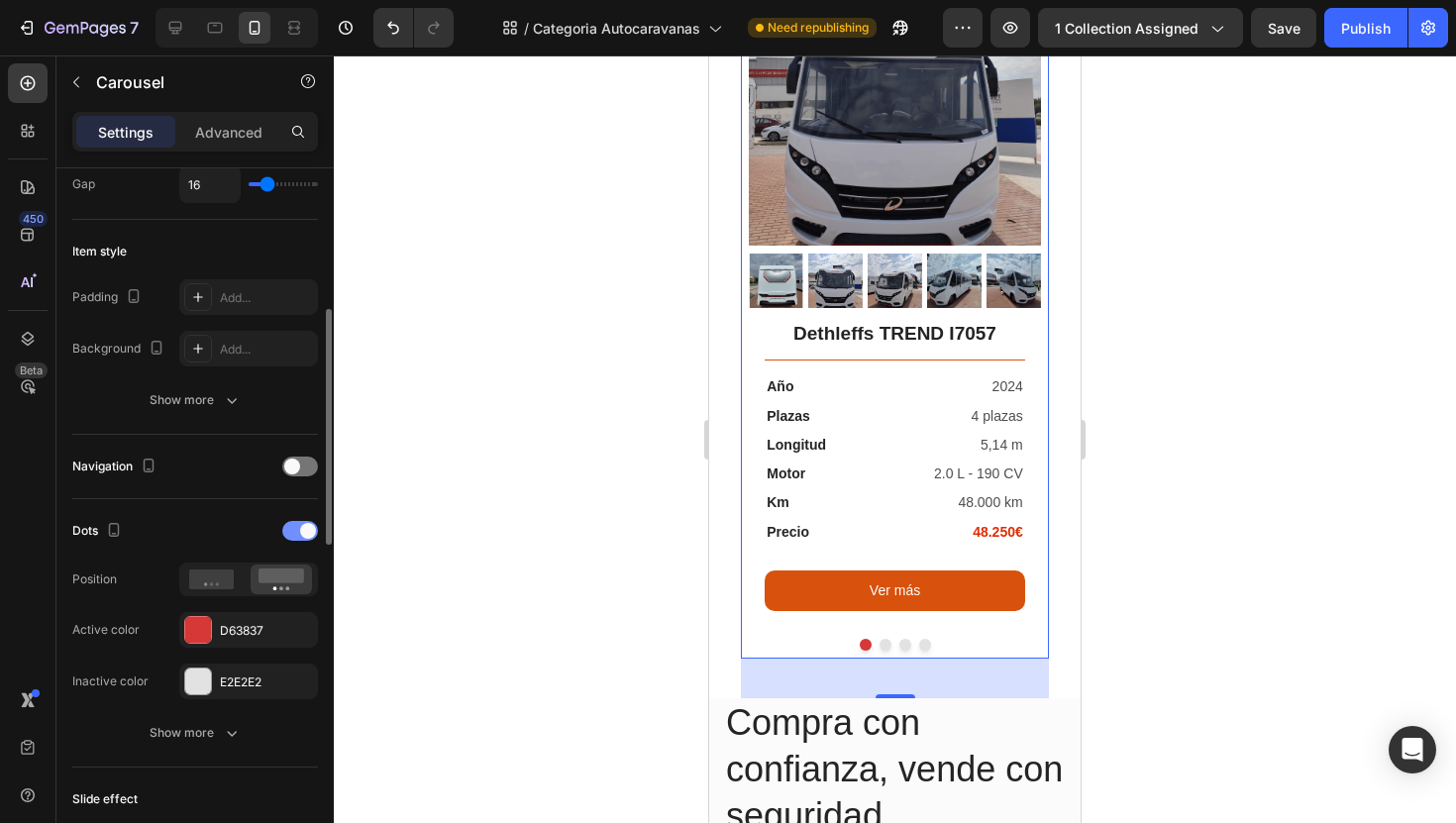click at bounding box center (300, 531) 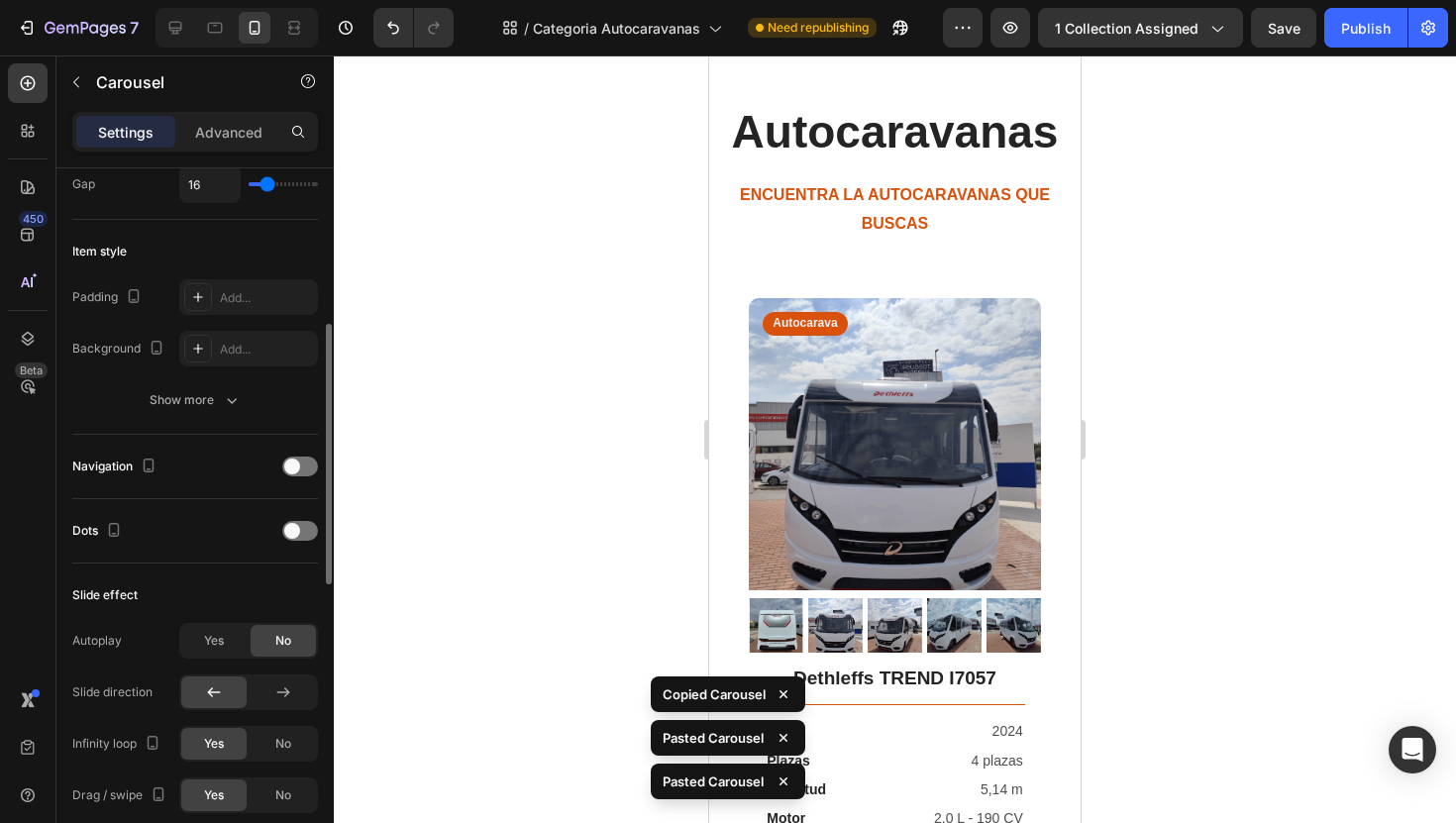 scroll, scrollTop: 44, scrollLeft: 0, axis: vertical 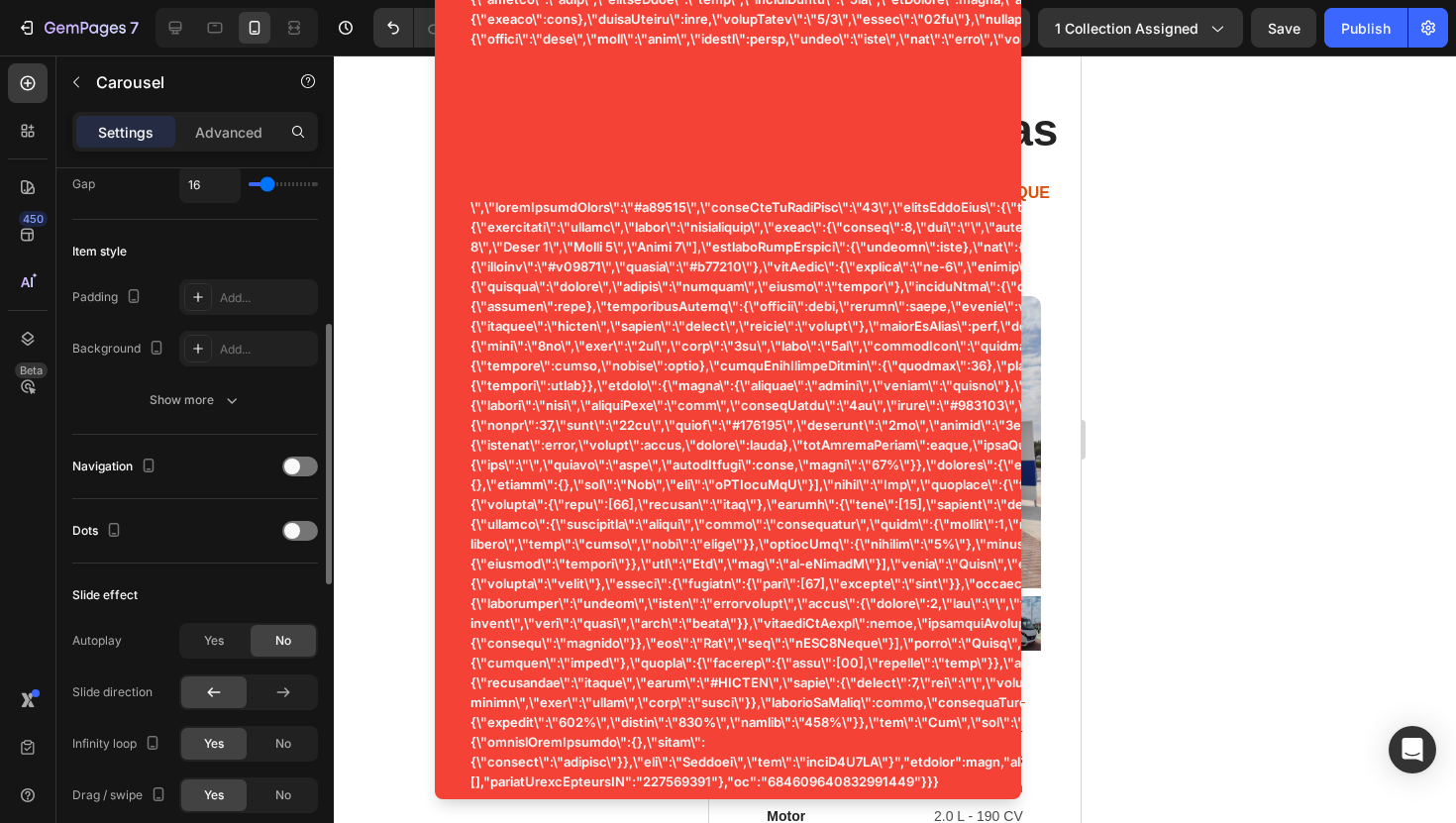 click 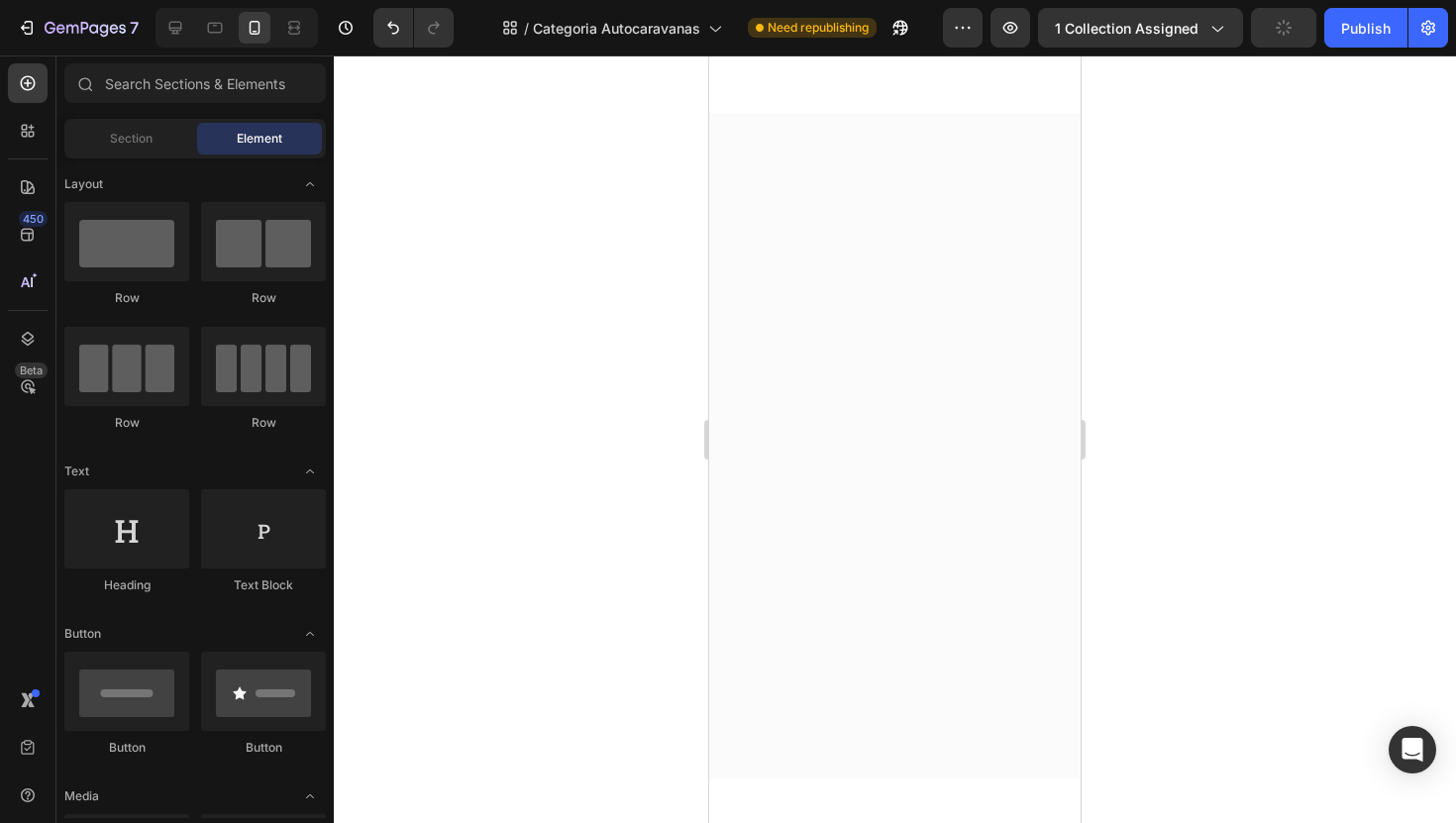 scroll, scrollTop: 0, scrollLeft: 0, axis: both 